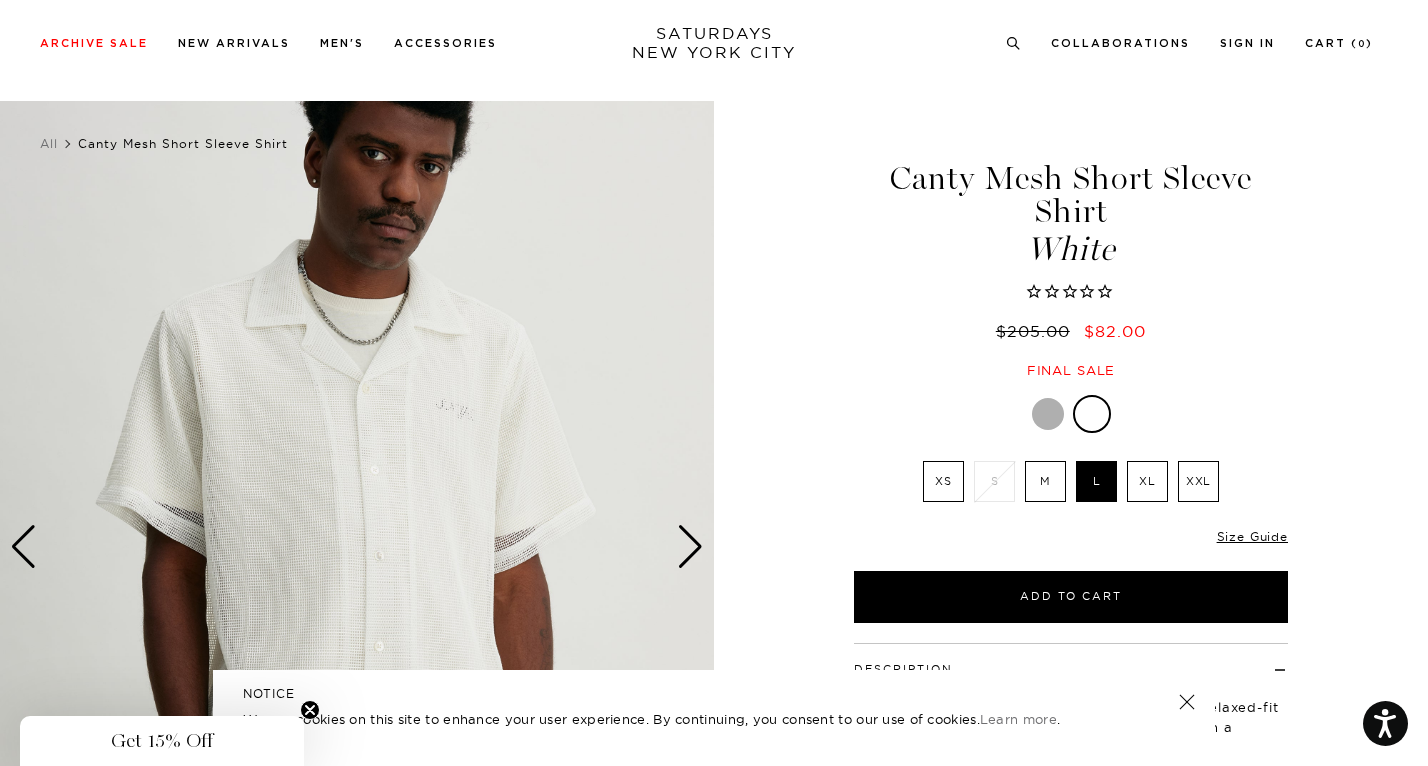 scroll, scrollTop: 108, scrollLeft: 0, axis: vertical 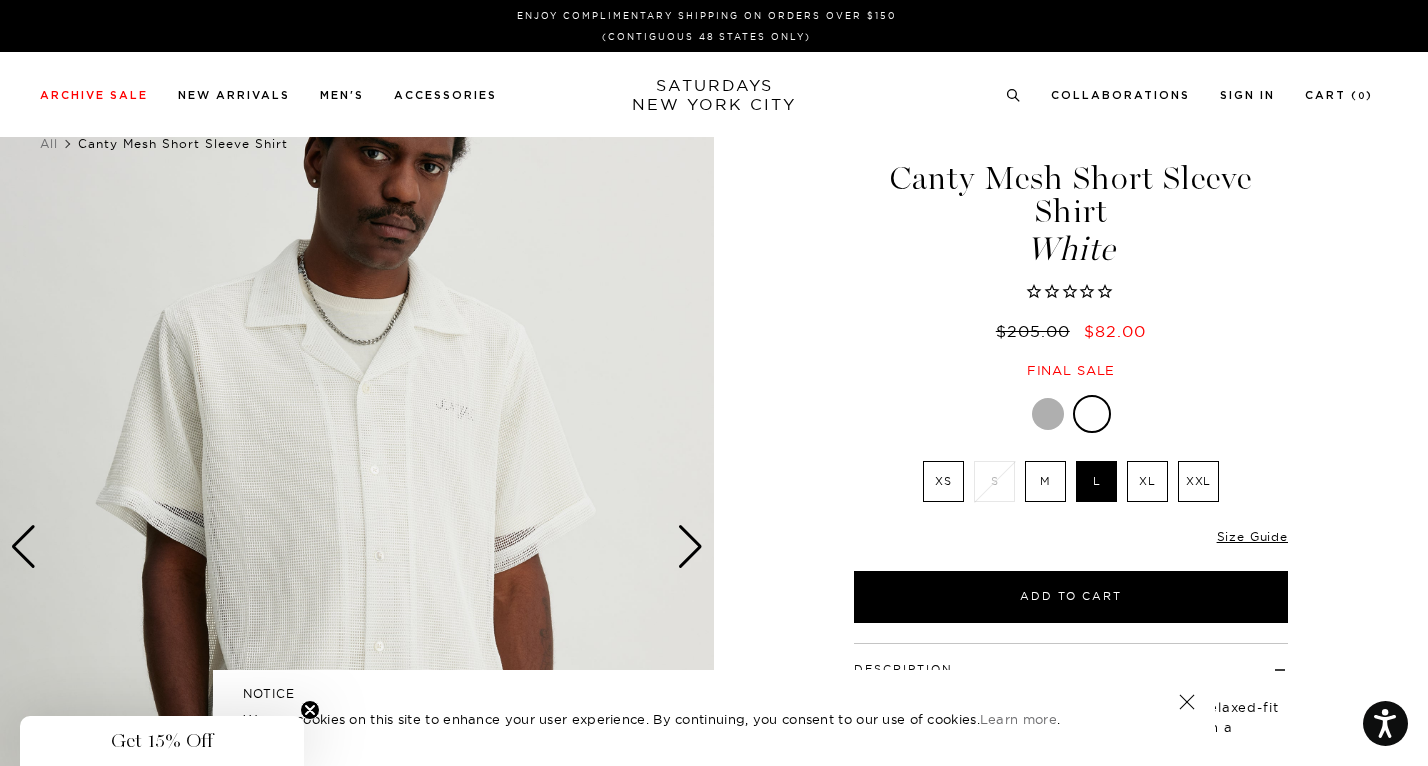 click at bounding box center (1048, 414) 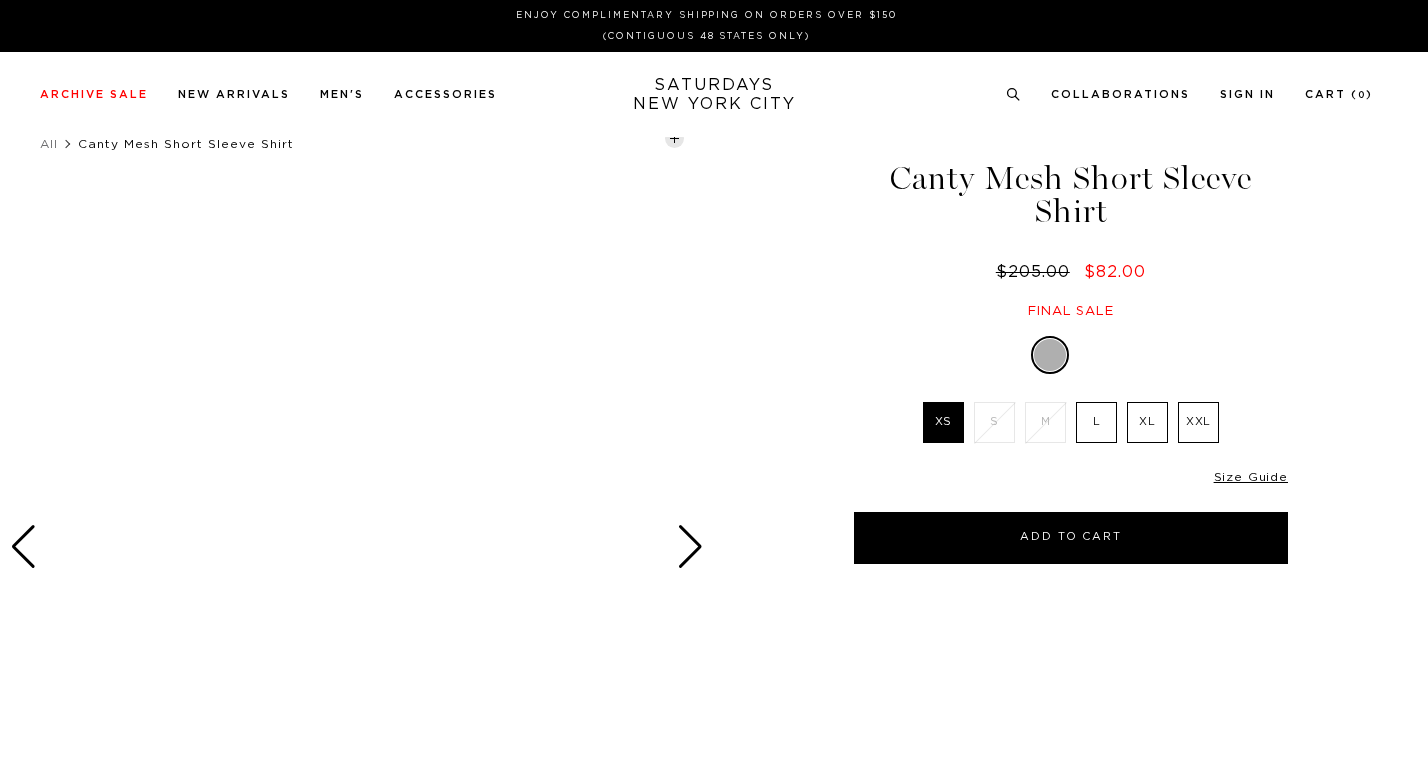 scroll, scrollTop: 0, scrollLeft: 0, axis: both 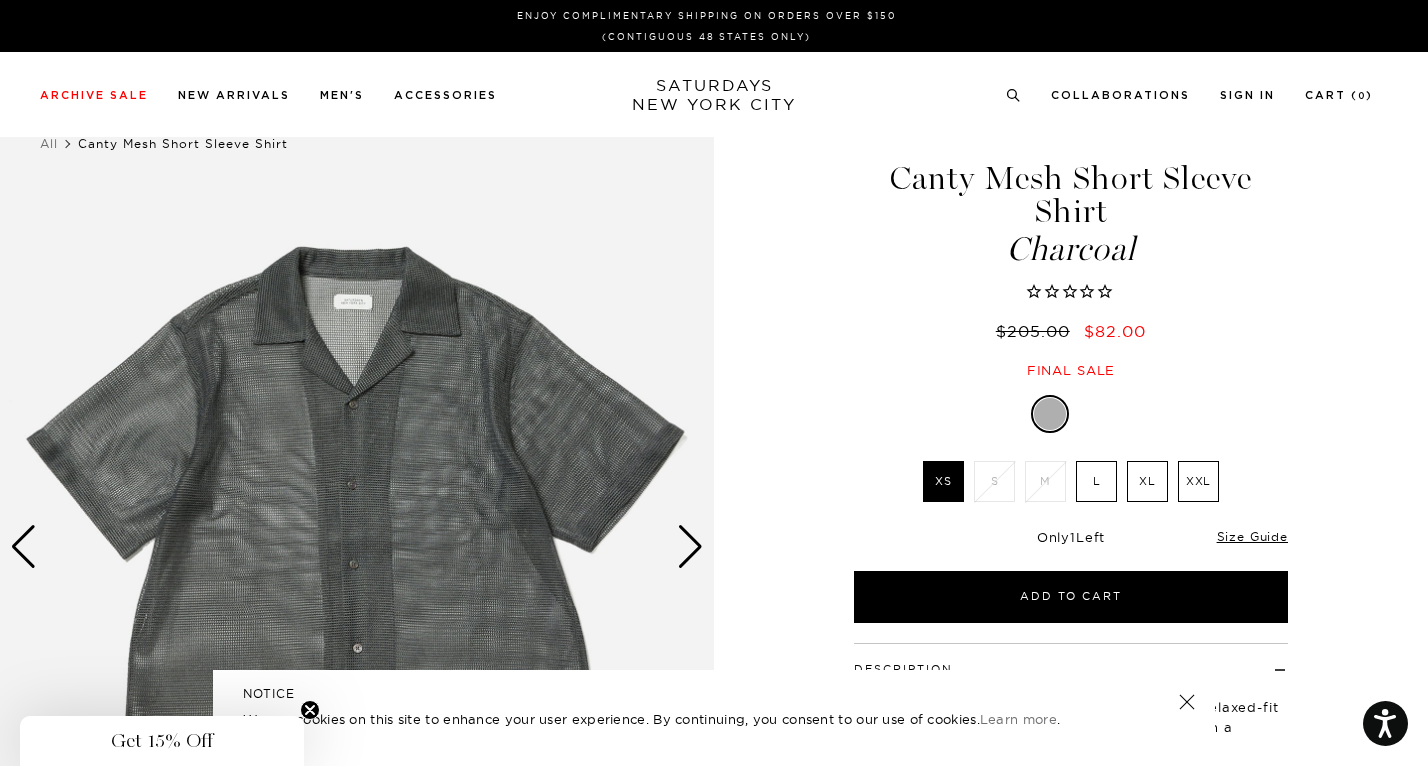 click at bounding box center [690, 547] 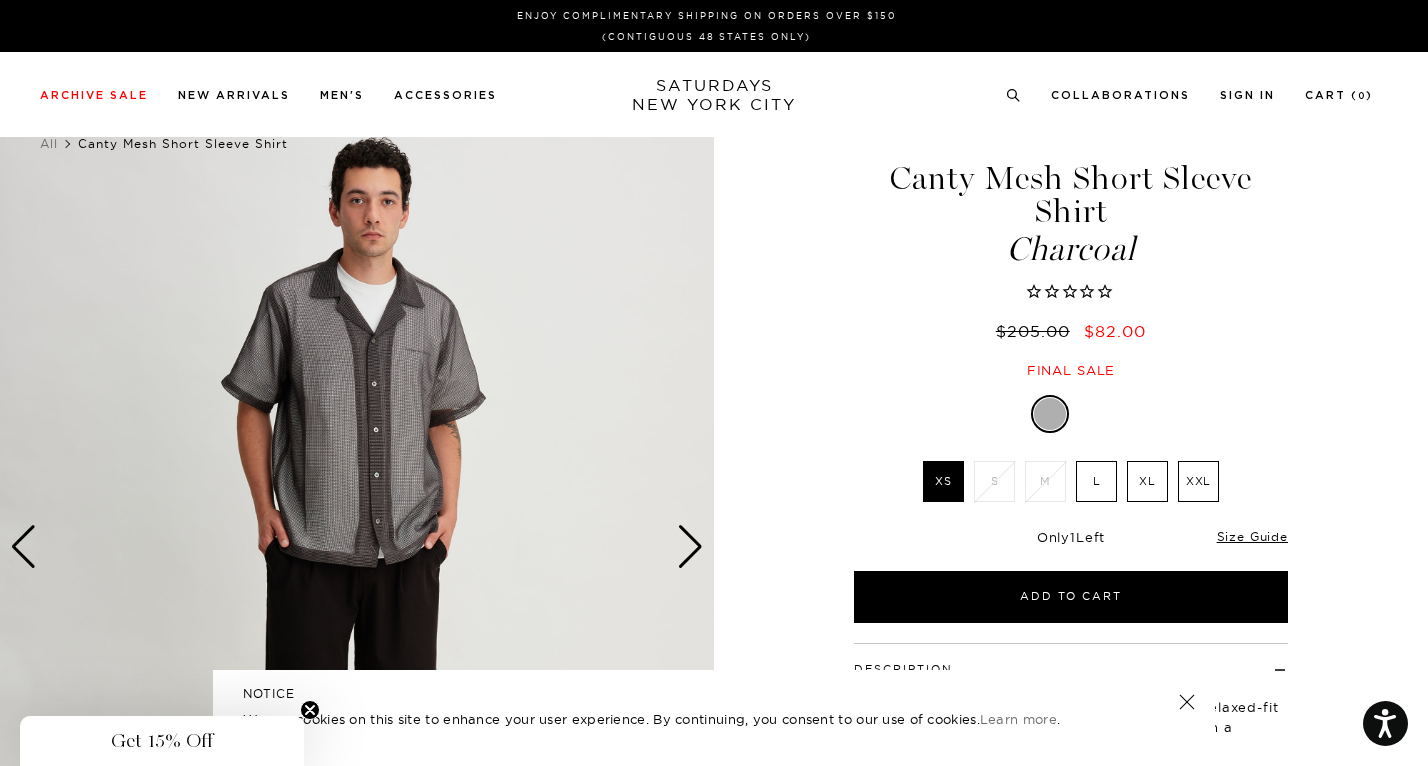 click at bounding box center (690, 547) 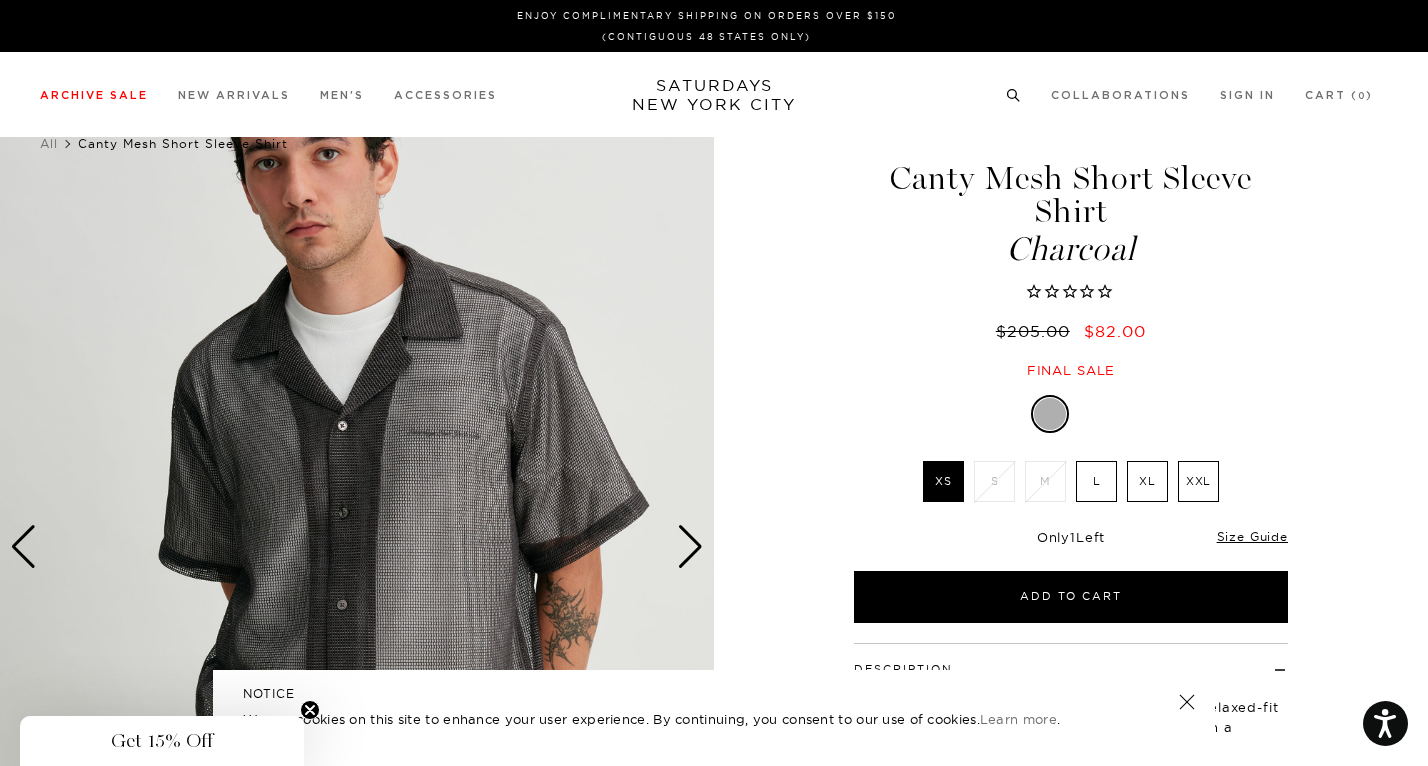 click 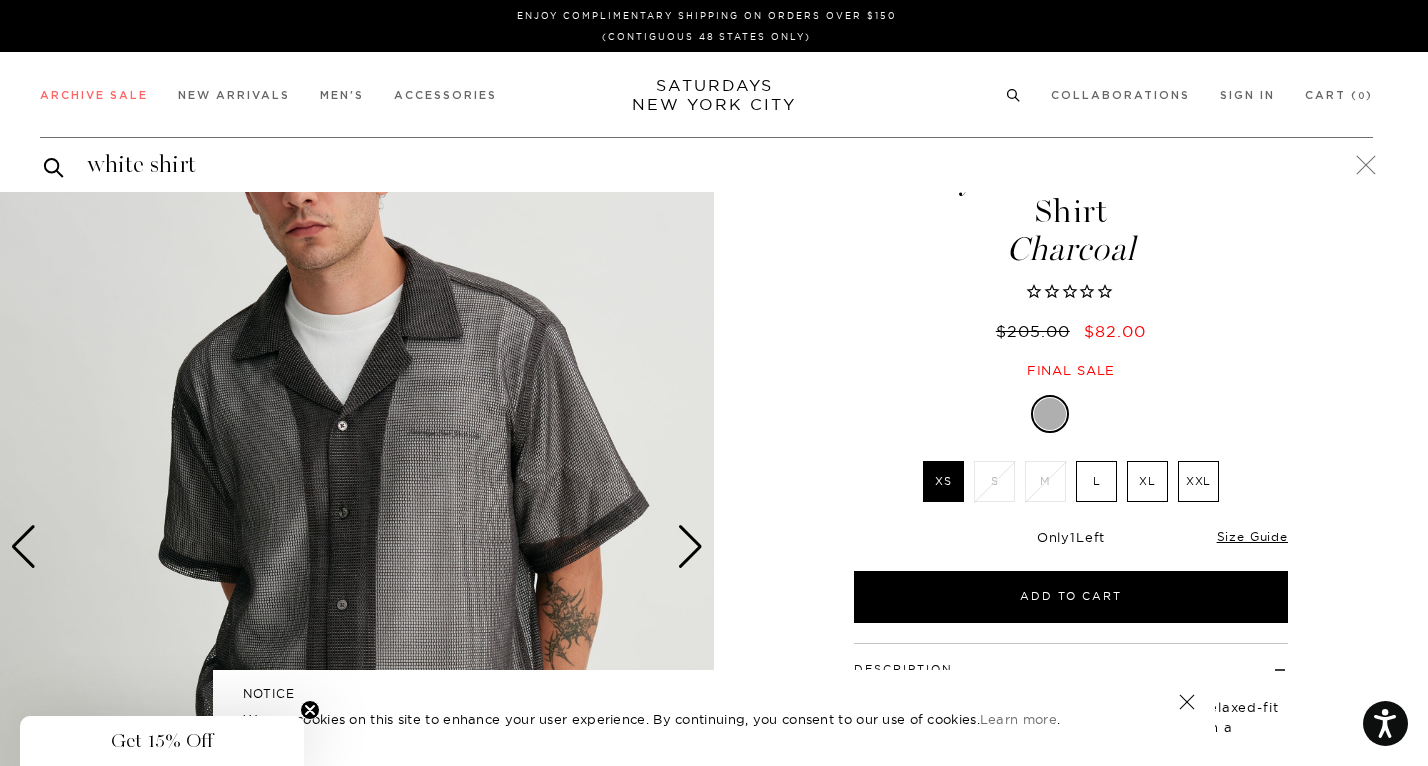 type on "white shirt" 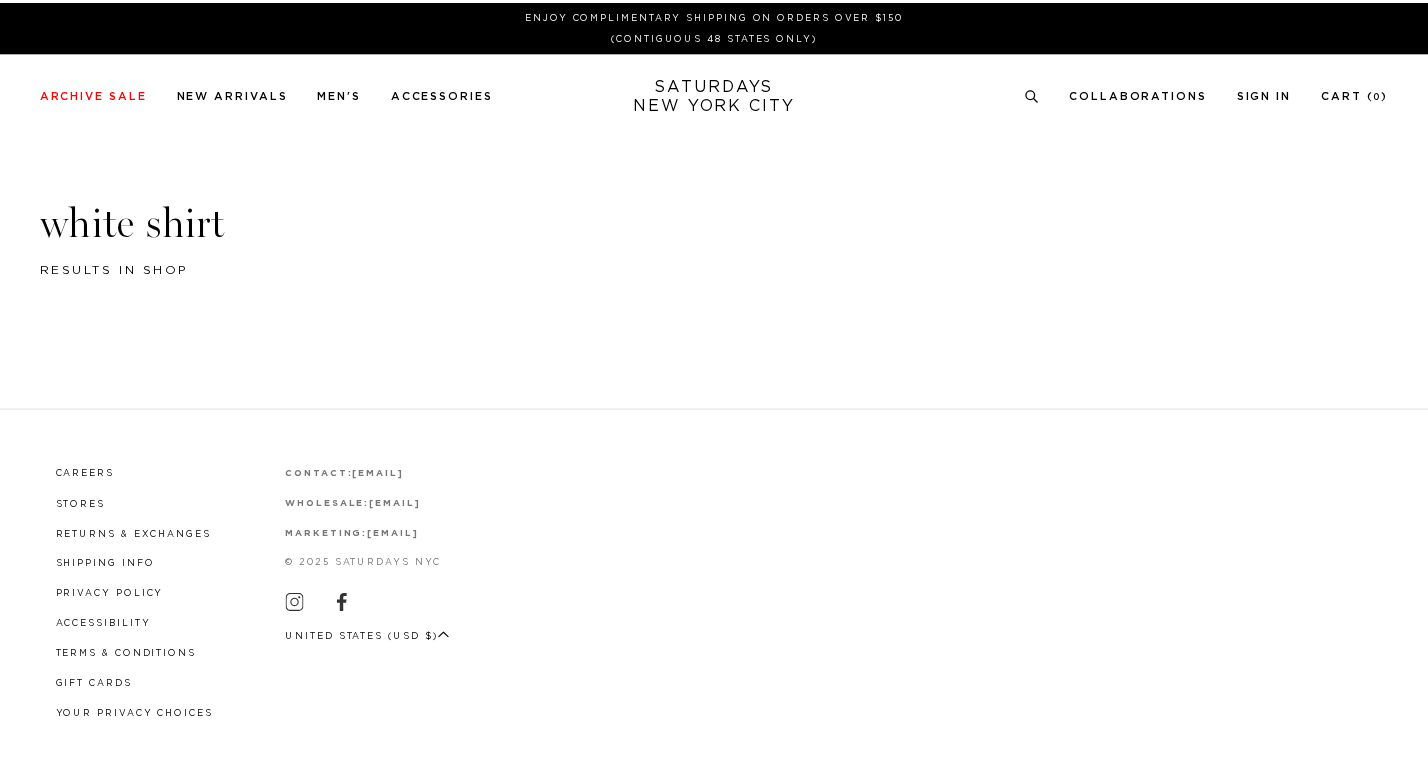 scroll, scrollTop: 0, scrollLeft: 0, axis: both 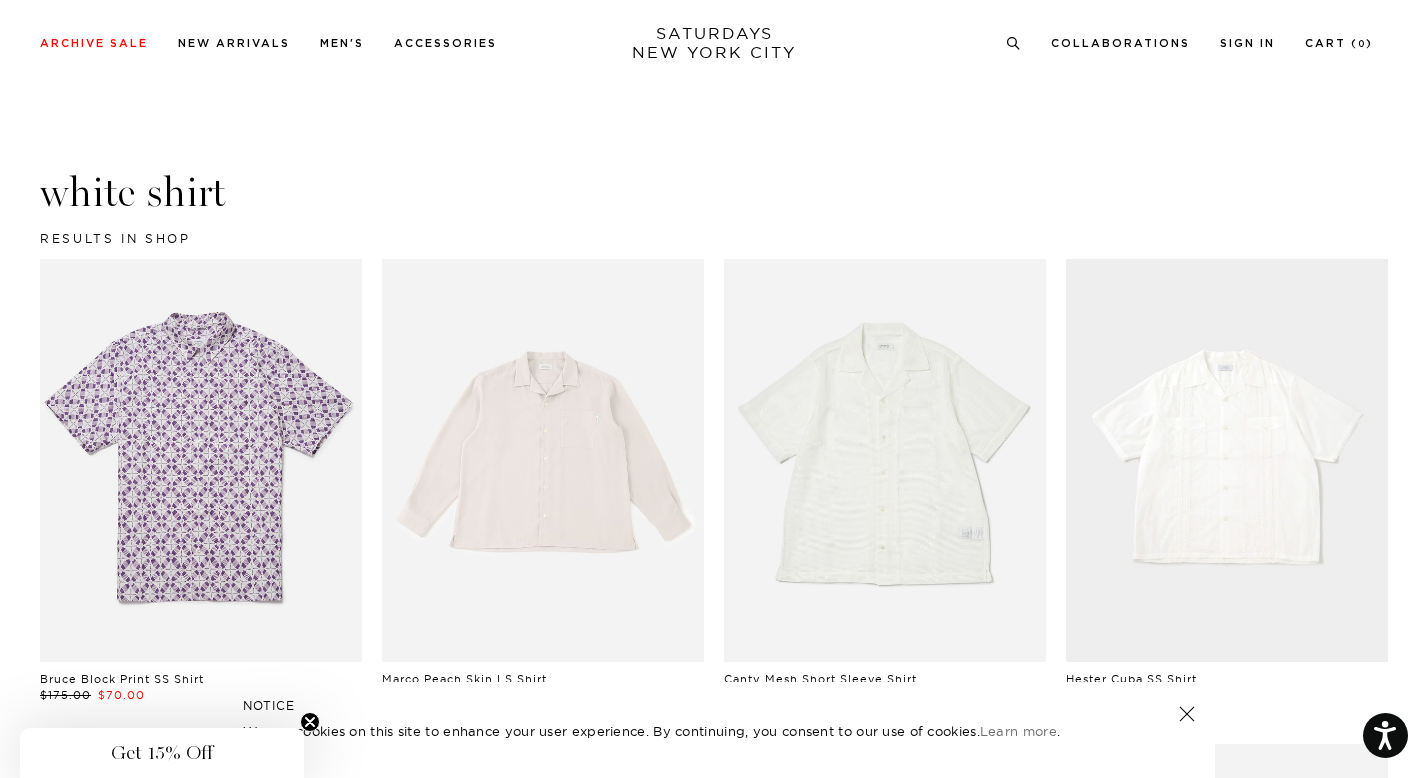 click at bounding box center [885, 460] 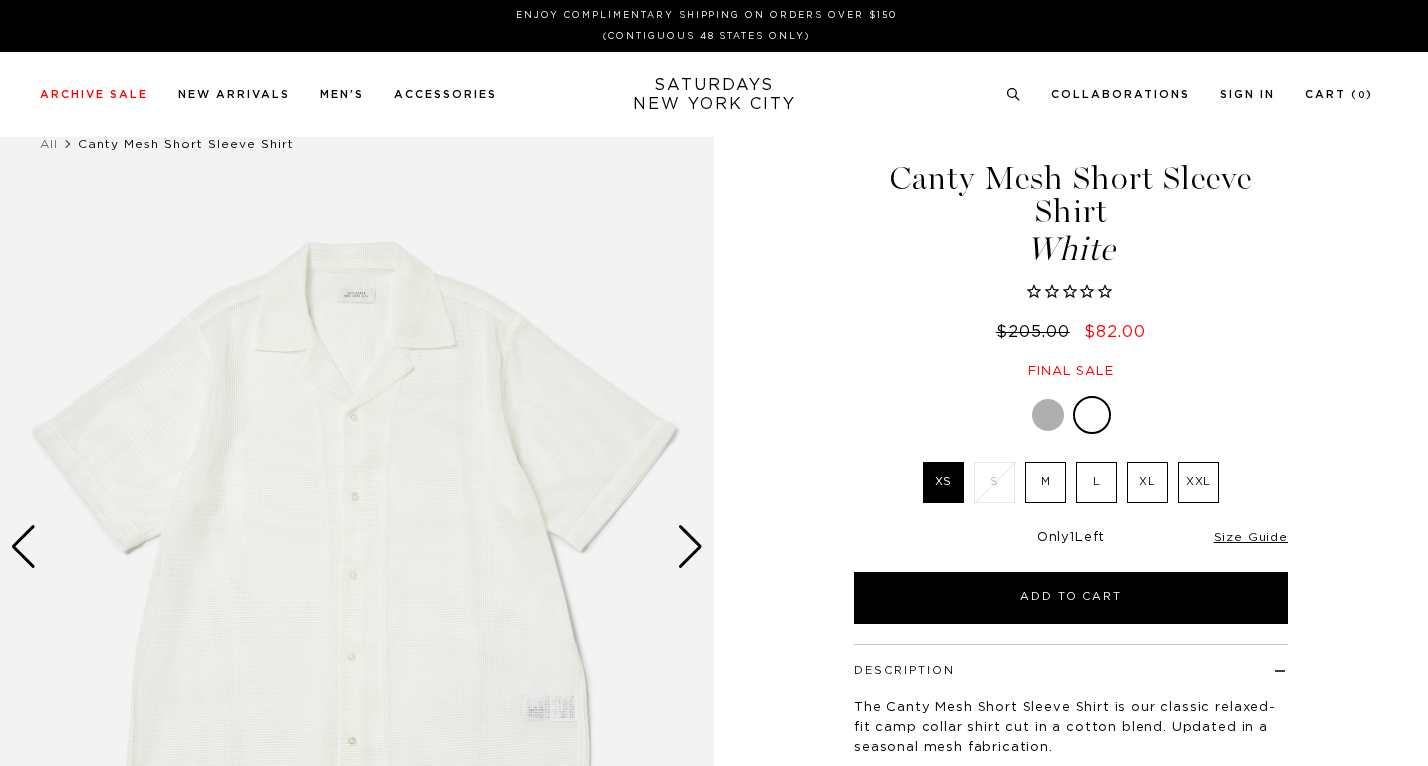 scroll, scrollTop: 0, scrollLeft: 0, axis: both 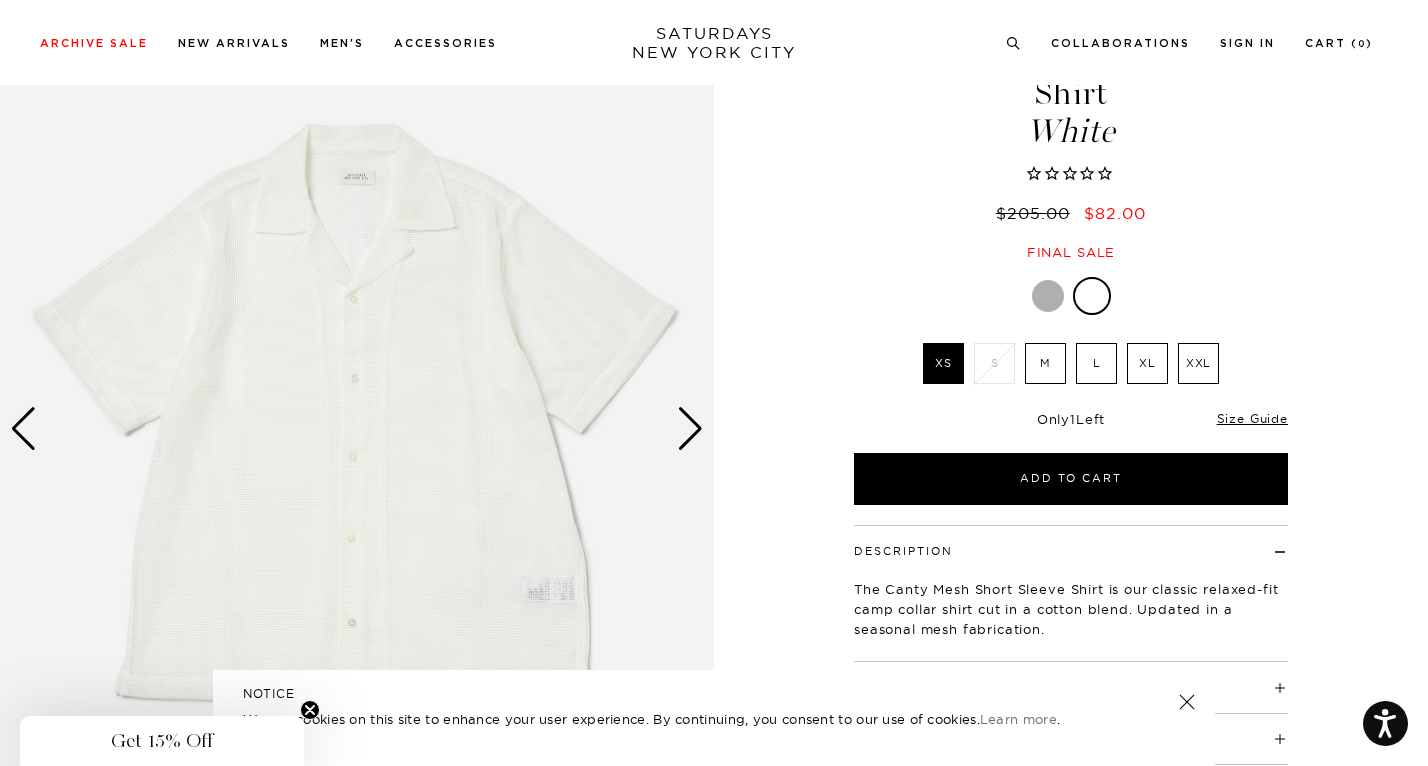 click at bounding box center (690, 429) 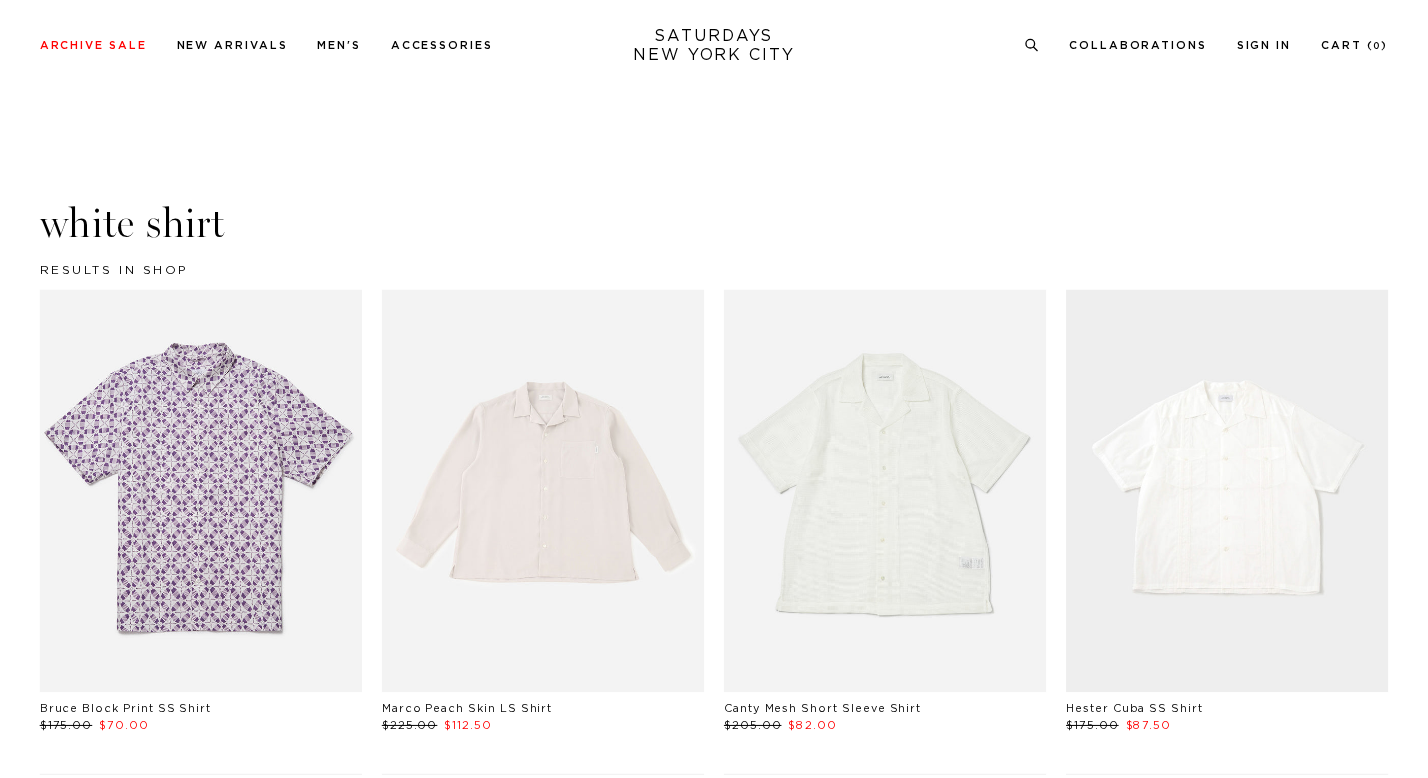 scroll, scrollTop: 36, scrollLeft: 0, axis: vertical 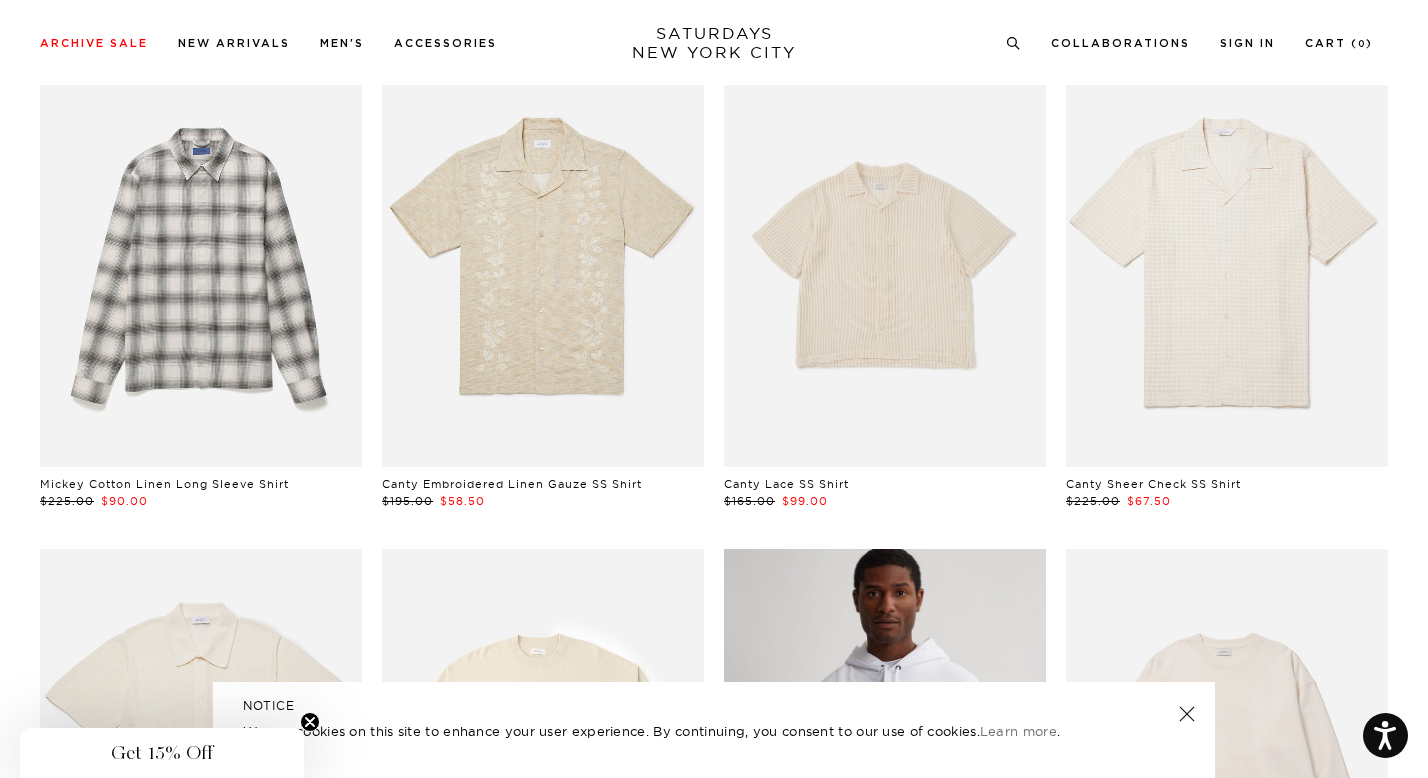 click at bounding box center [543, 266] 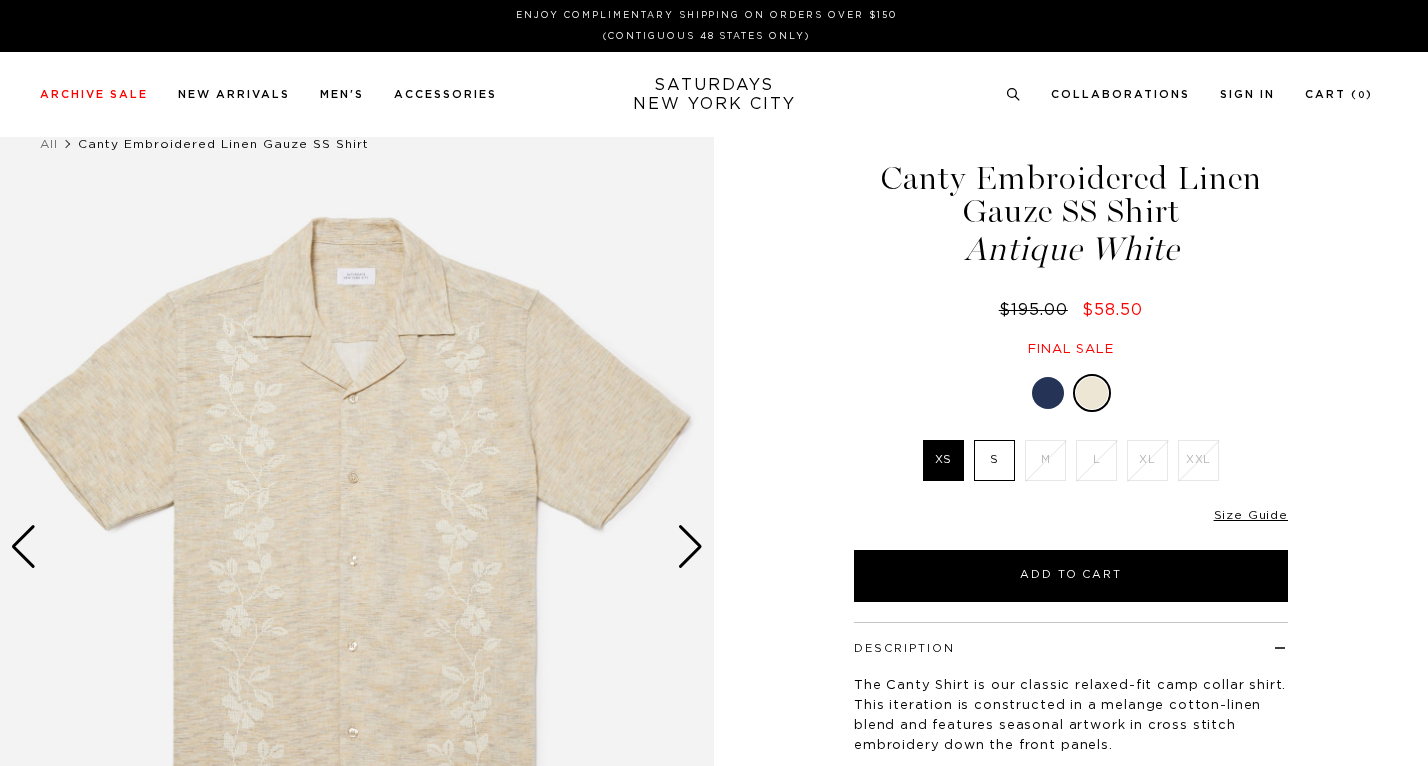 scroll, scrollTop: 0, scrollLeft: 0, axis: both 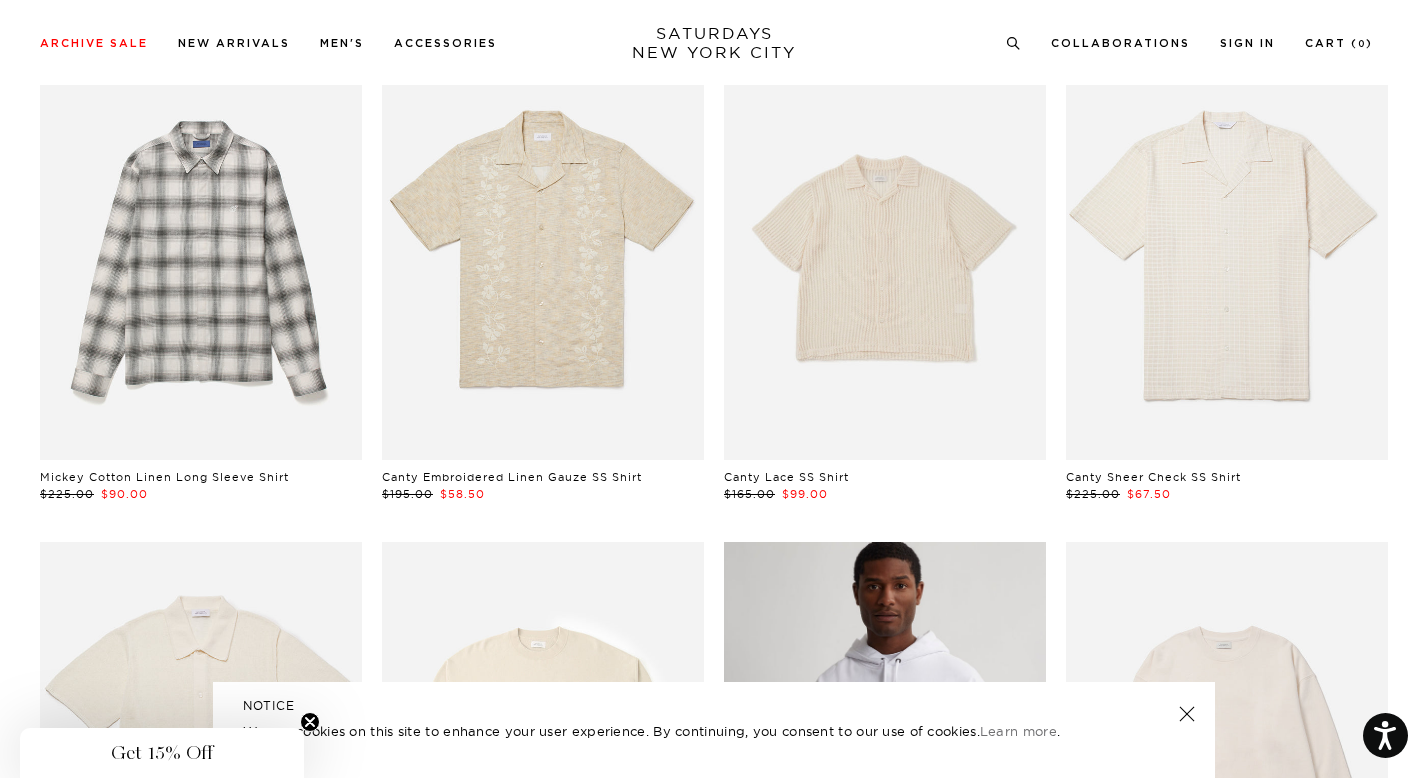 click at bounding box center [1227, 259] 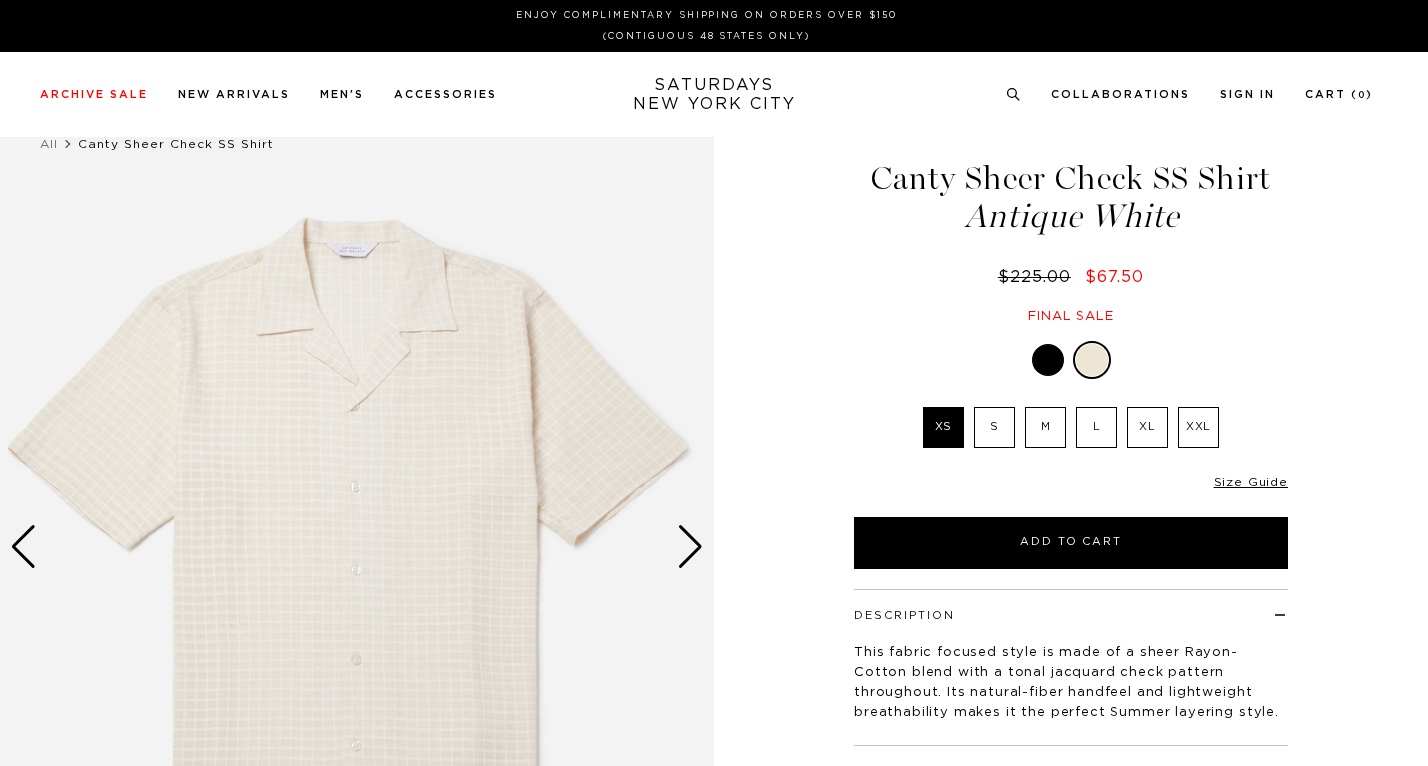 scroll, scrollTop: 0, scrollLeft: 0, axis: both 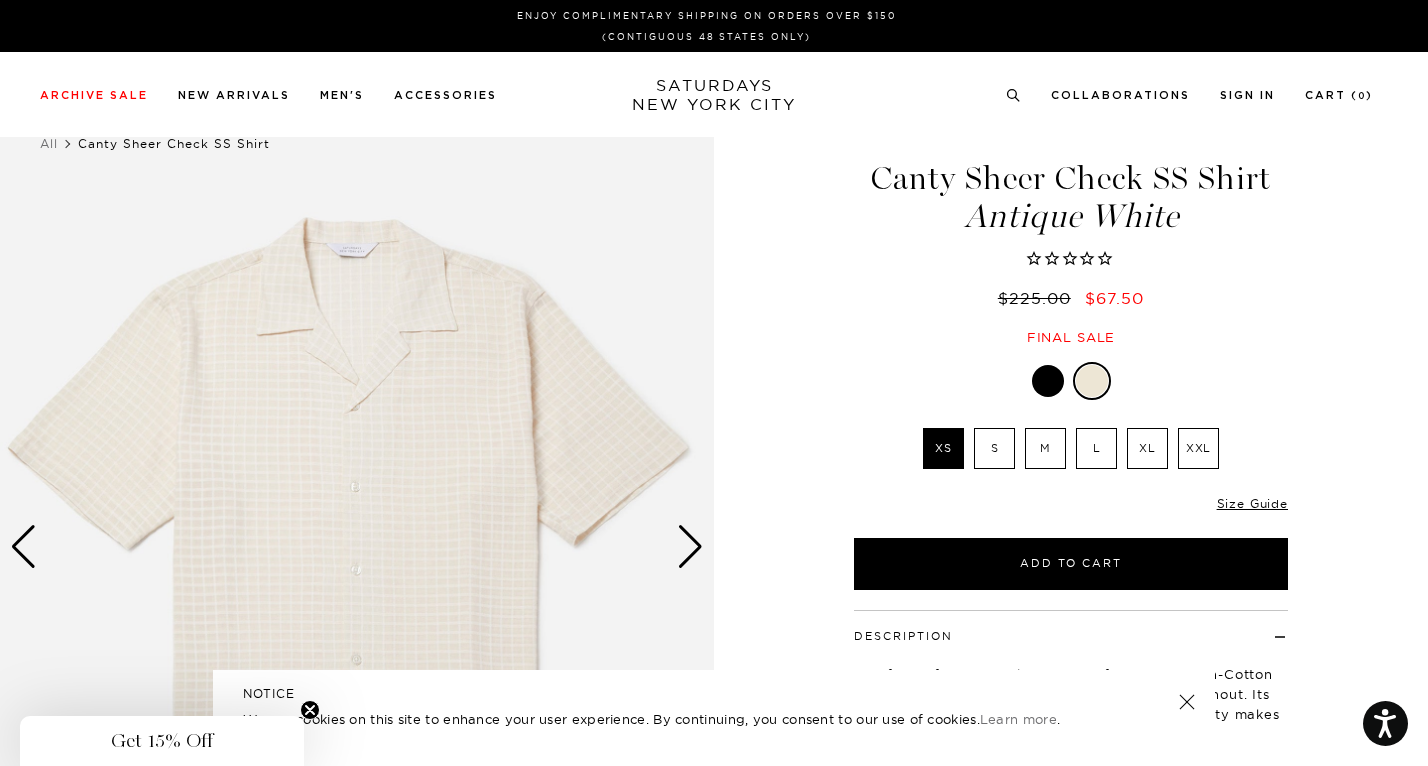 click on "L" at bounding box center (1096, 448) 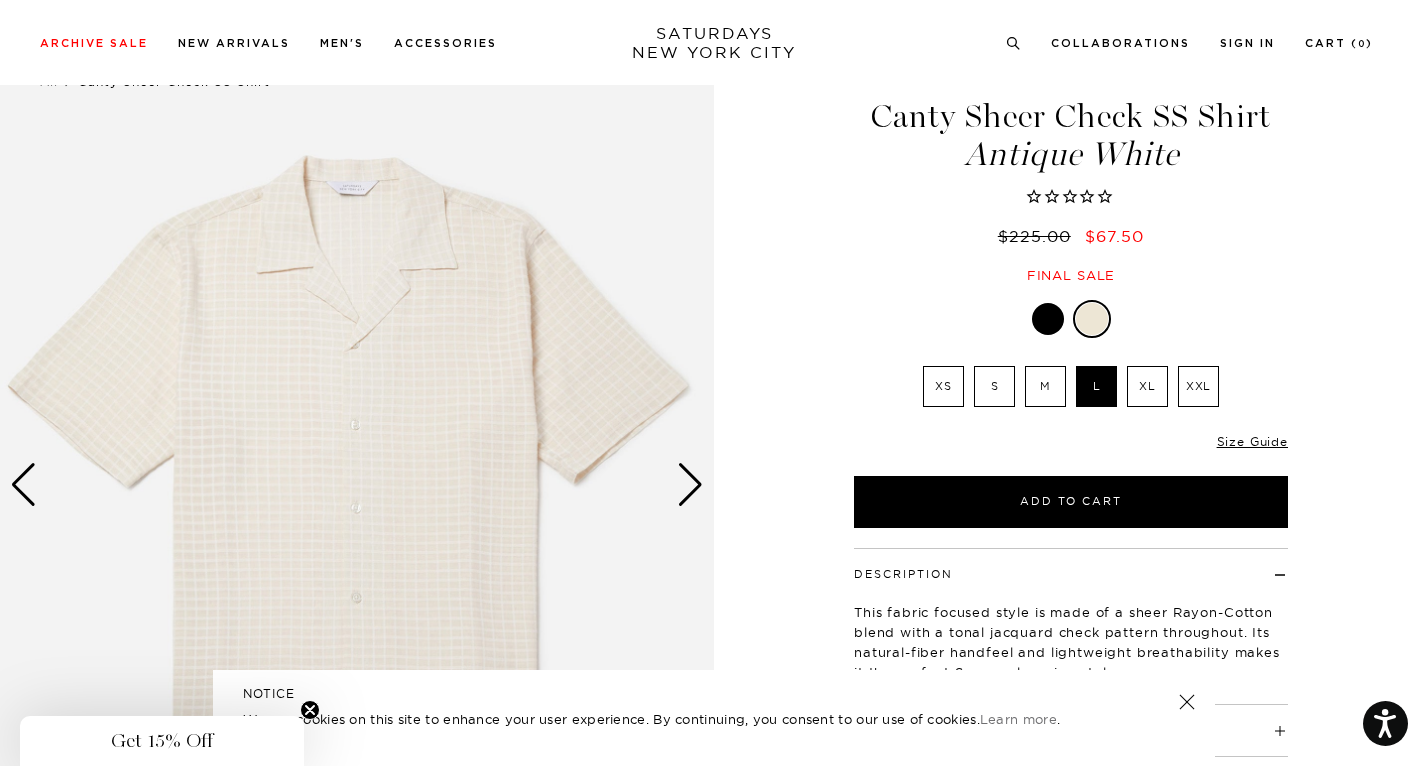 scroll, scrollTop: 149, scrollLeft: 0, axis: vertical 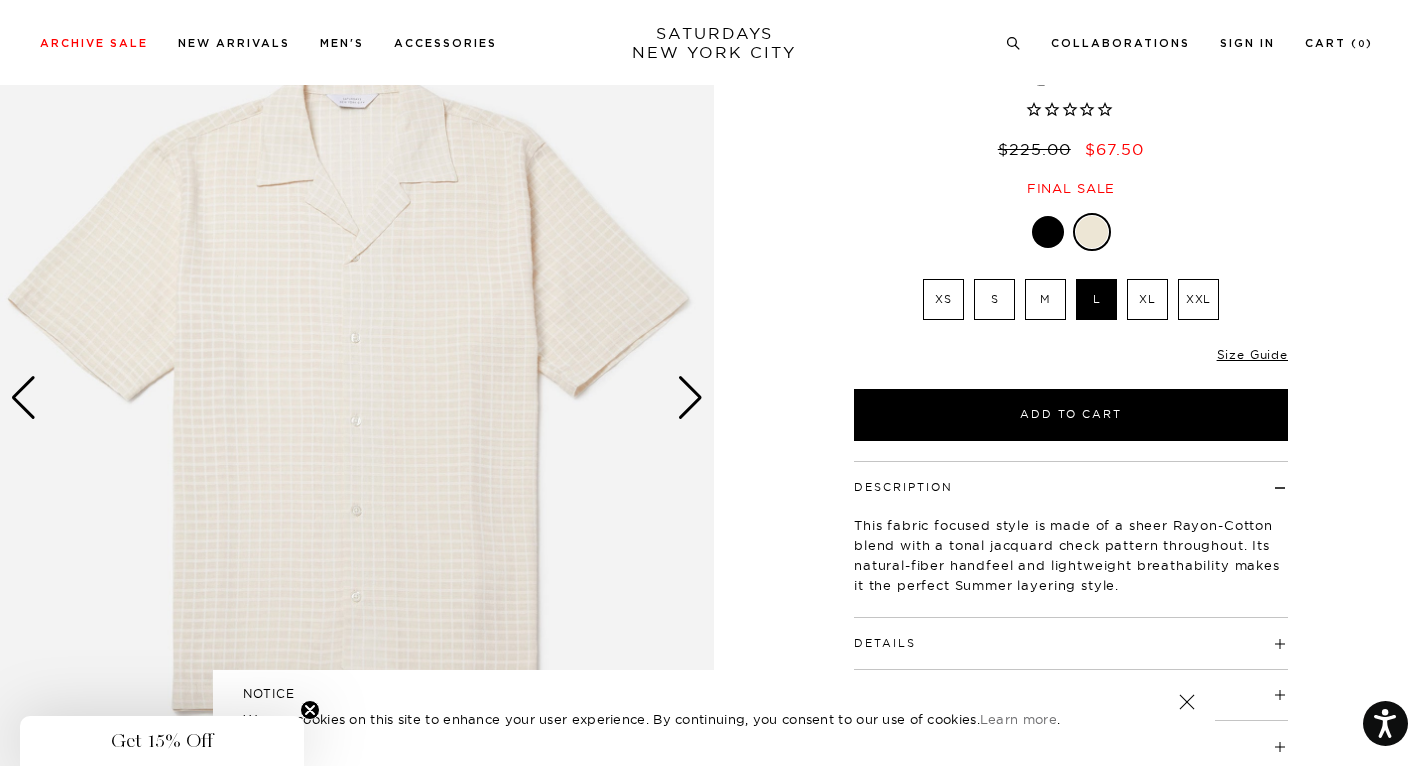 click at bounding box center [690, 398] 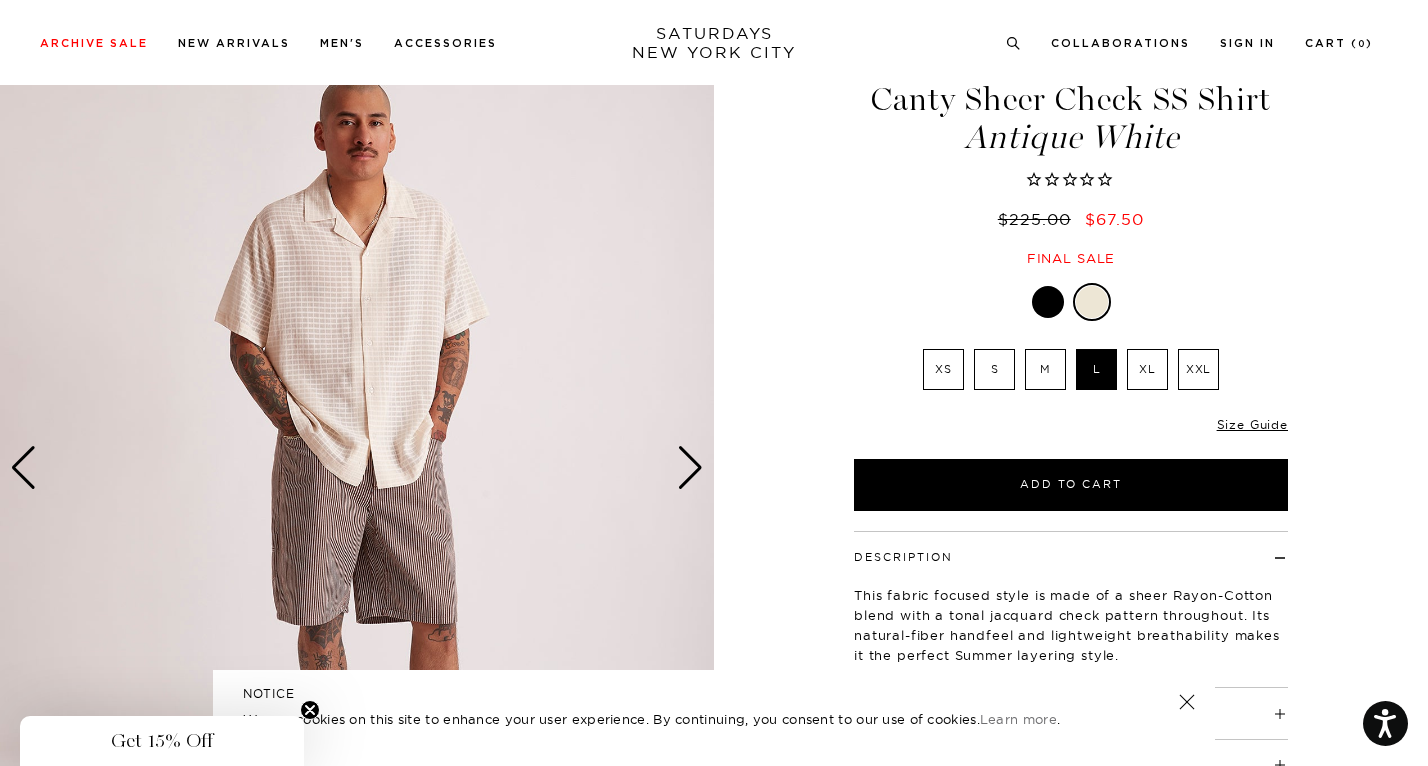 scroll, scrollTop: 112, scrollLeft: 0, axis: vertical 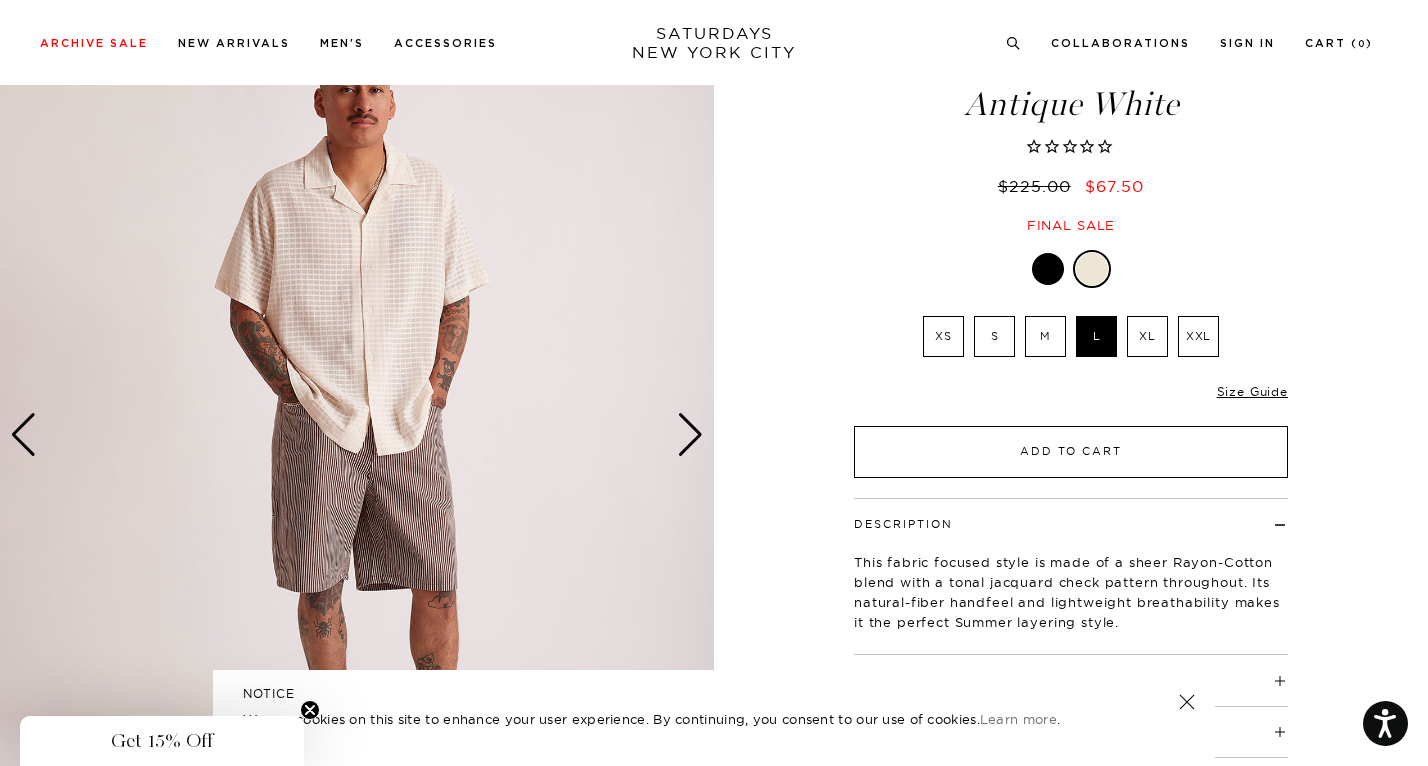 click on "Add to Cart" at bounding box center [1071, 452] 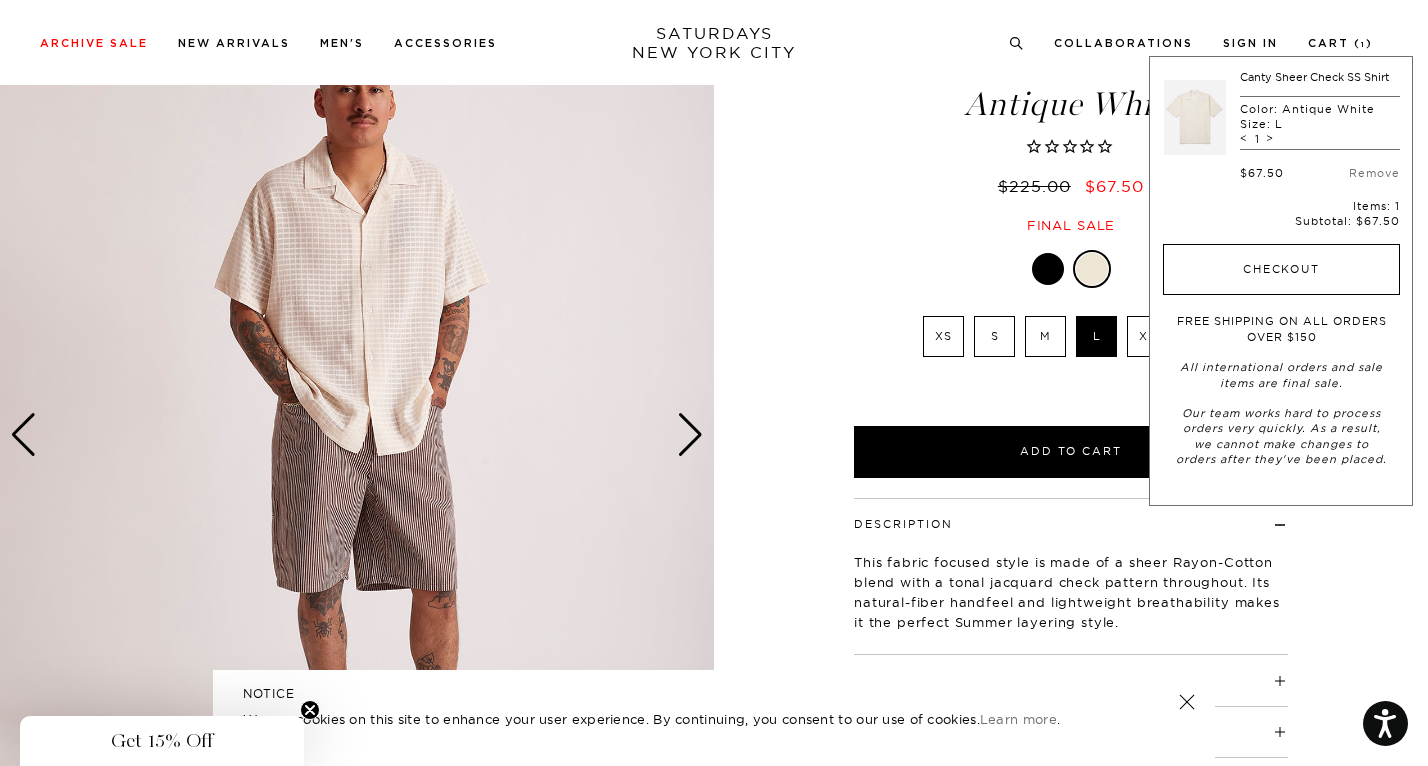 click on "Checkout" at bounding box center [1281, 270] 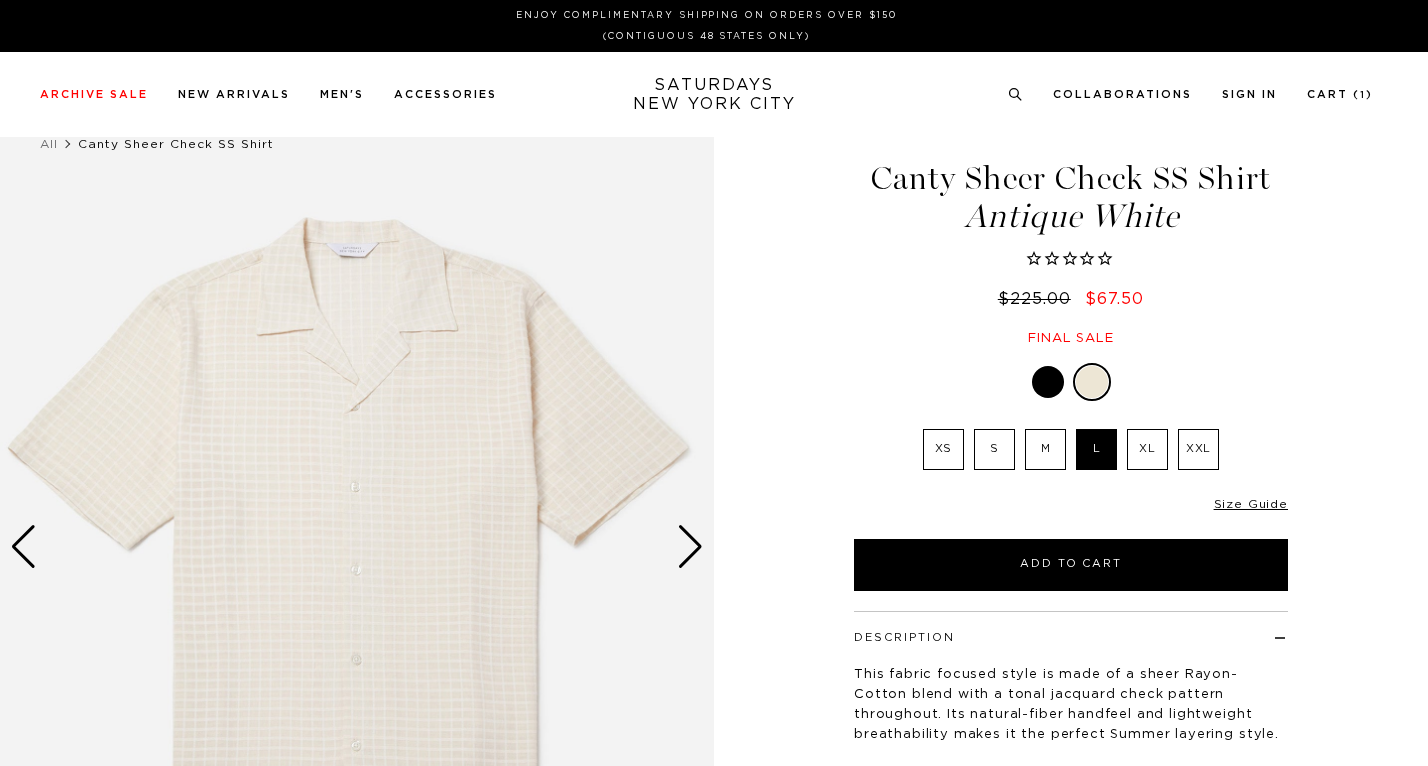 scroll, scrollTop: 112, scrollLeft: 0, axis: vertical 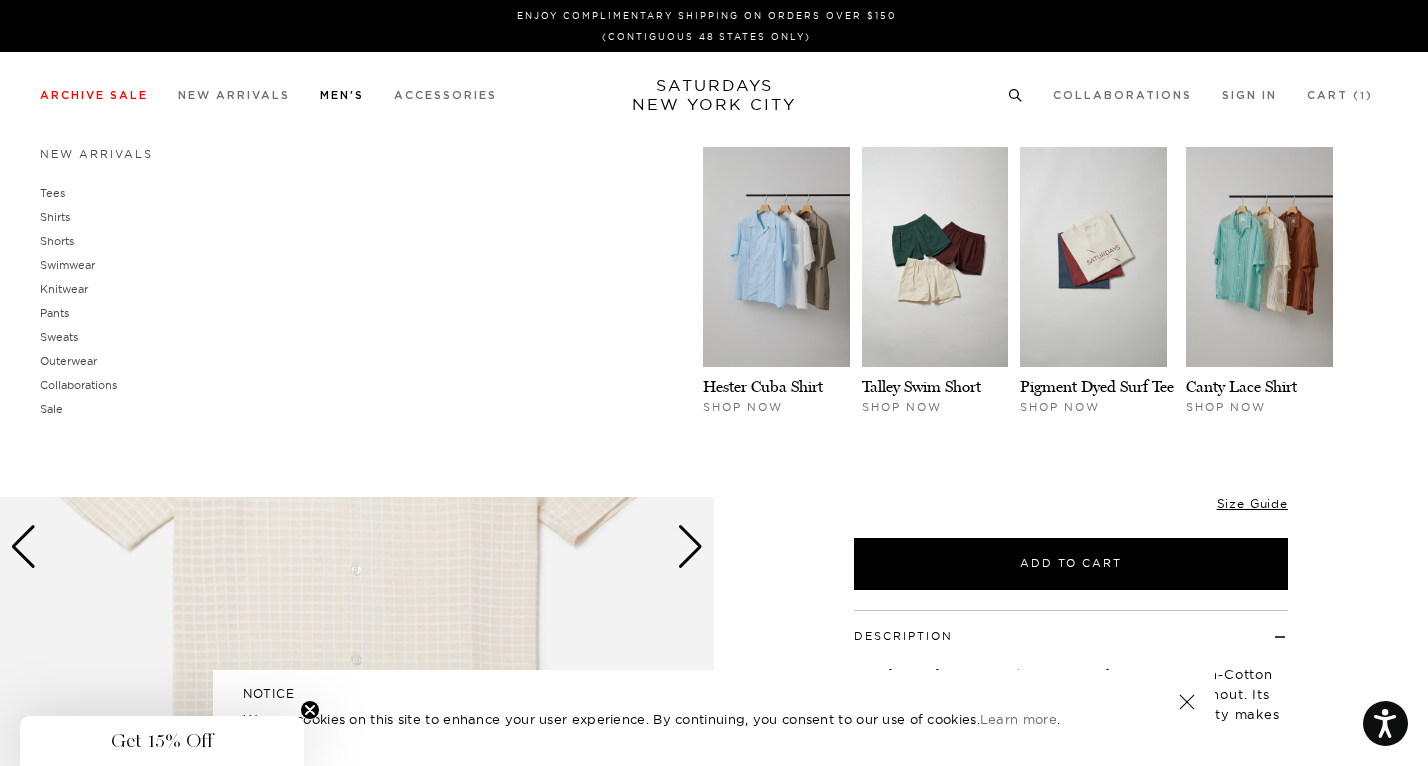 click on "Men's" at bounding box center (342, 95) 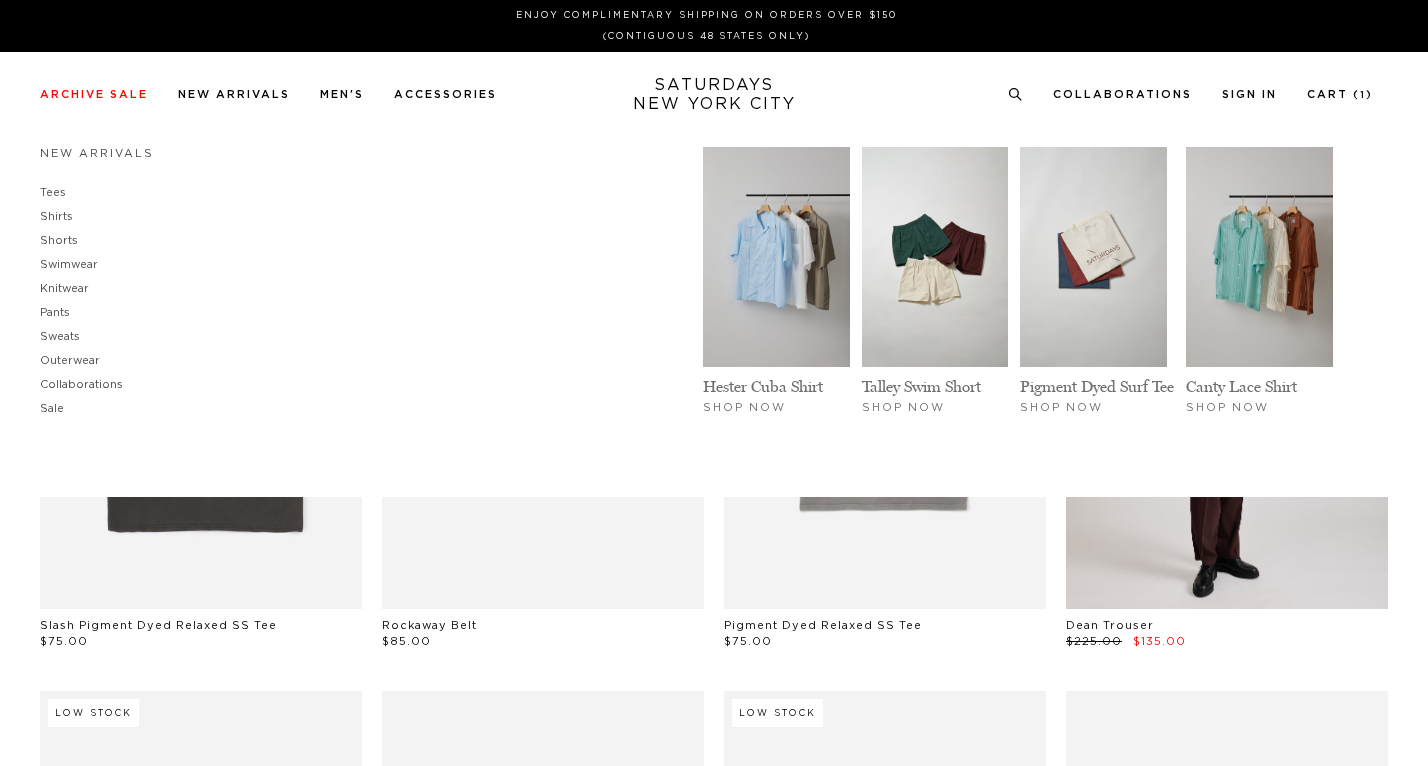 scroll, scrollTop: 0, scrollLeft: 0, axis: both 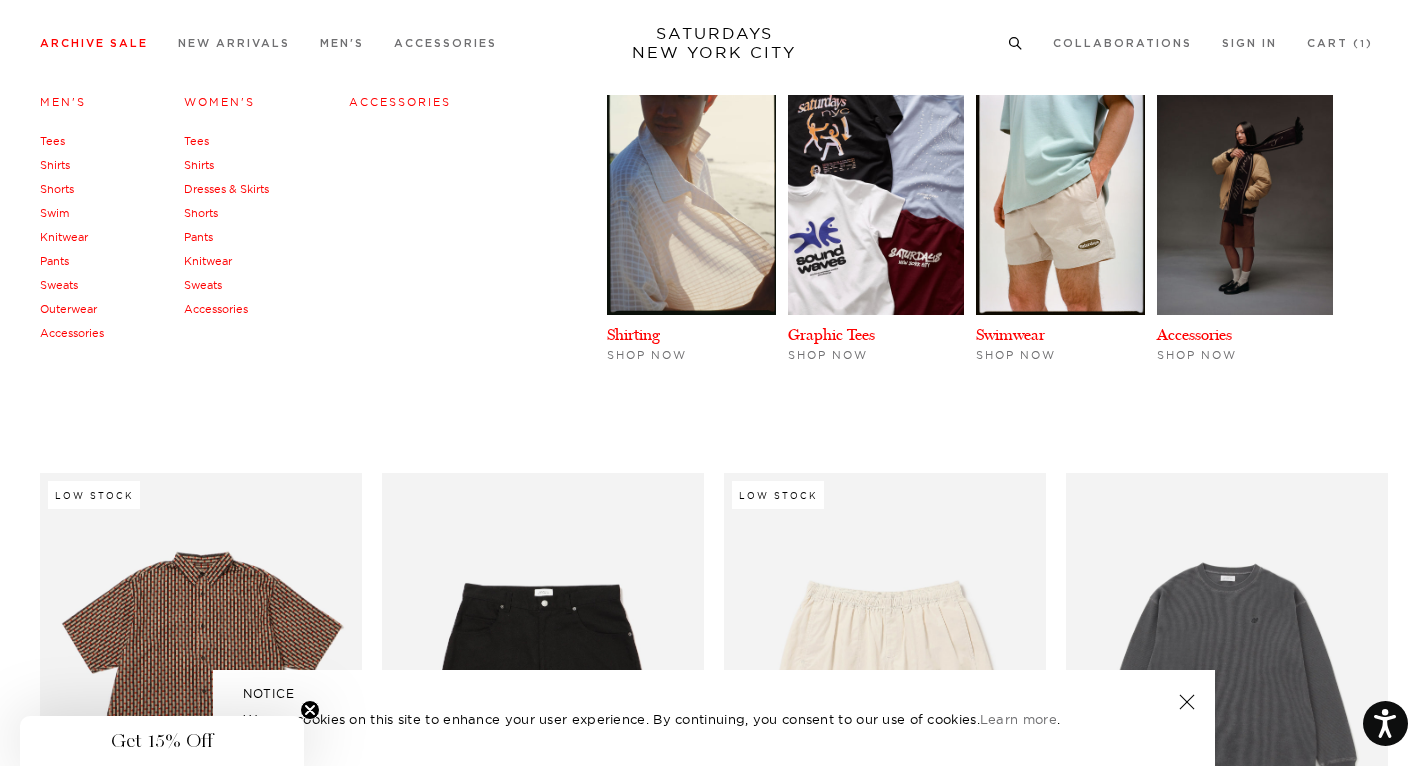 click on "Archive Sale" at bounding box center [94, 43] 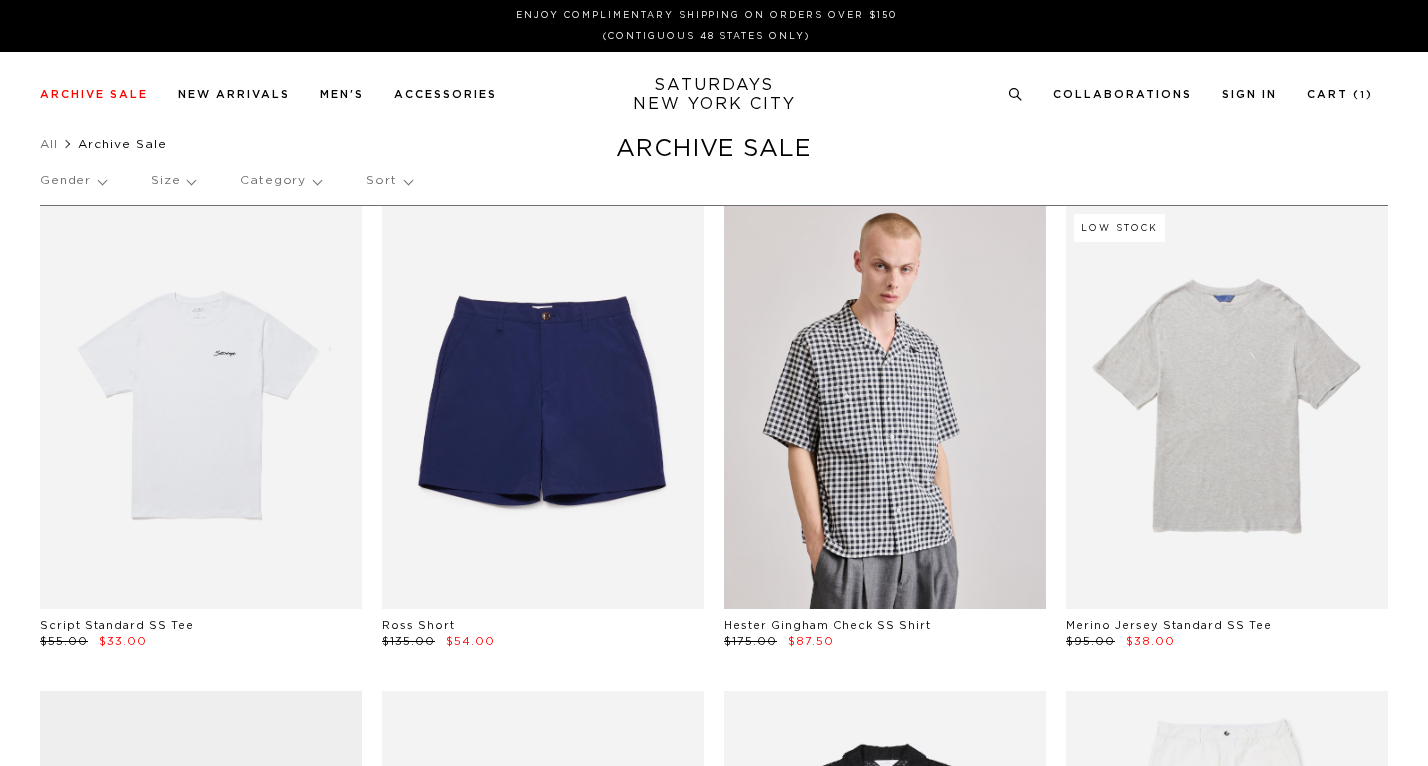scroll, scrollTop: 0, scrollLeft: 0, axis: both 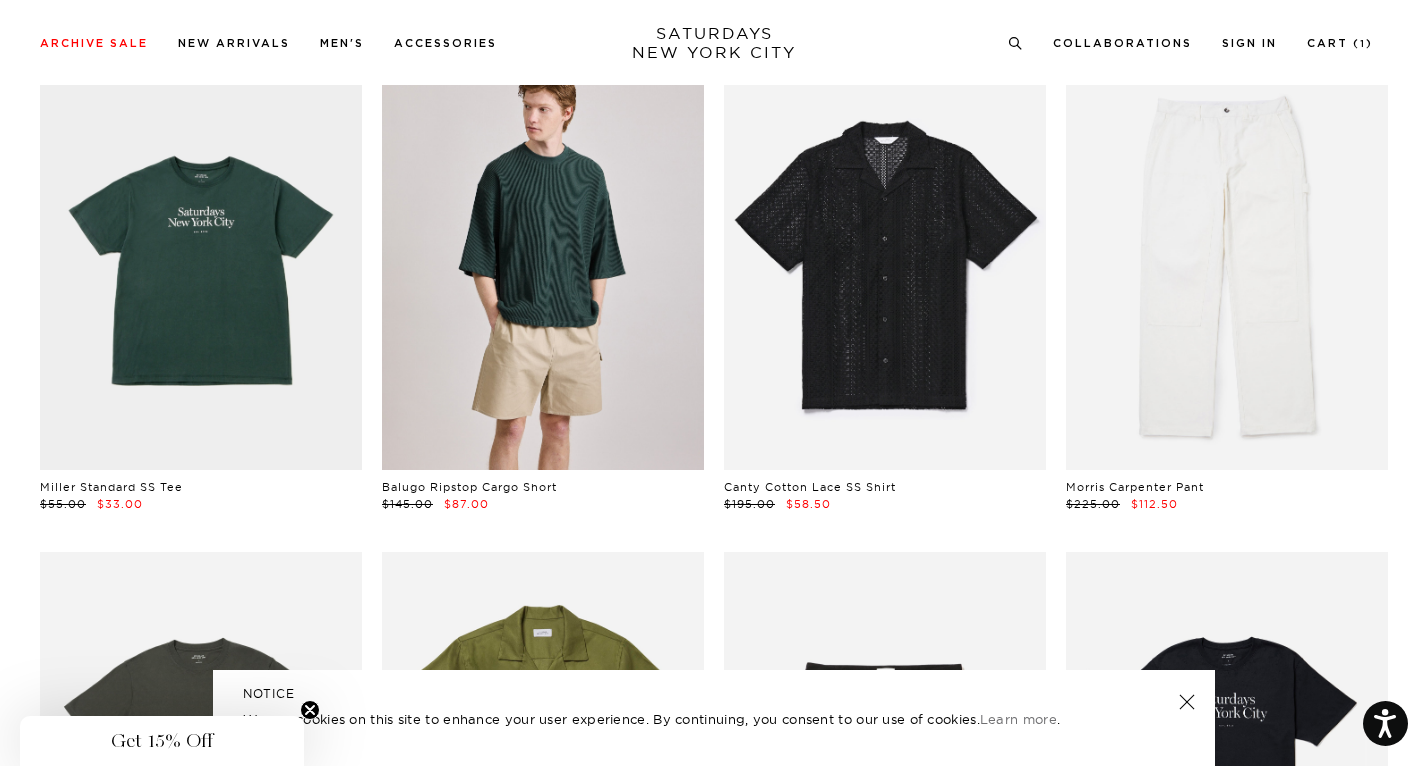 click at bounding box center (543, 269) 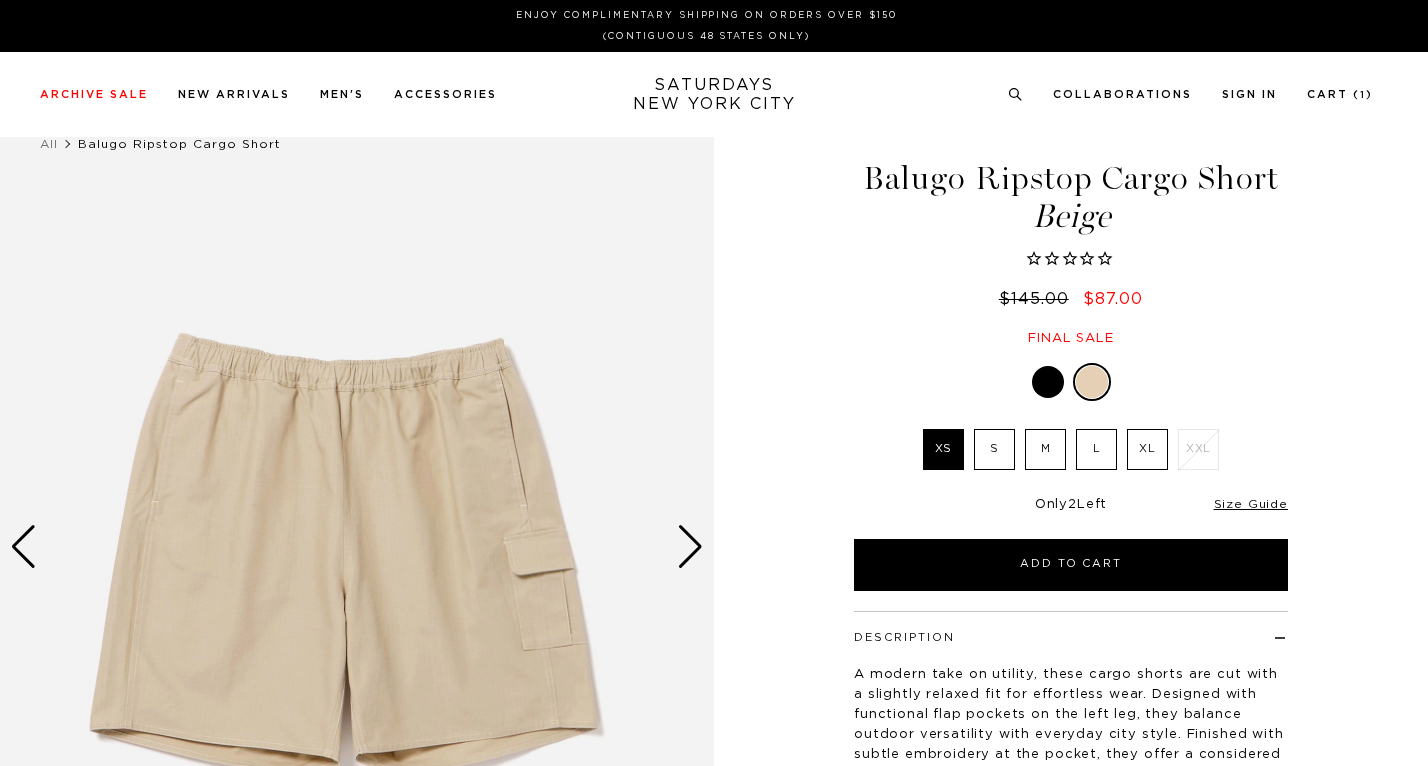 scroll, scrollTop: 0, scrollLeft: 0, axis: both 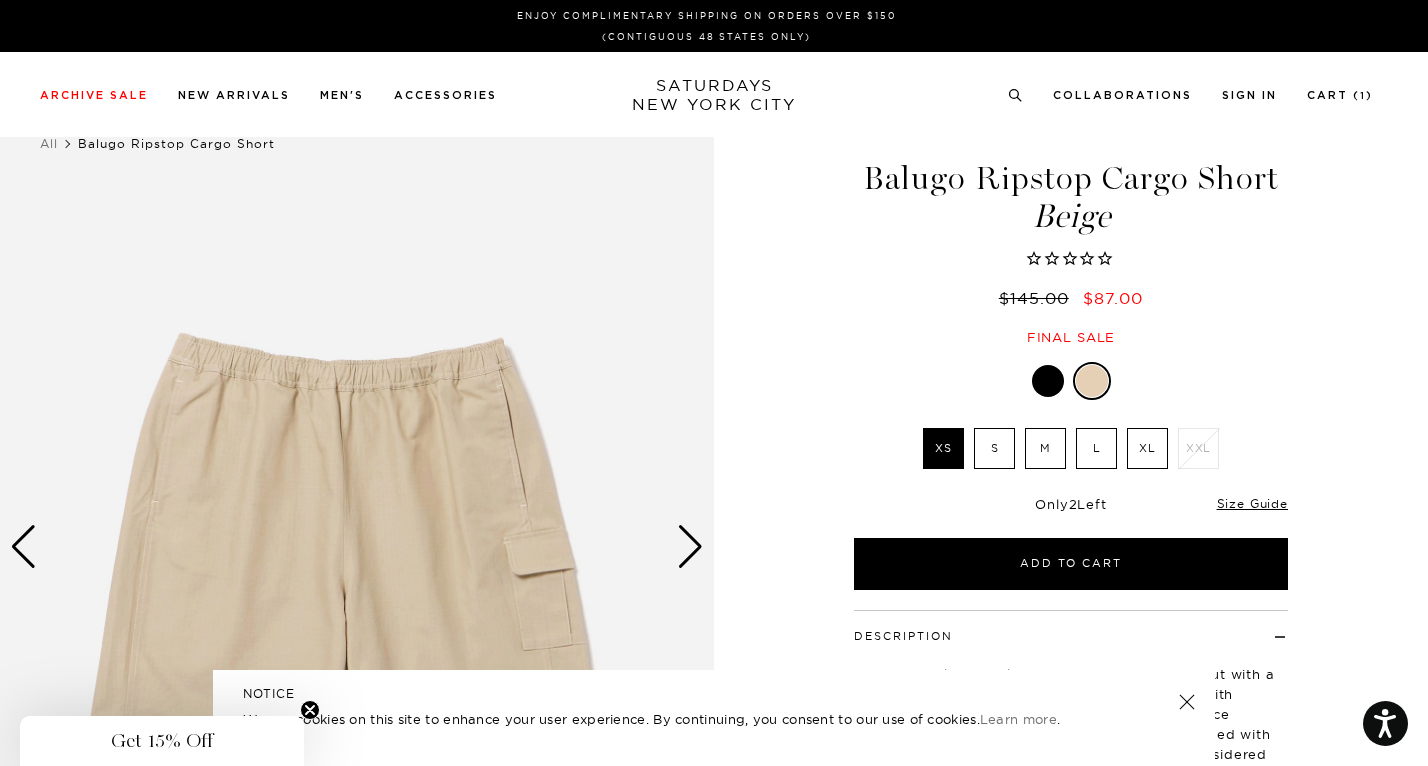 click at bounding box center (690, 547) 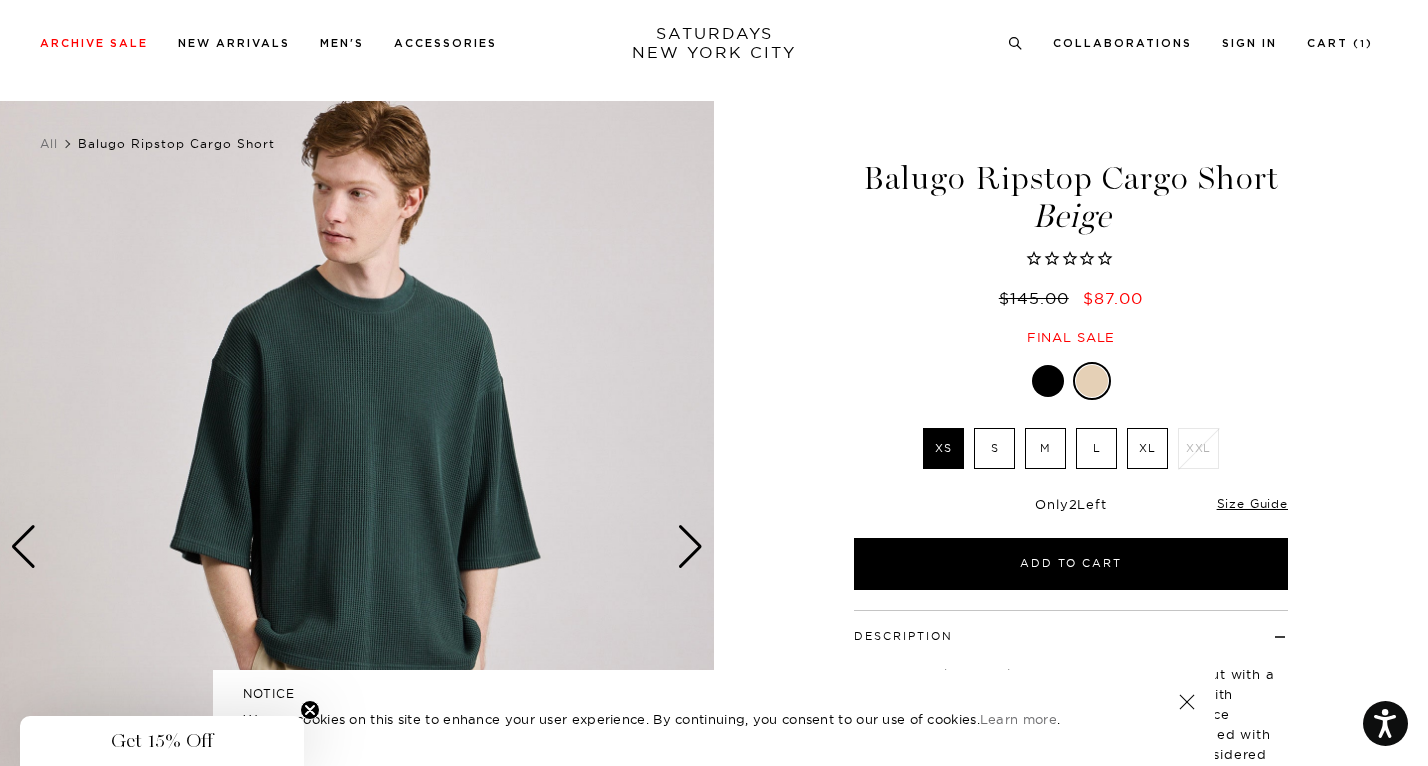 scroll, scrollTop: 282, scrollLeft: 0, axis: vertical 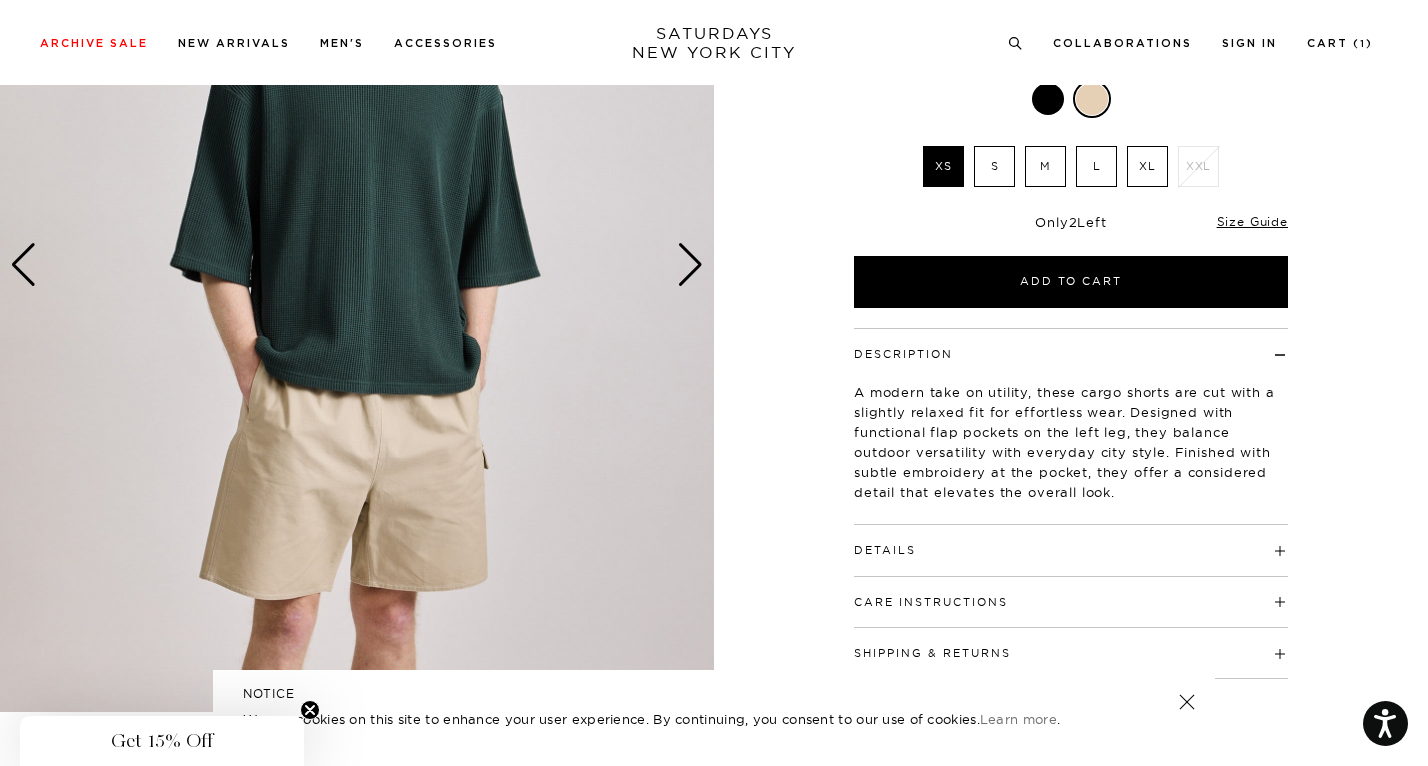 click at bounding box center [690, 265] 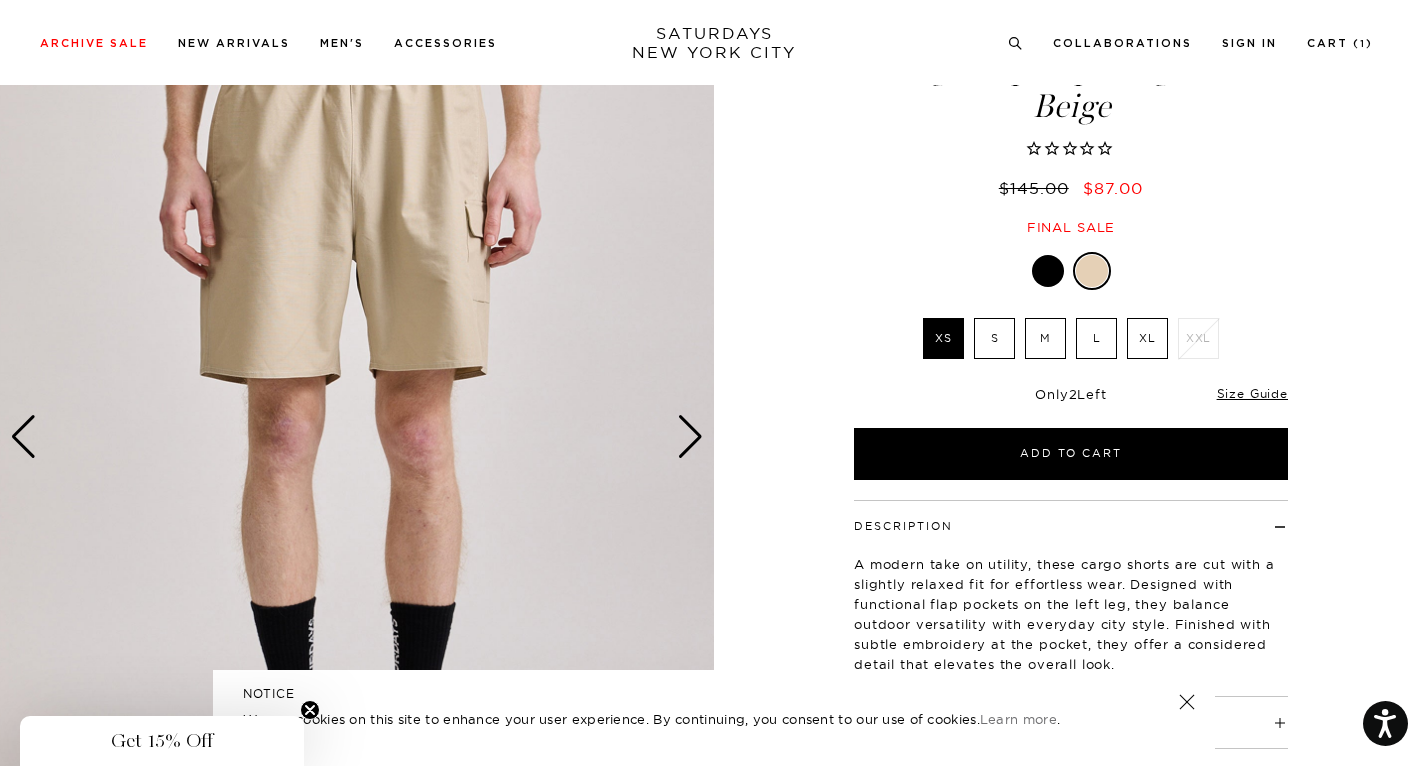scroll, scrollTop: 61, scrollLeft: 0, axis: vertical 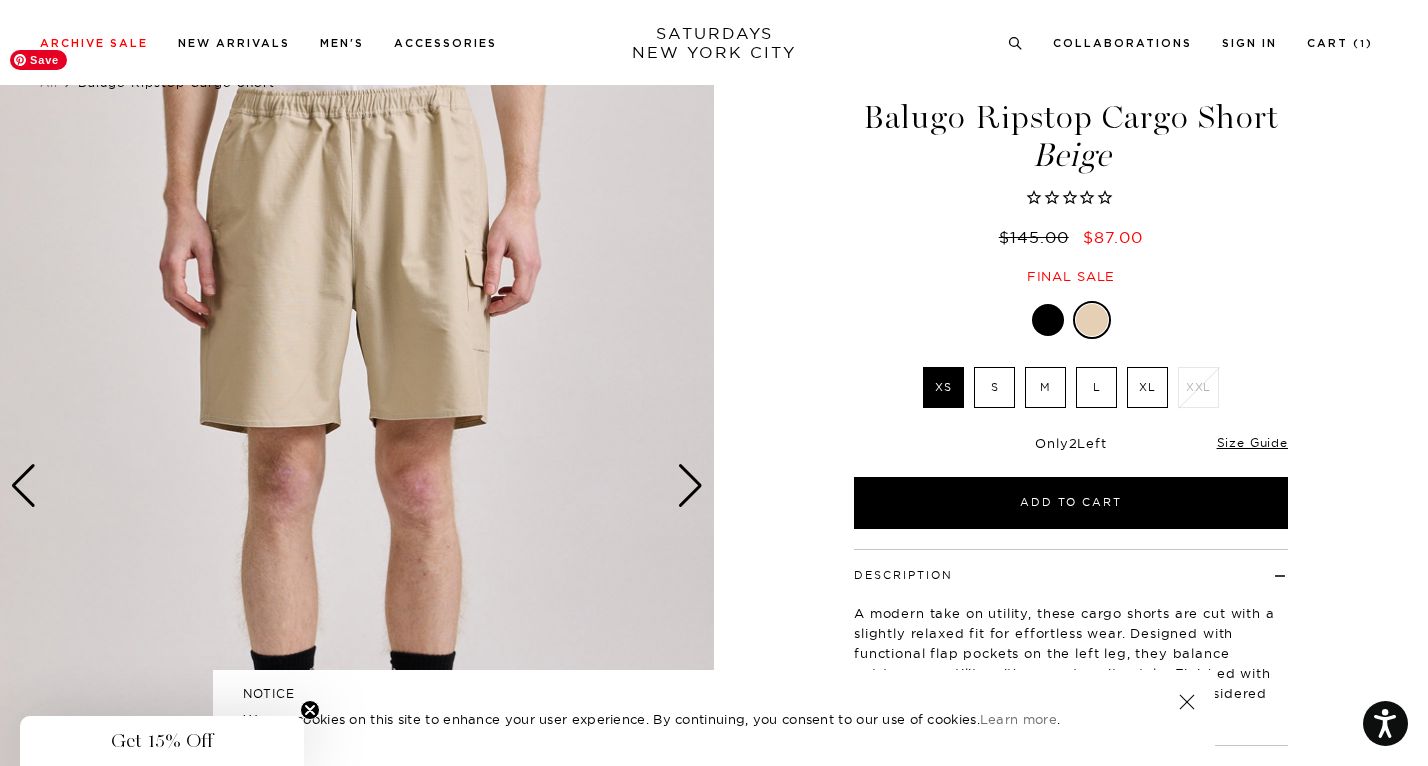 click at bounding box center (357, 486) 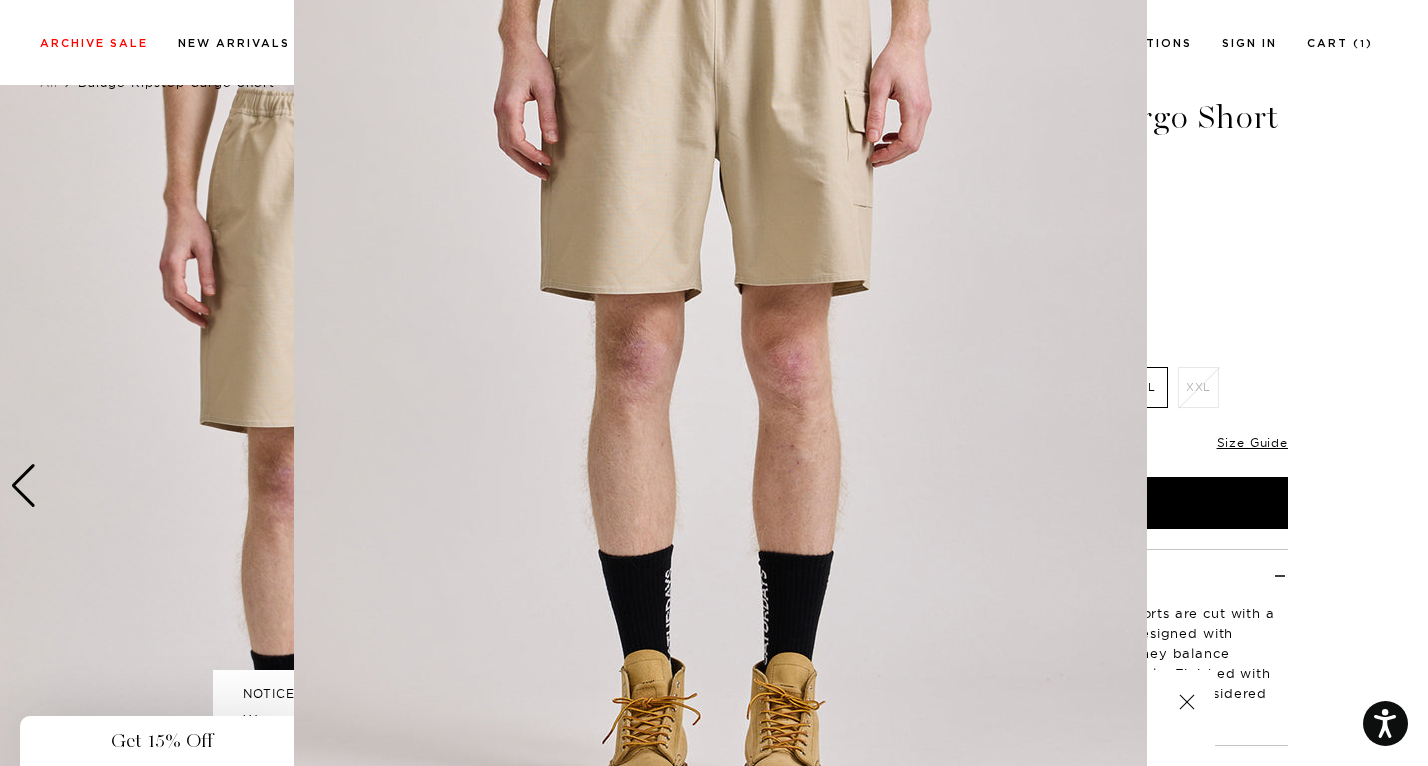 scroll, scrollTop: 152, scrollLeft: 0, axis: vertical 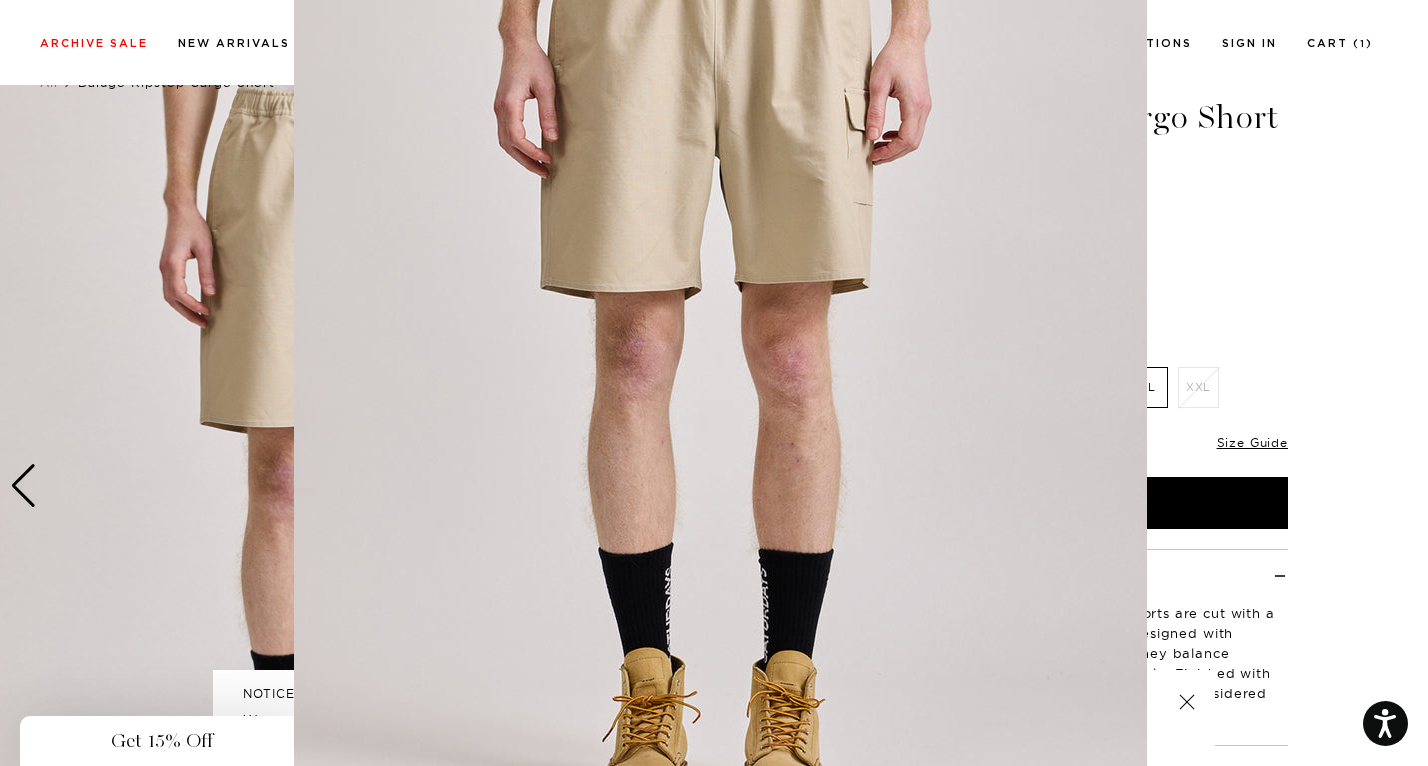 click at bounding box center (714, 383) 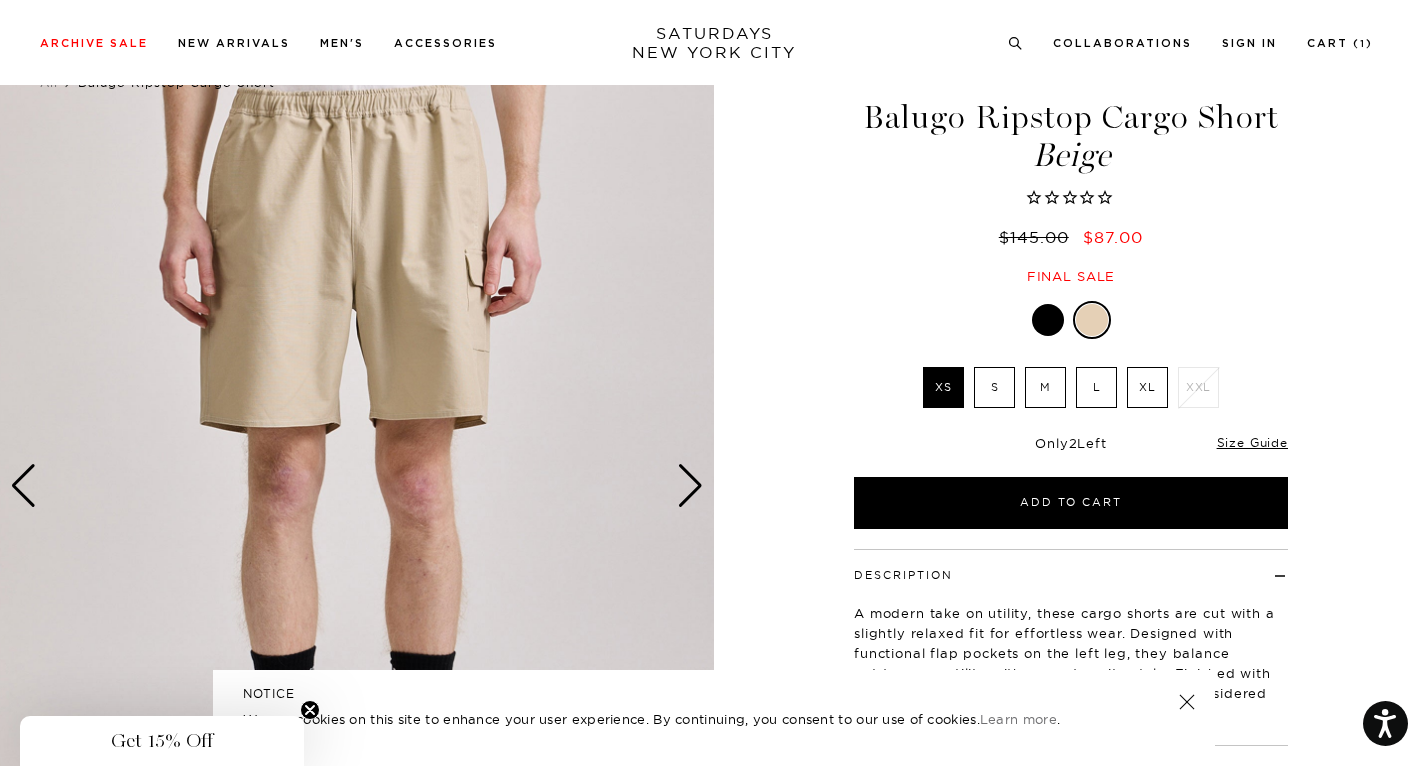 click at bounding box center [690, 486] 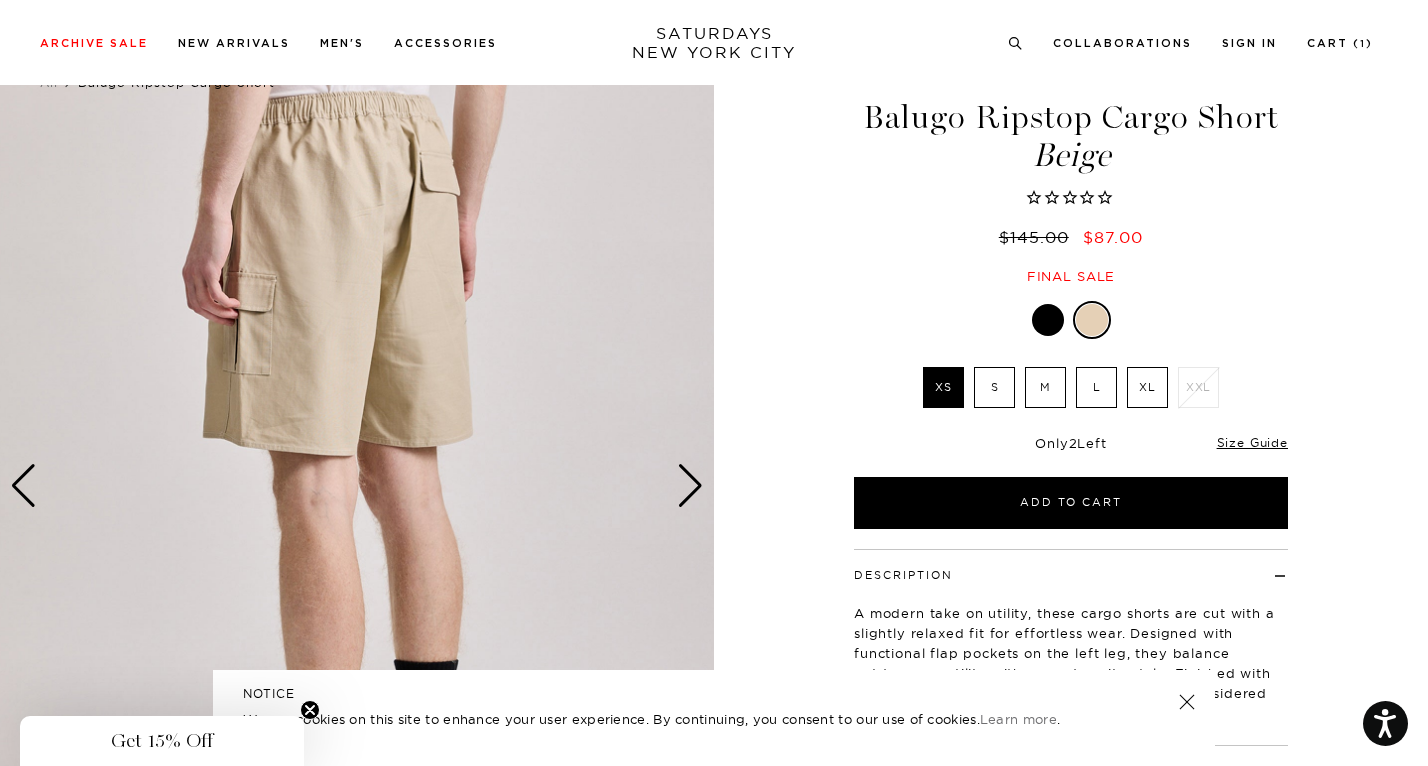 click at bounding box center (690, 486) 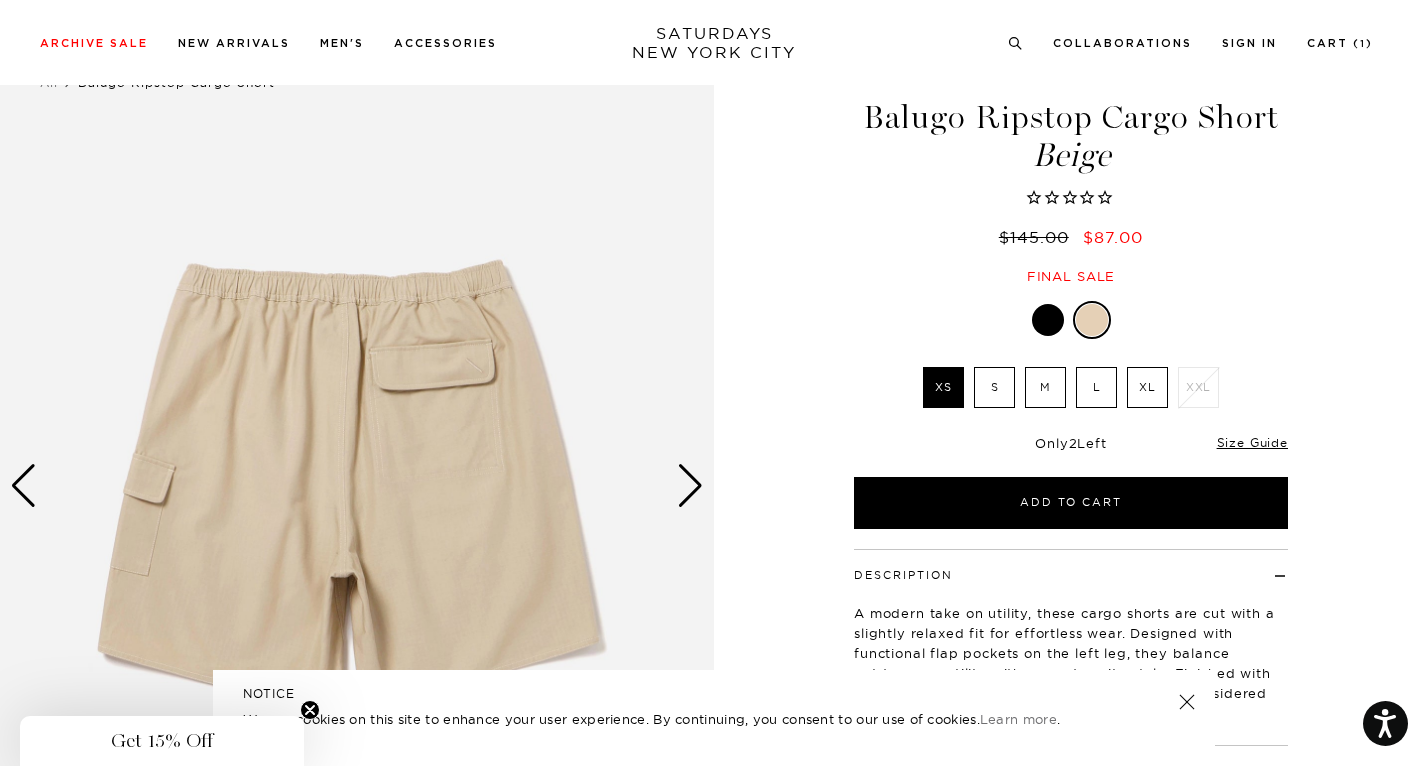 click at bounding box center [690, 486] 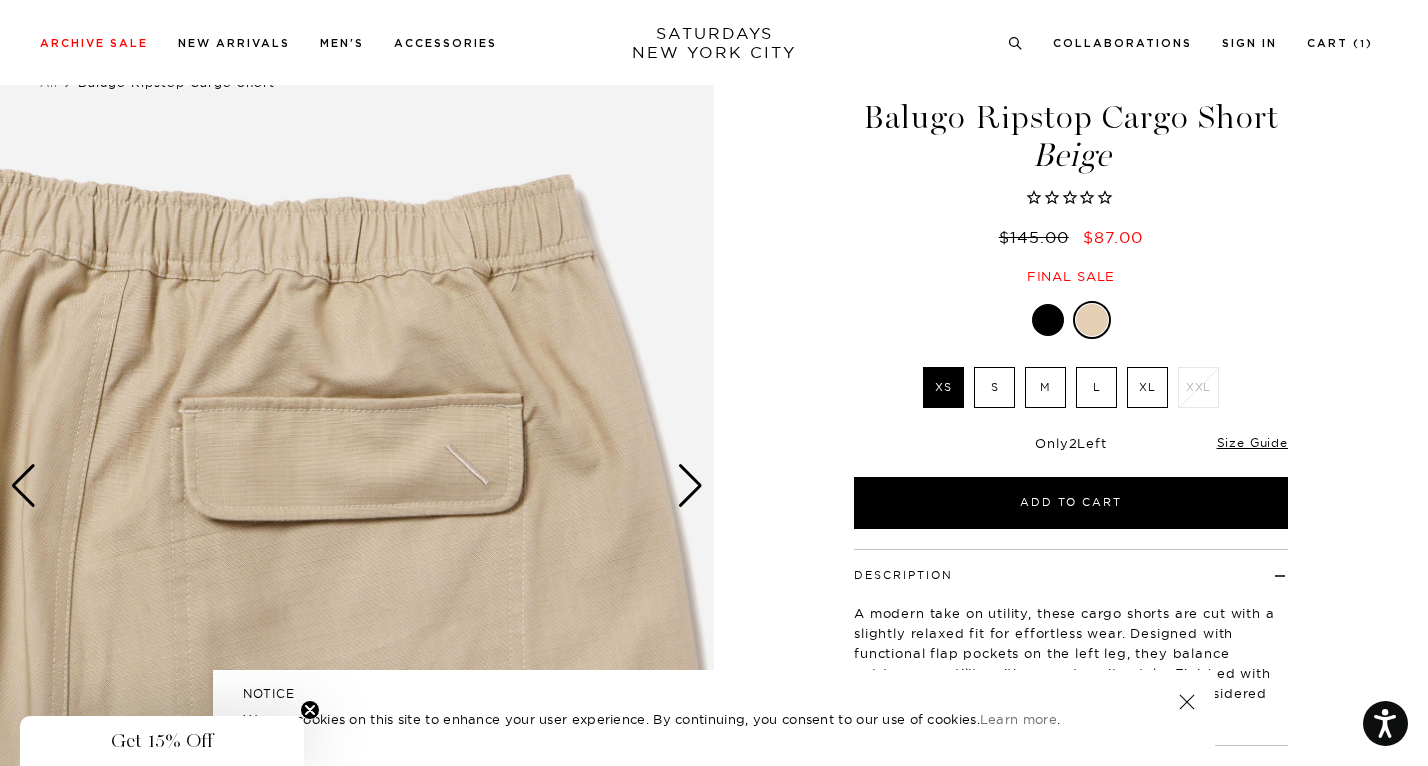 click at bounding box center [690, 486] 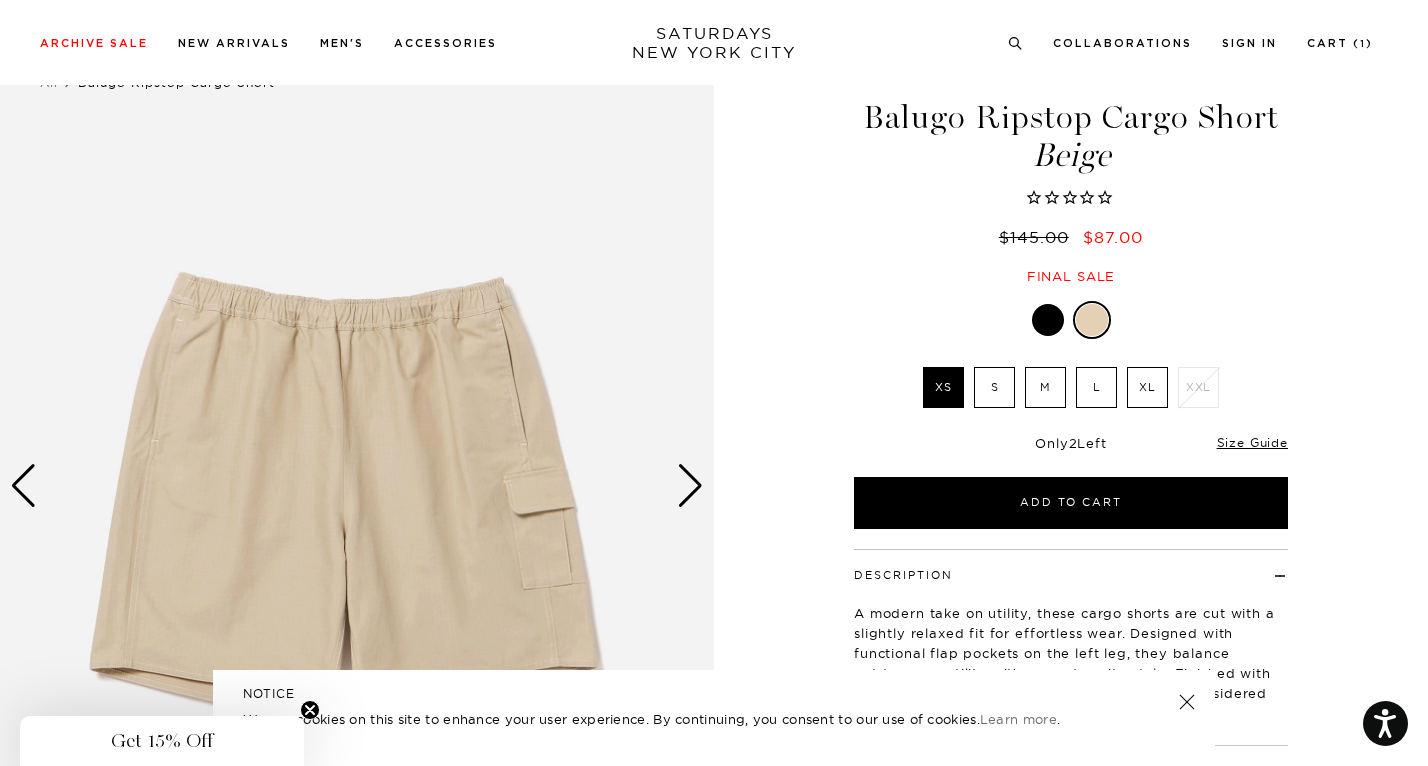 click at bounding box center (690, 486) 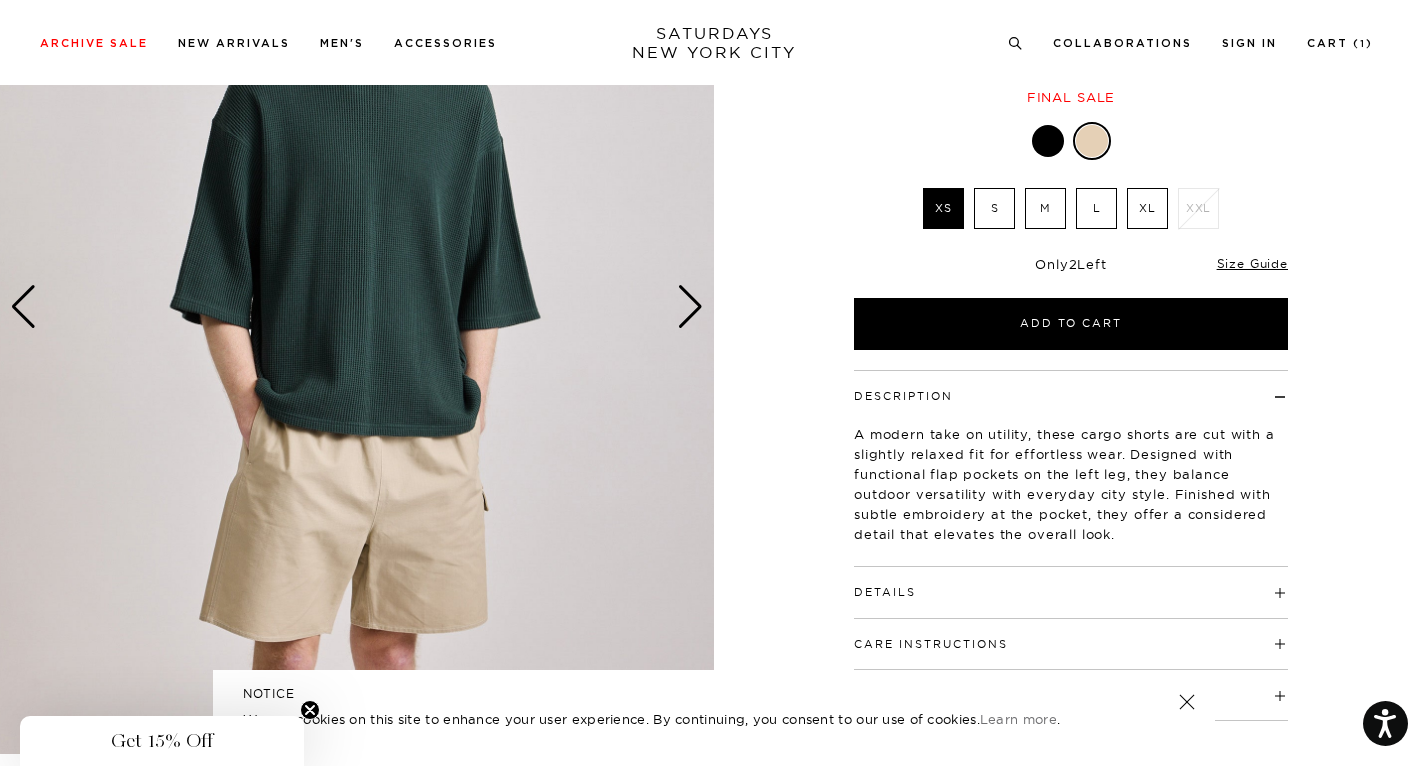 scroll, scrollTop: 243, scrollLeft: 0, axis: vertical 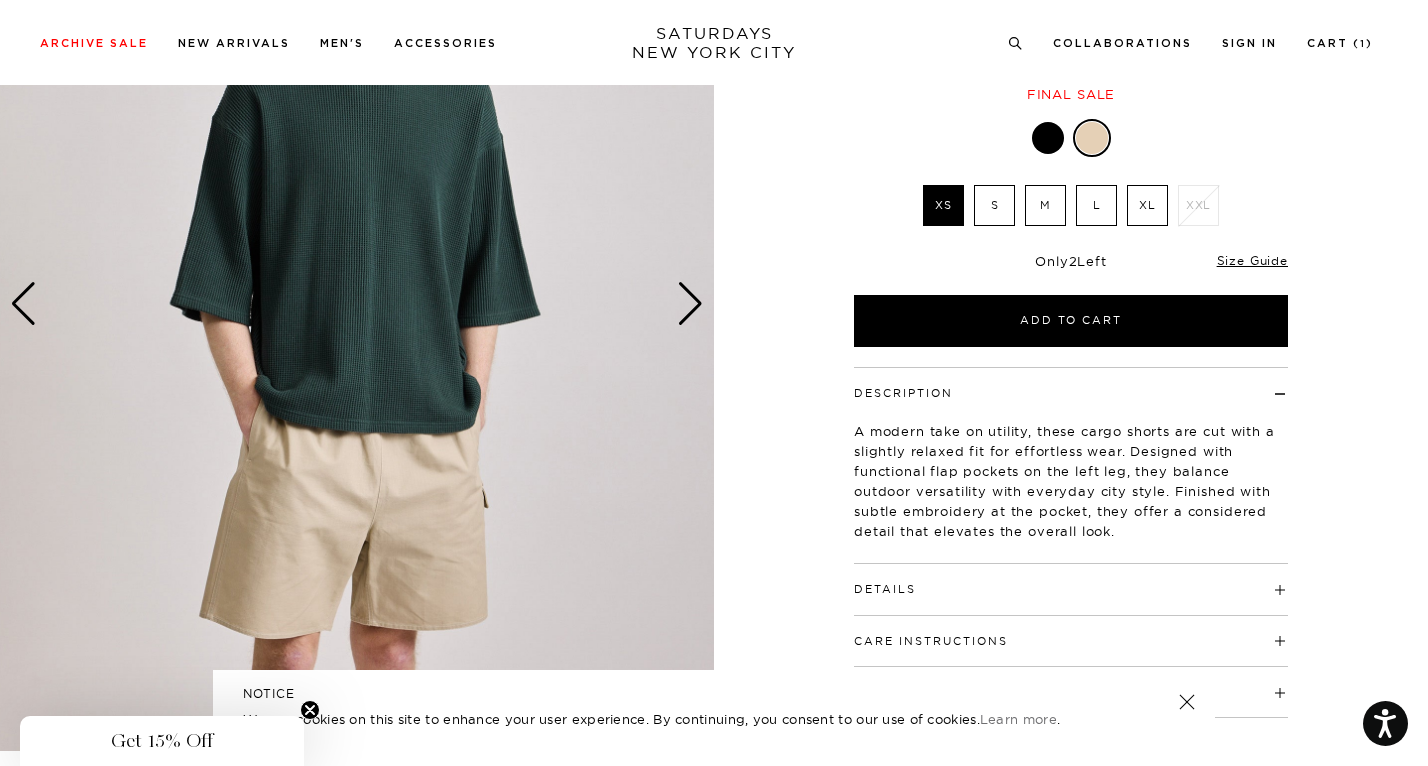 click at bounding box center (690, 304) 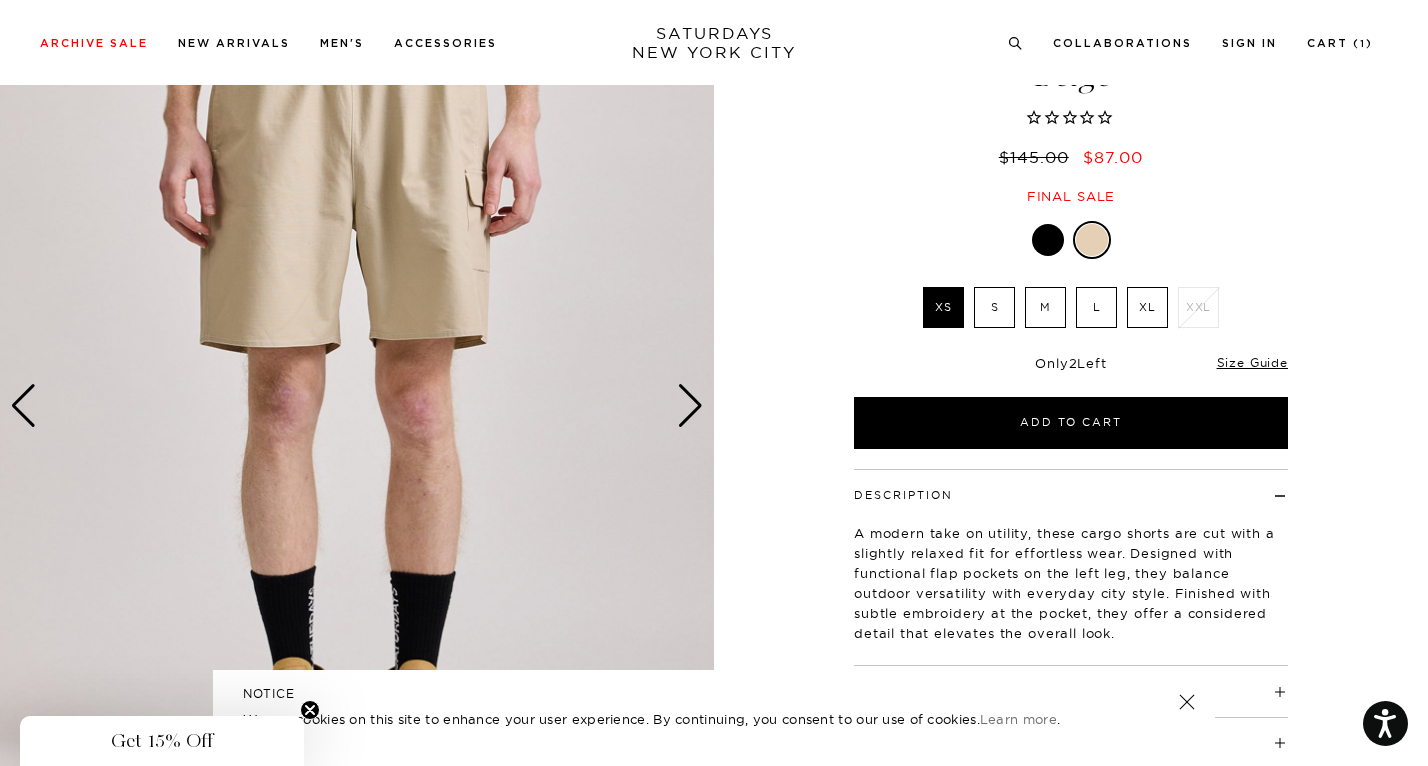 scroll, scrollTop: 123, scrollLeft: 0, axis: vertical 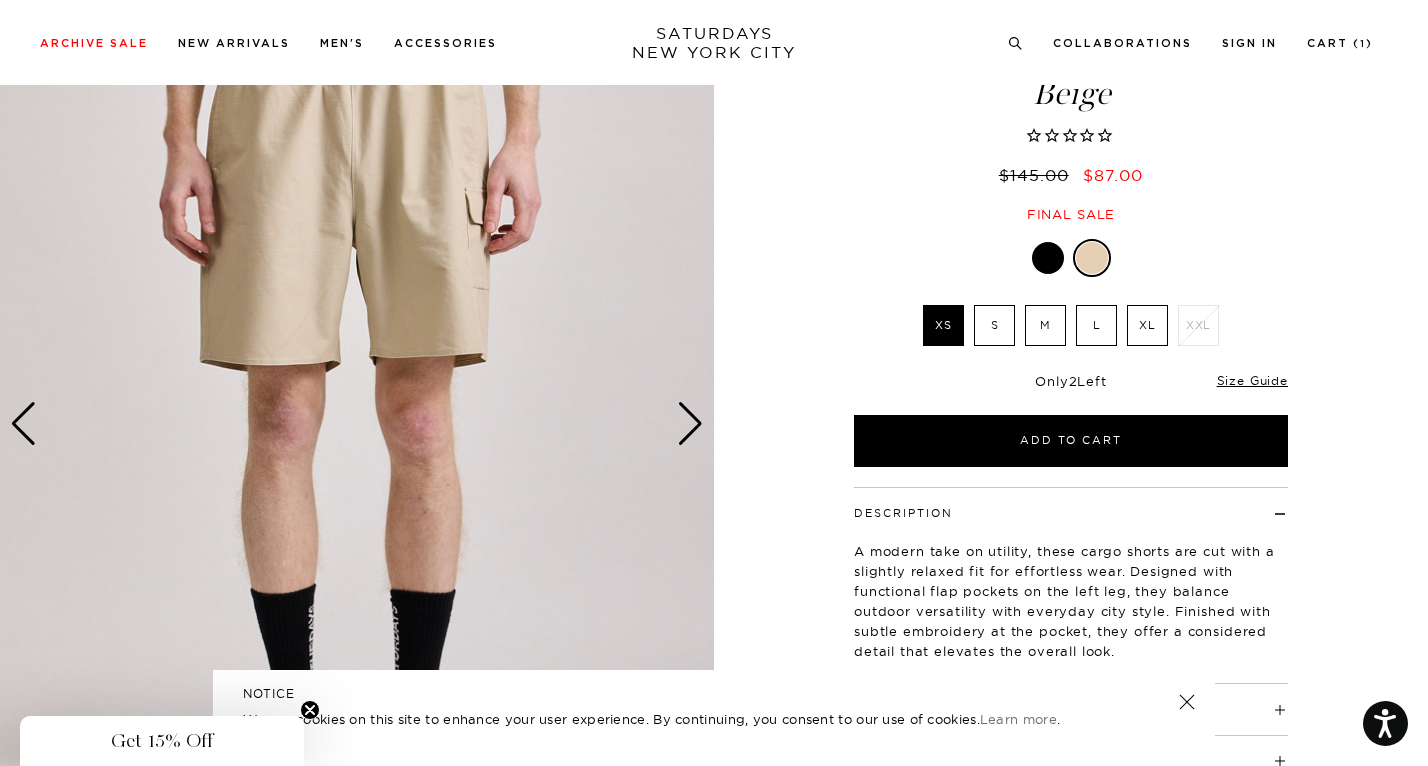 click at bounding box center (690, 424) 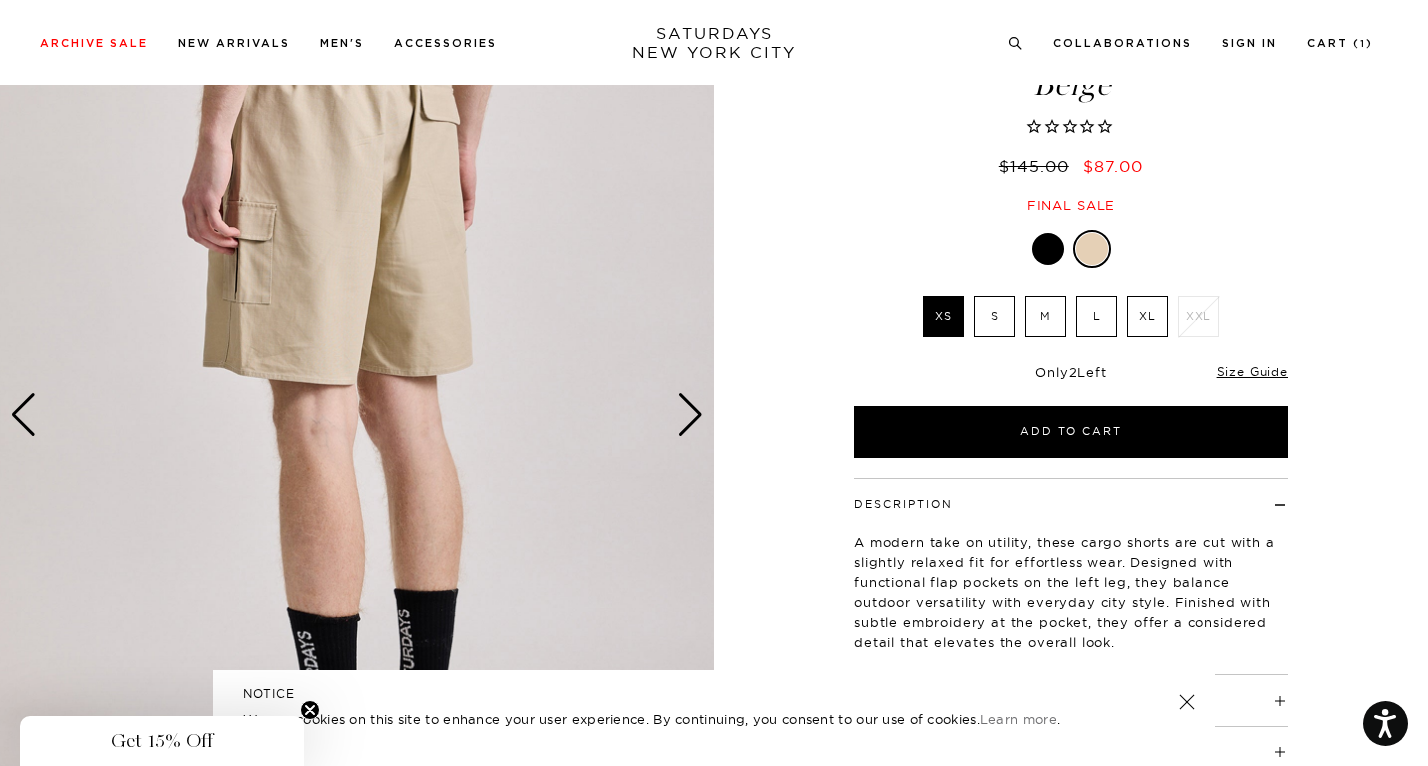 scroll, scrollTop: 182, scrollLeft: 0, axis: vertical 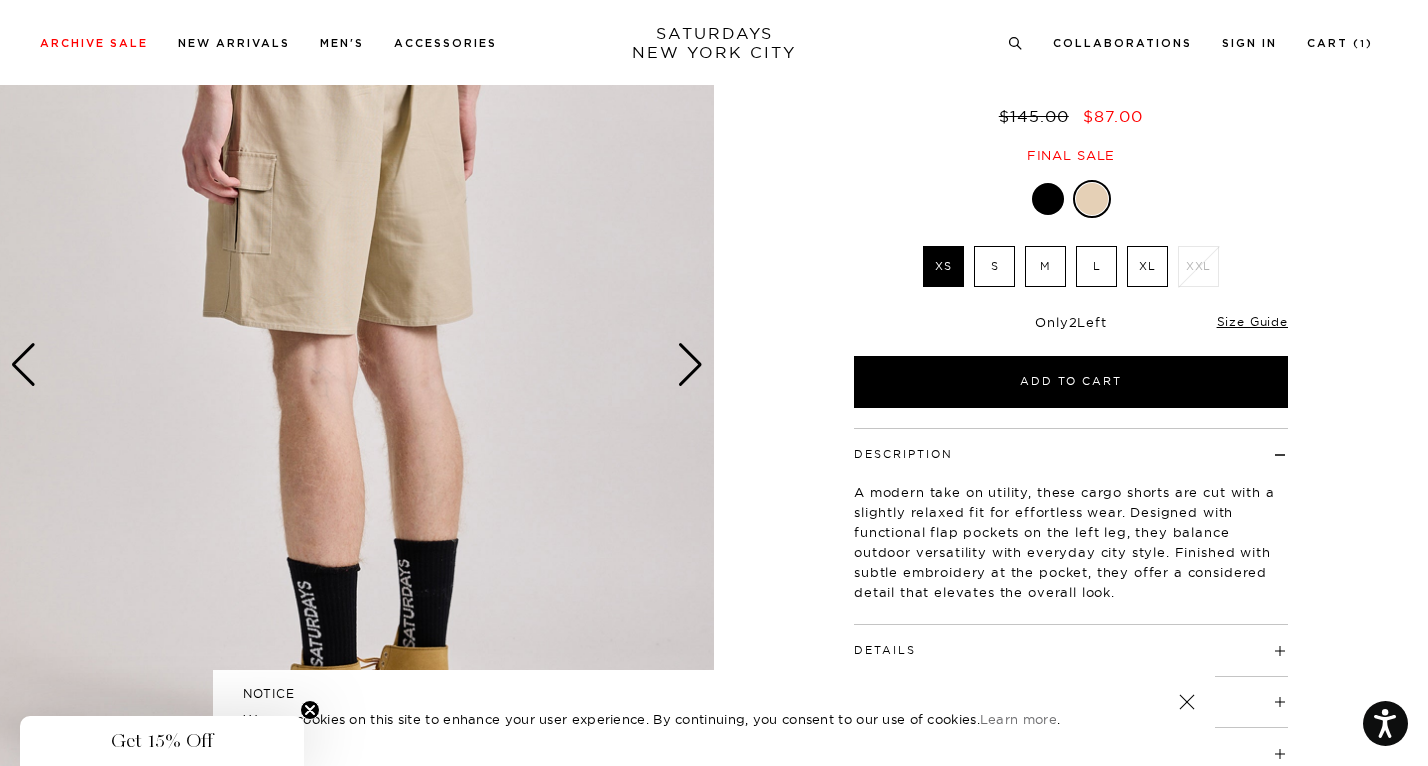 click at bounding box center [690, 365] 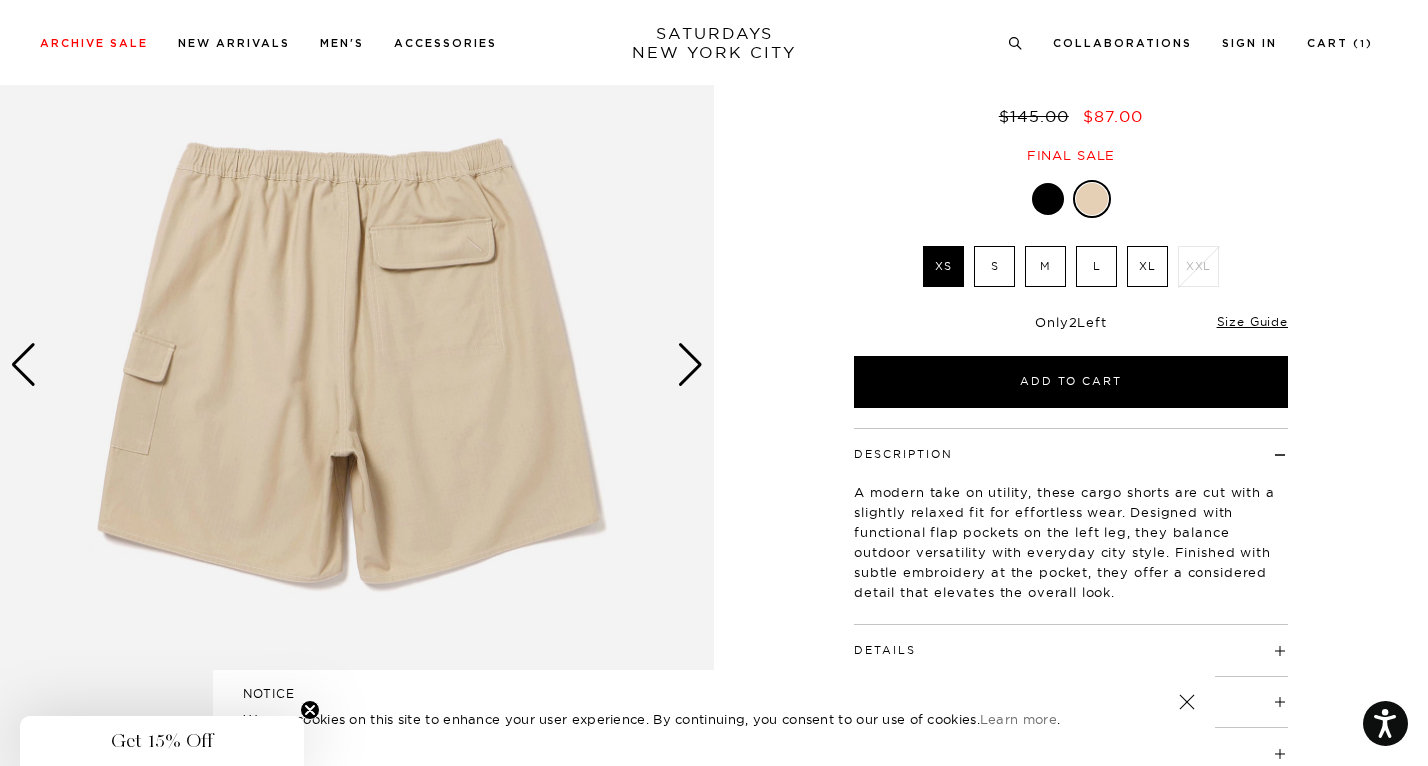 click at bounding box center (690, 365) 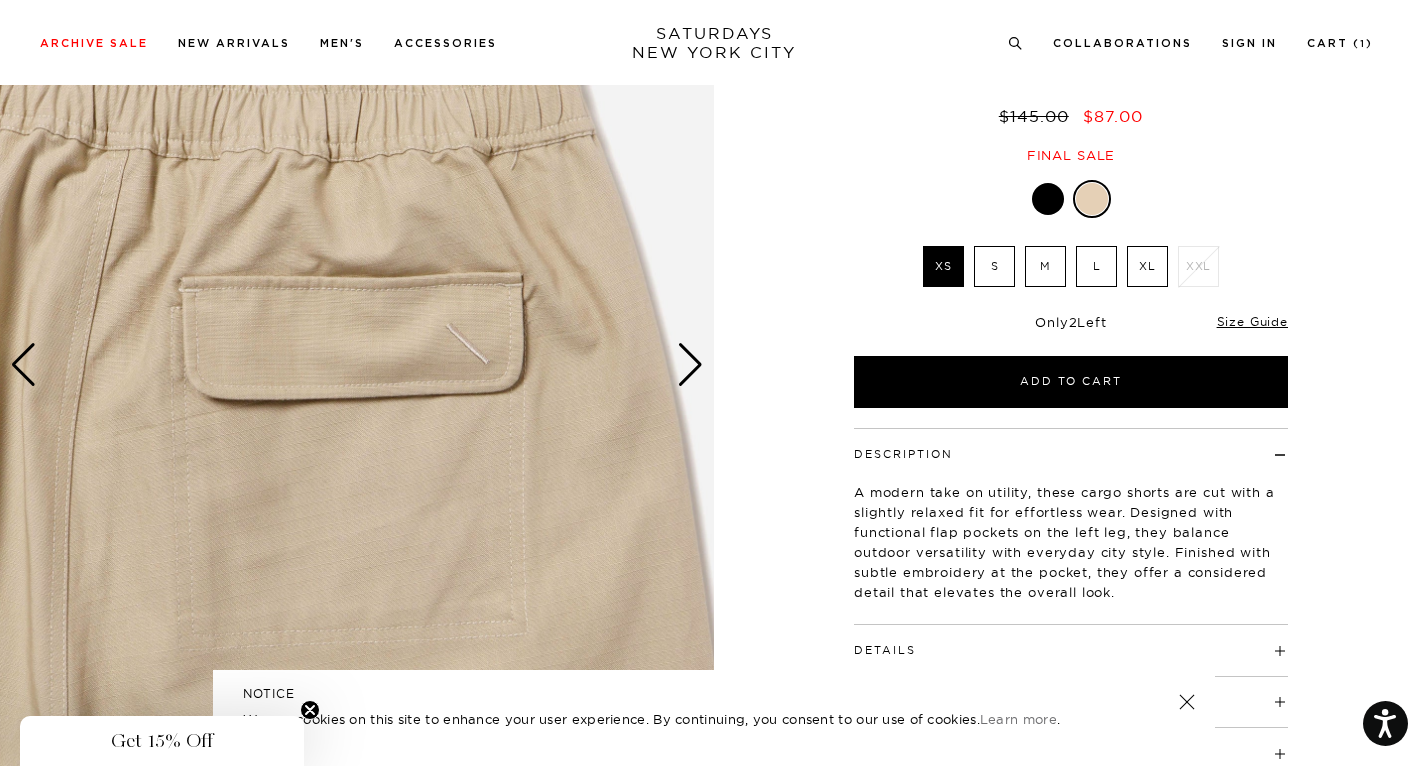 click at bounding box center (690, 365) 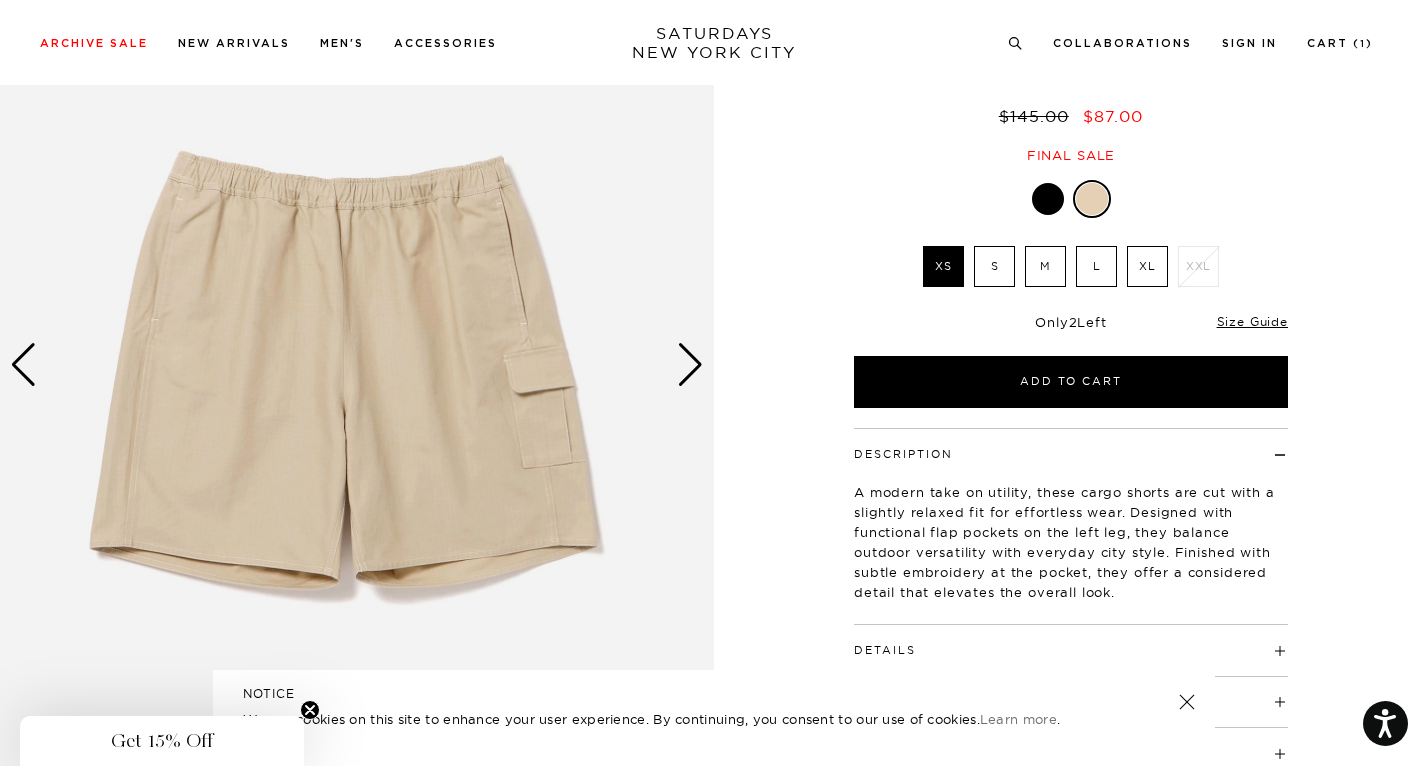 click at bounding box center (690, 365) 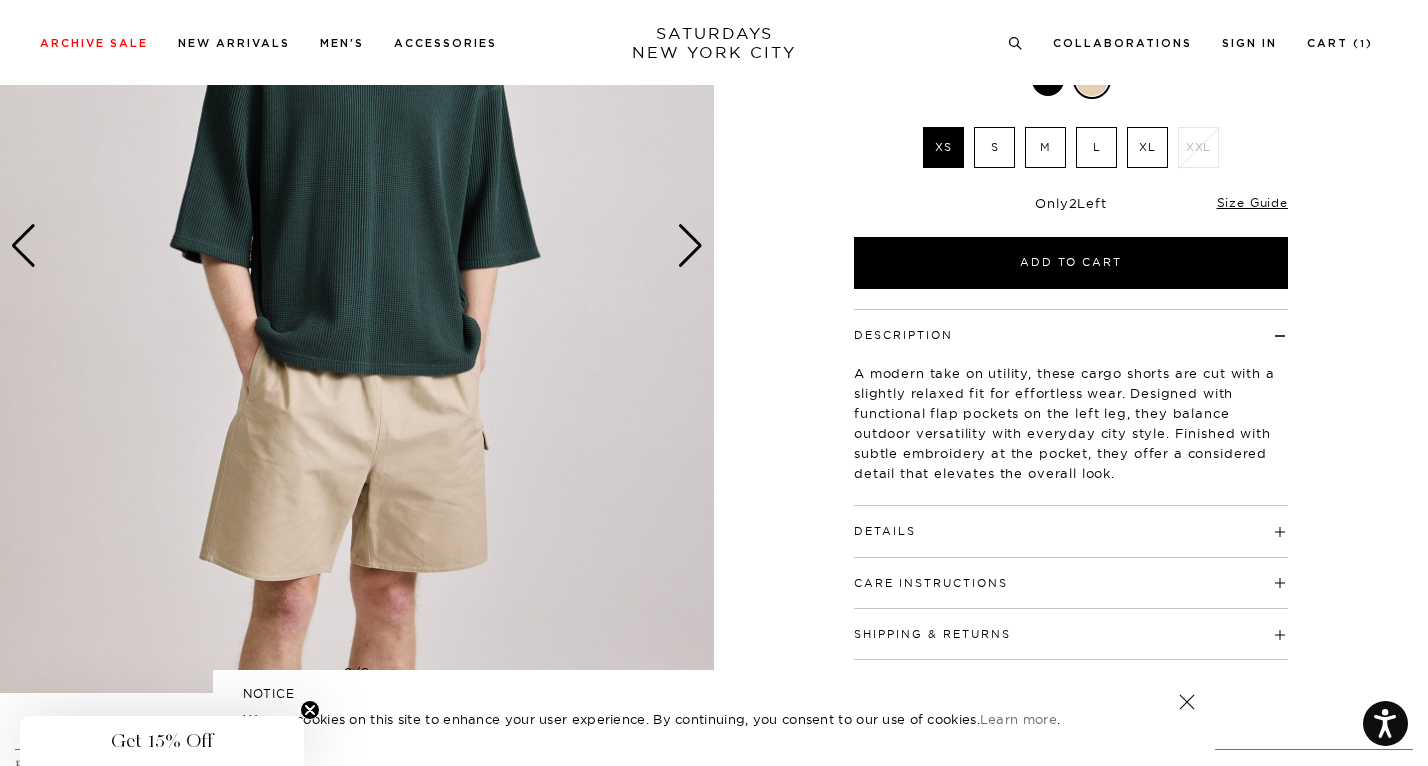 scroll, scrollTop: 278, scrollLeft: 0, axis: vertical 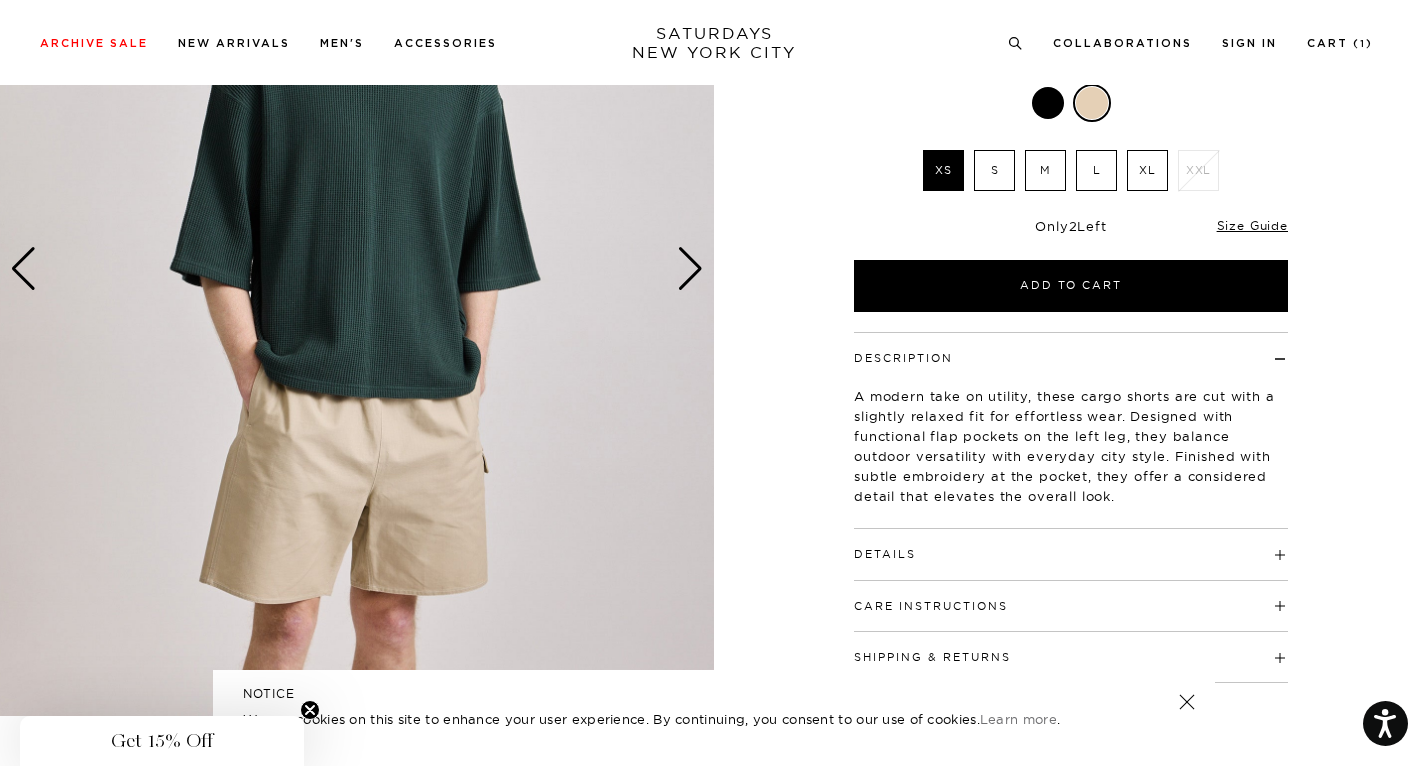 click on "2  /  6" at bounding box center [714, 269] 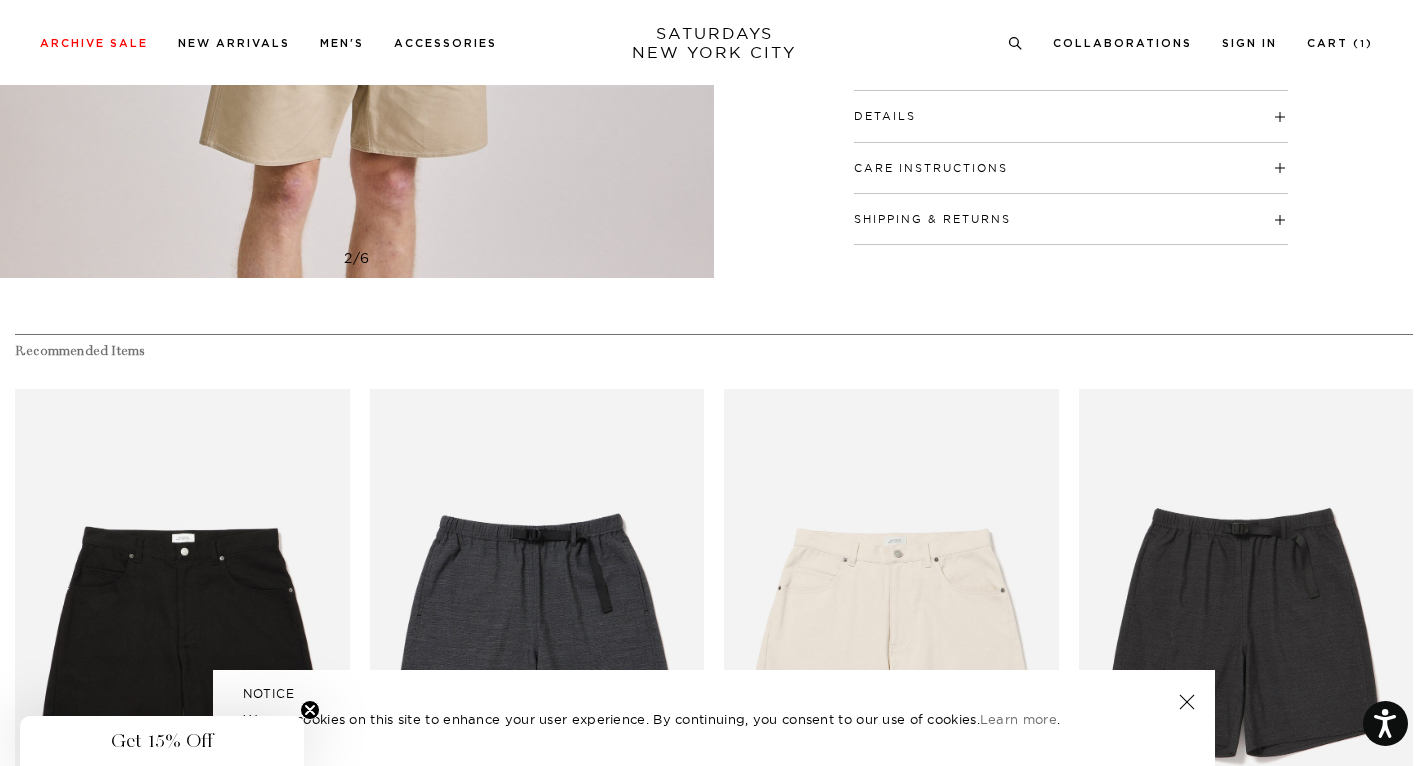 scroll, scrollTop: 0, scrollLeft: 0, axis: both 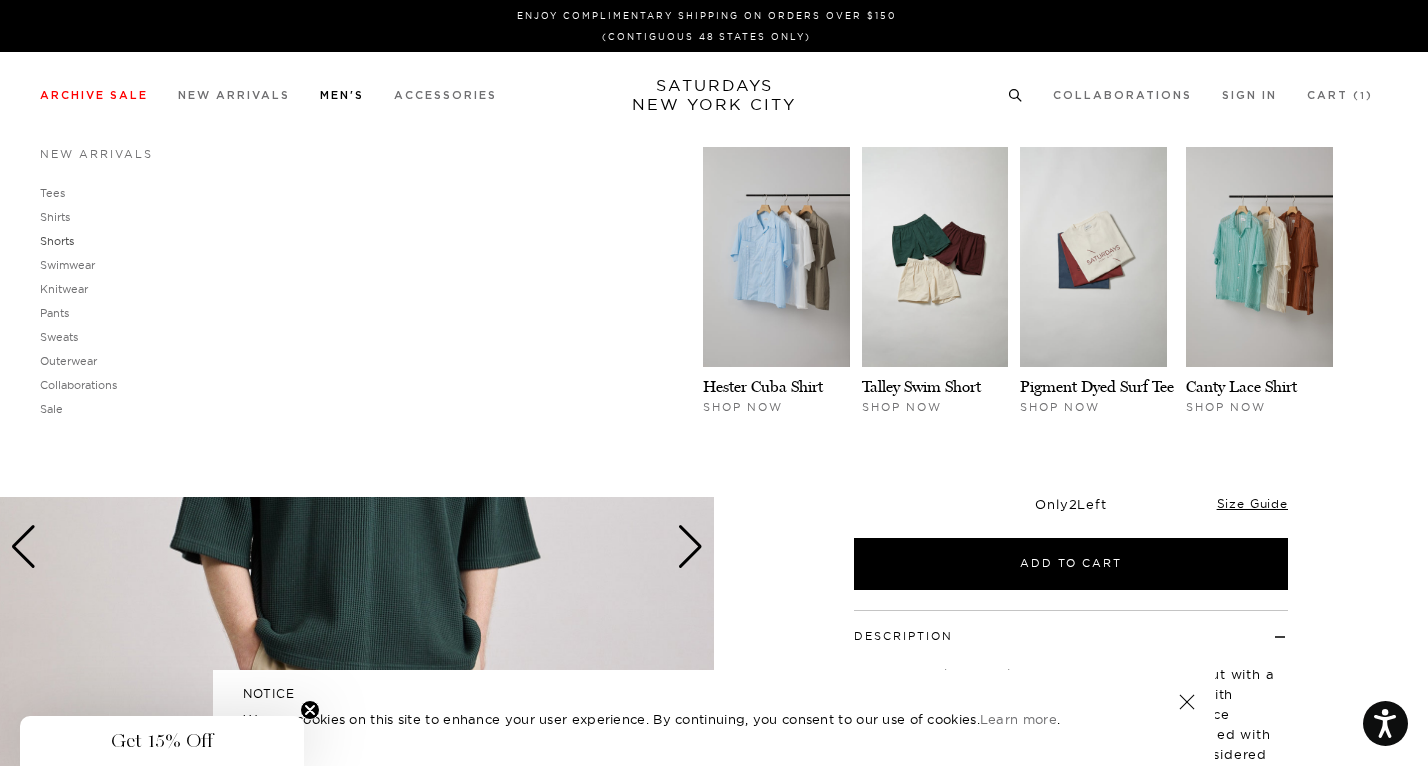 click on "Shorts" at bounding box center (57, 241) 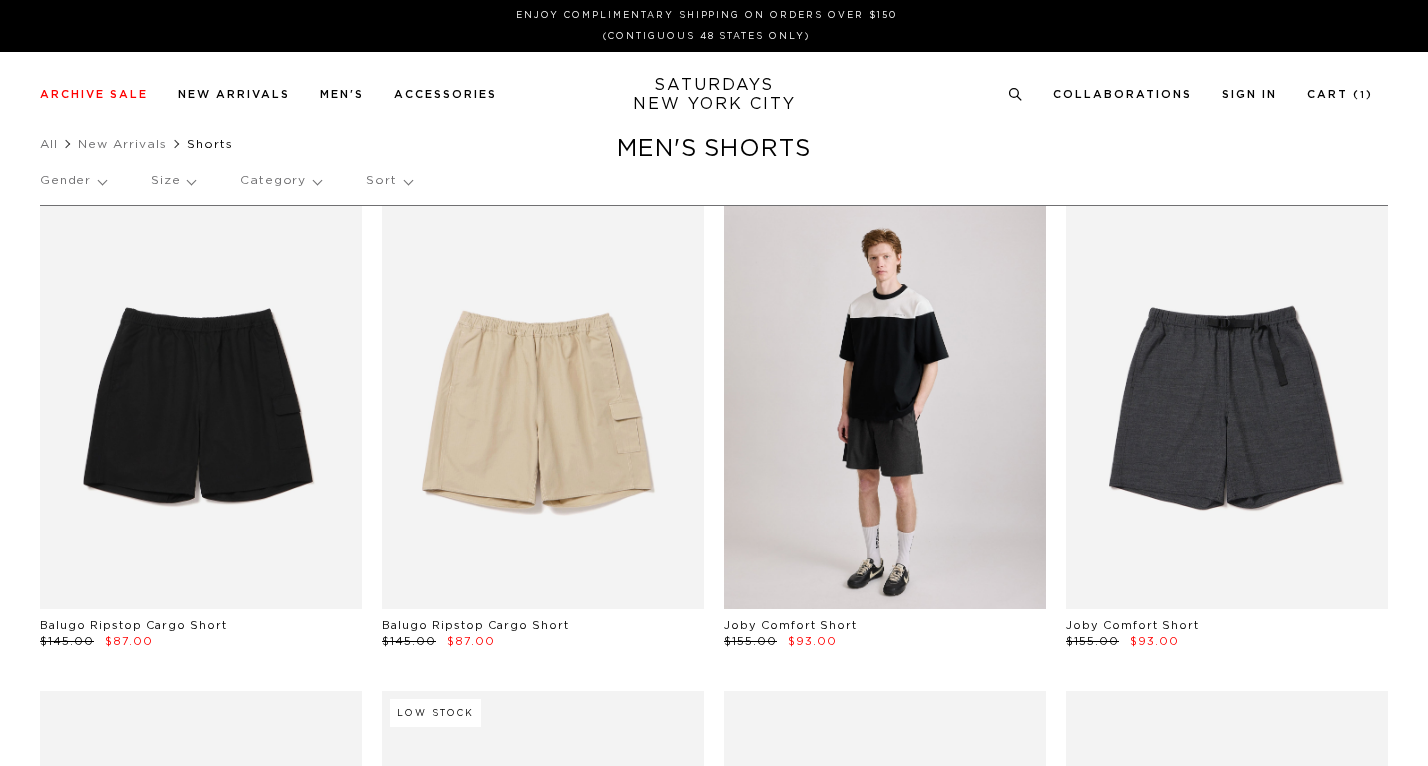 scroll, scrollTop: 0, scrollLeft: 0, axis: both 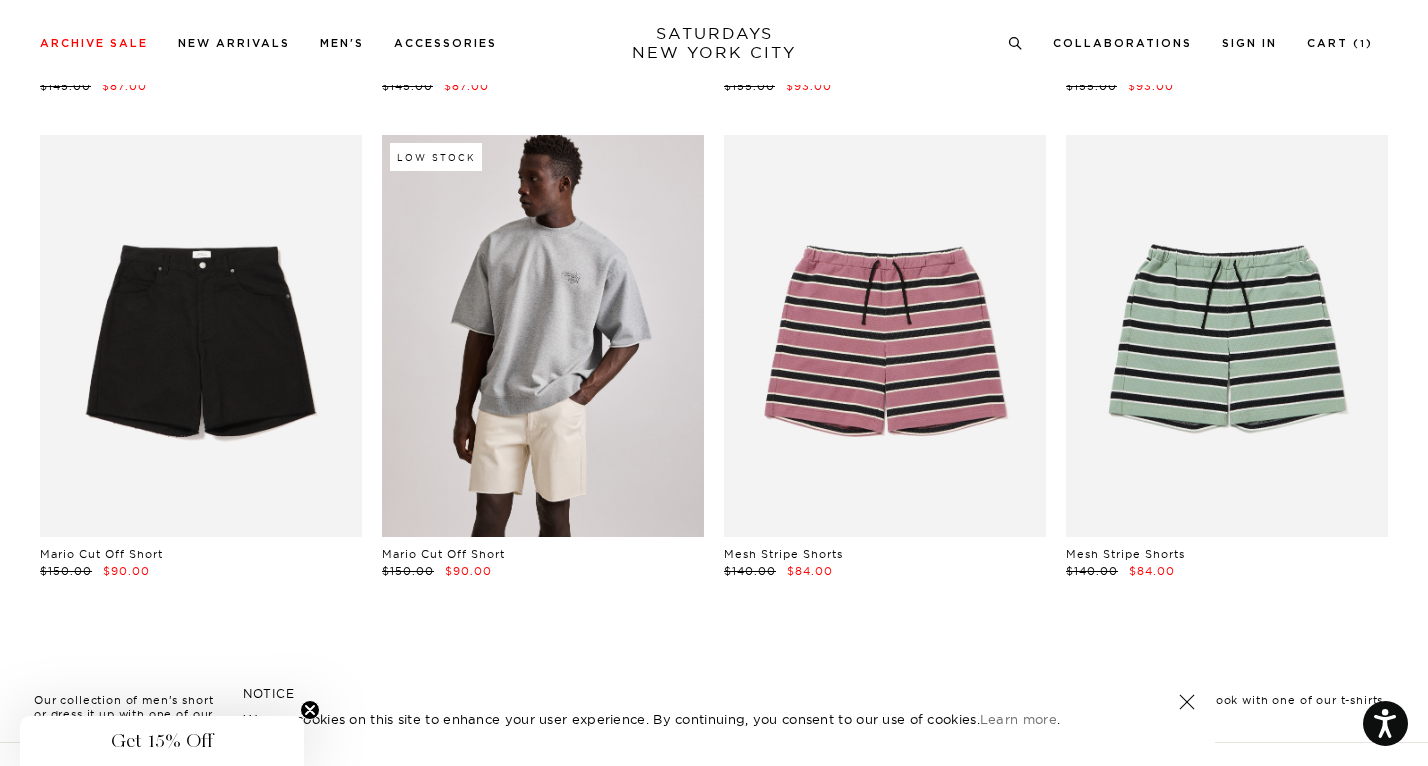 click at bounding box center (543, 336) 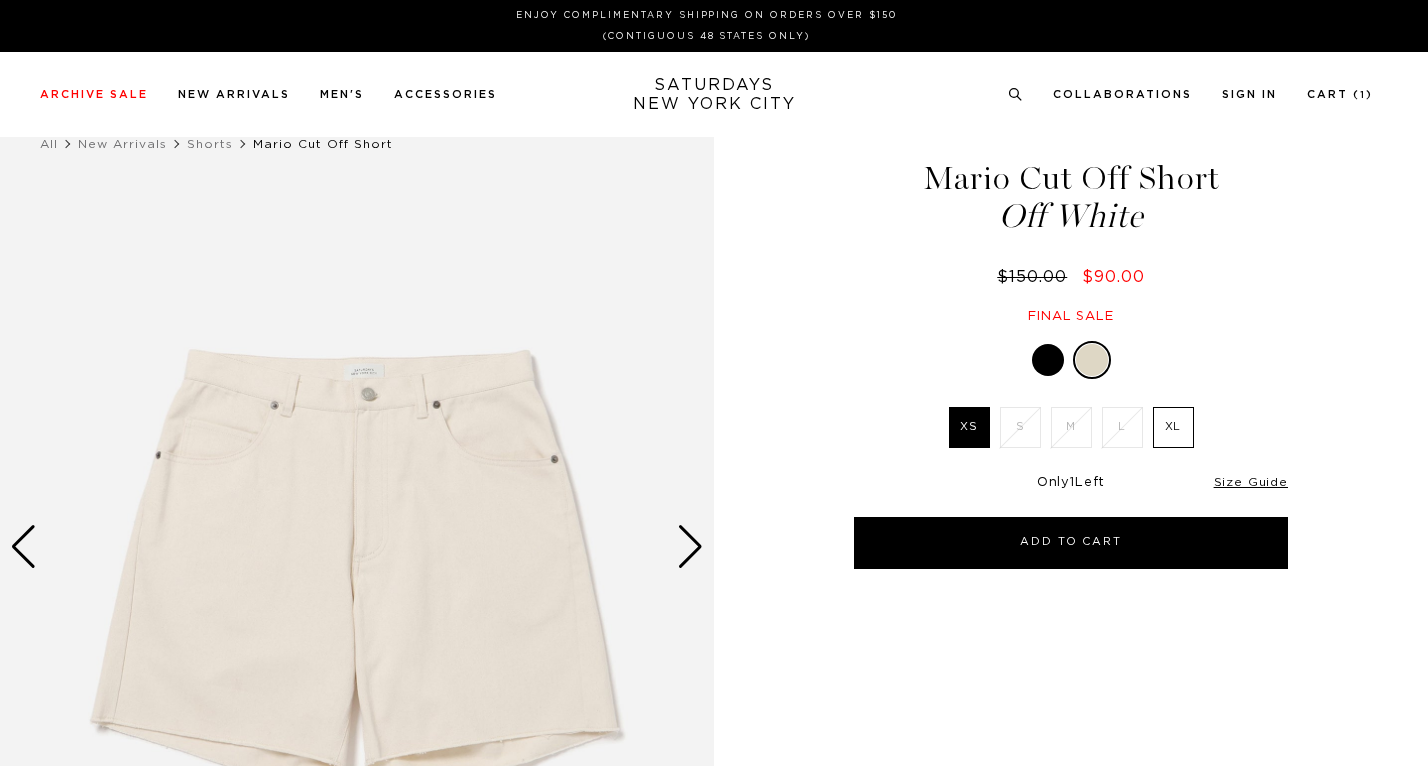 scroll, scrollTop: 0, scrollLeft: 0, axis: both 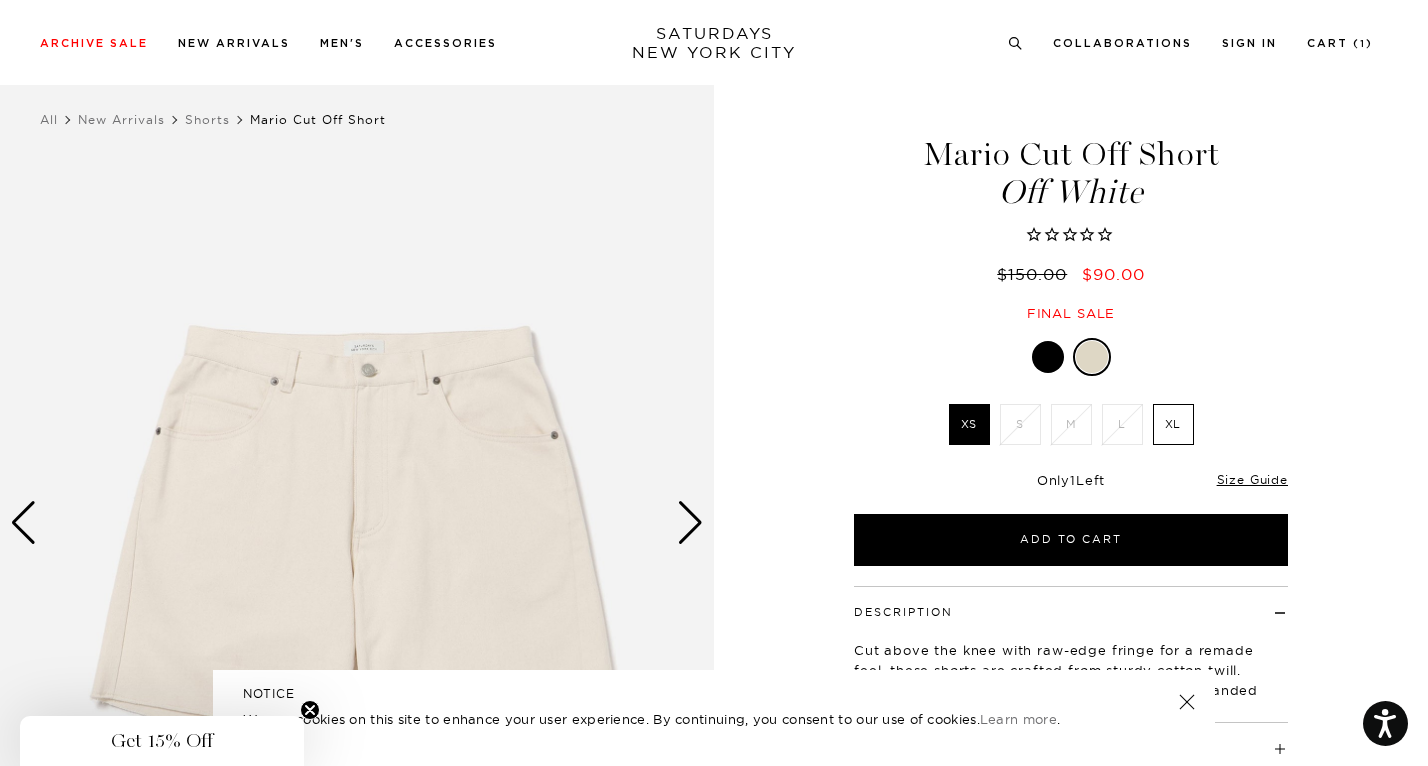 click at bounding box center [690, 523] 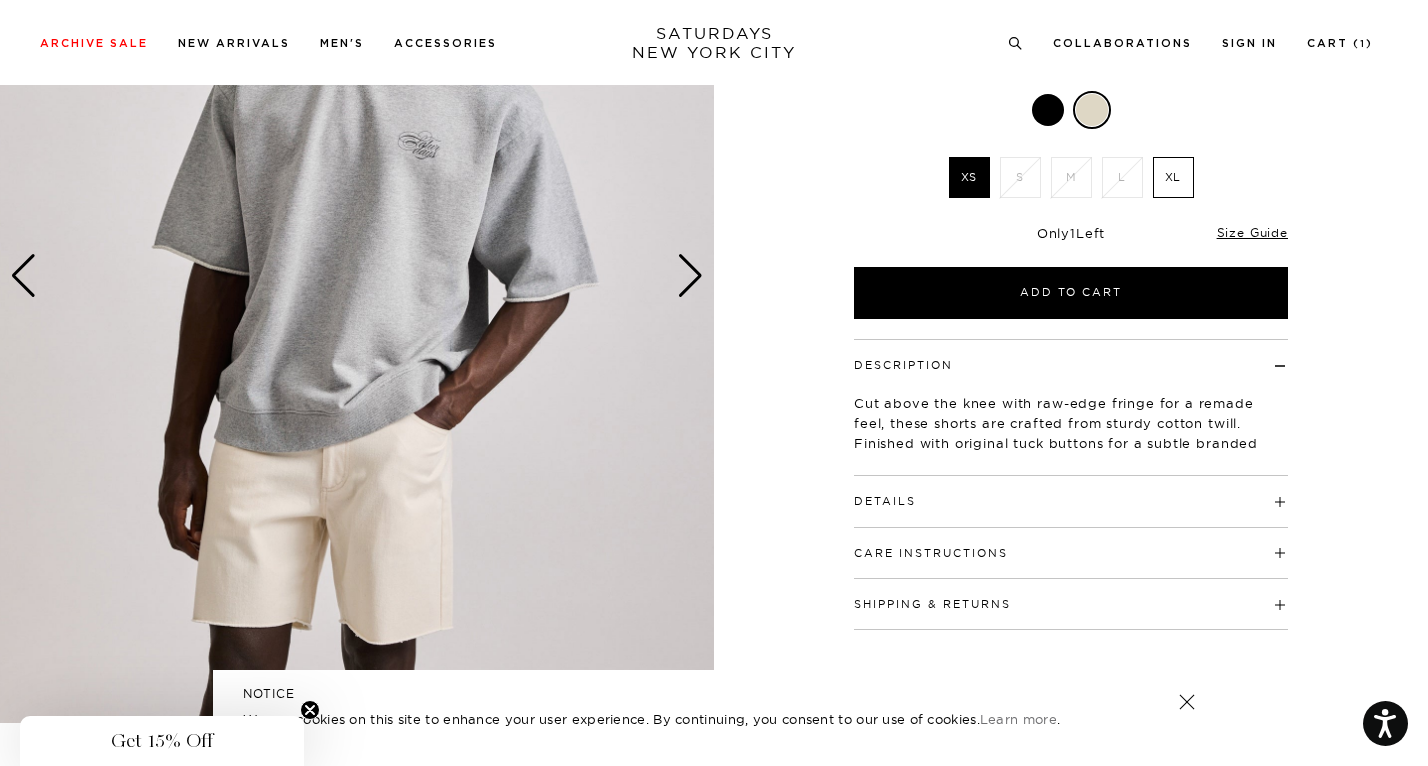 scroll, scrollTop: 212, scrollLeft: 0, axis: vertical 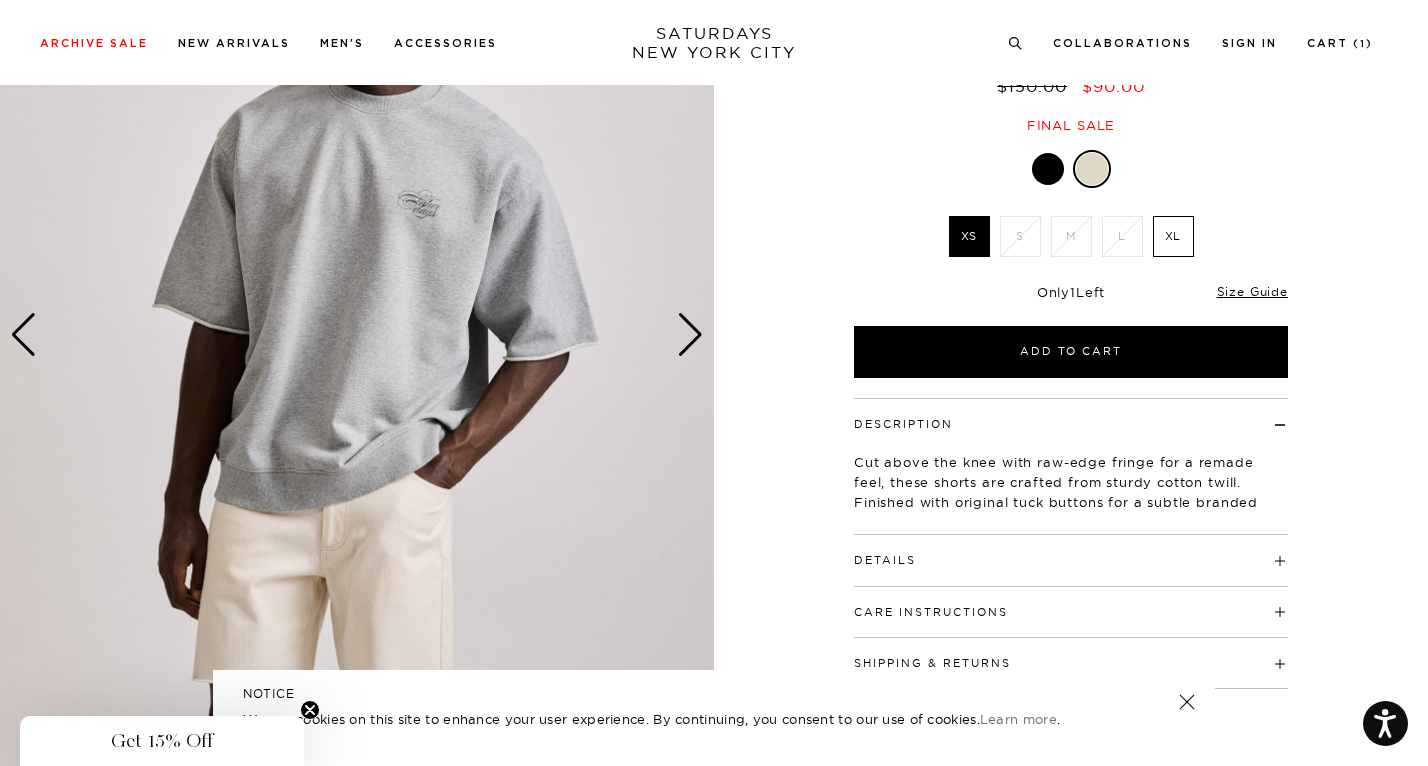 click at bounding box center [357, 335] 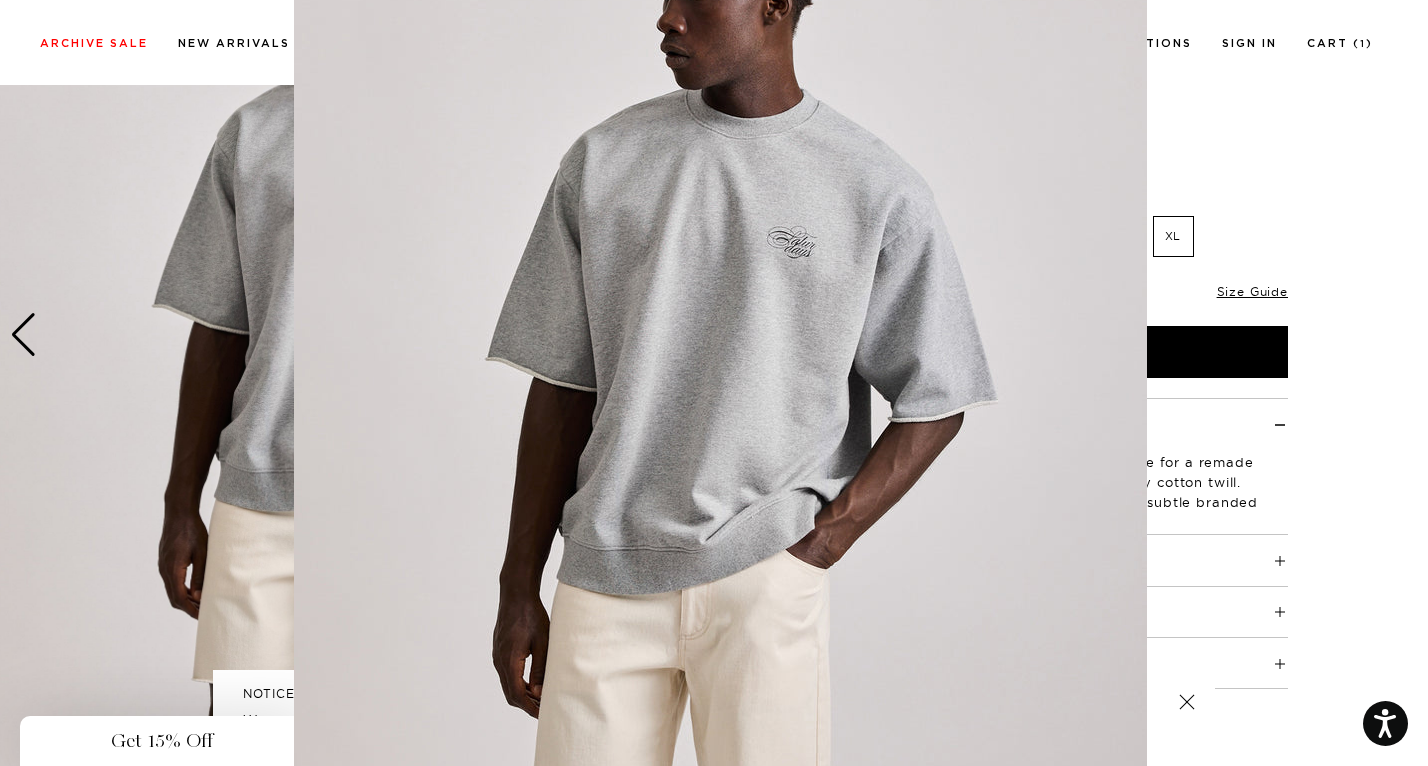 scroll, scrollTop: 115, scrollLeft: 0, axis: vertical 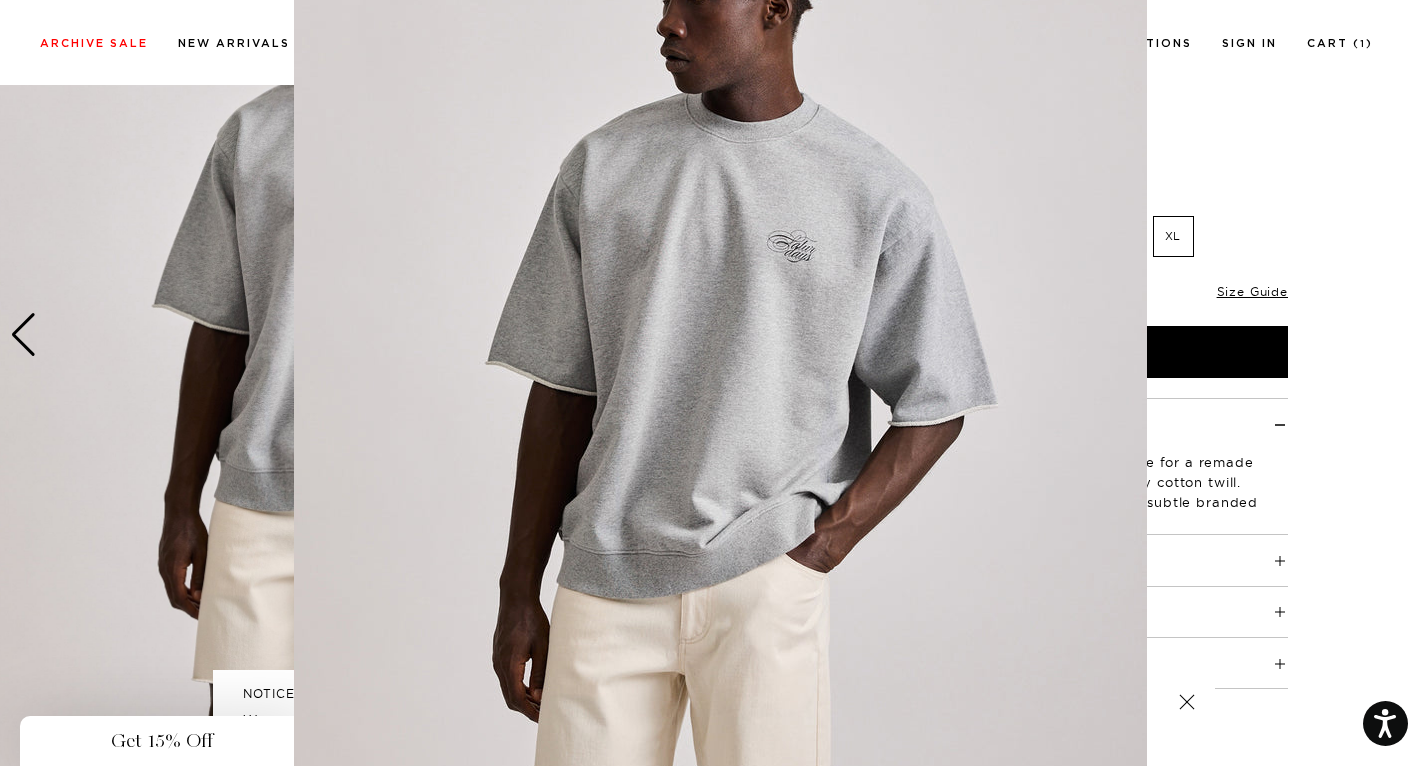 click at bounding box center [720, 397] 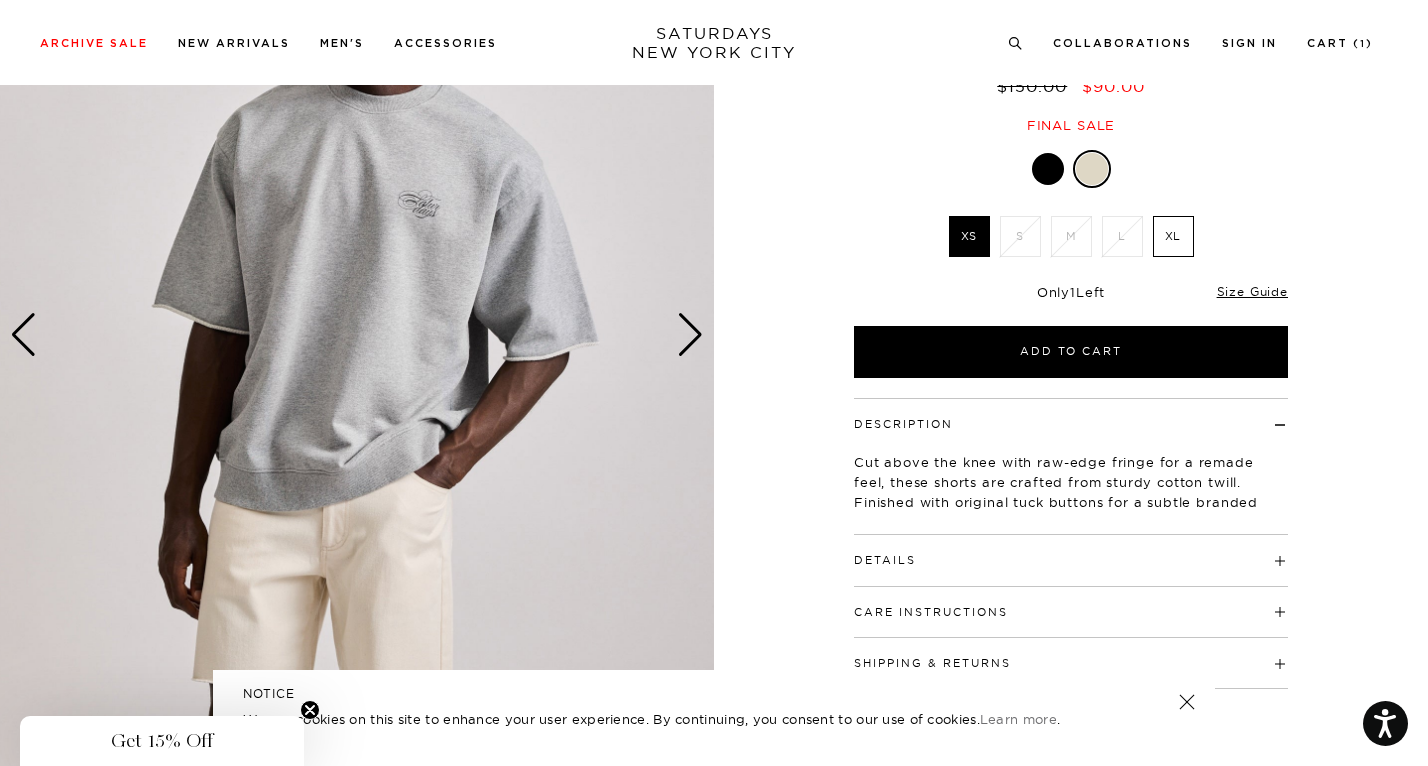 click at bounding box center (690, 335) 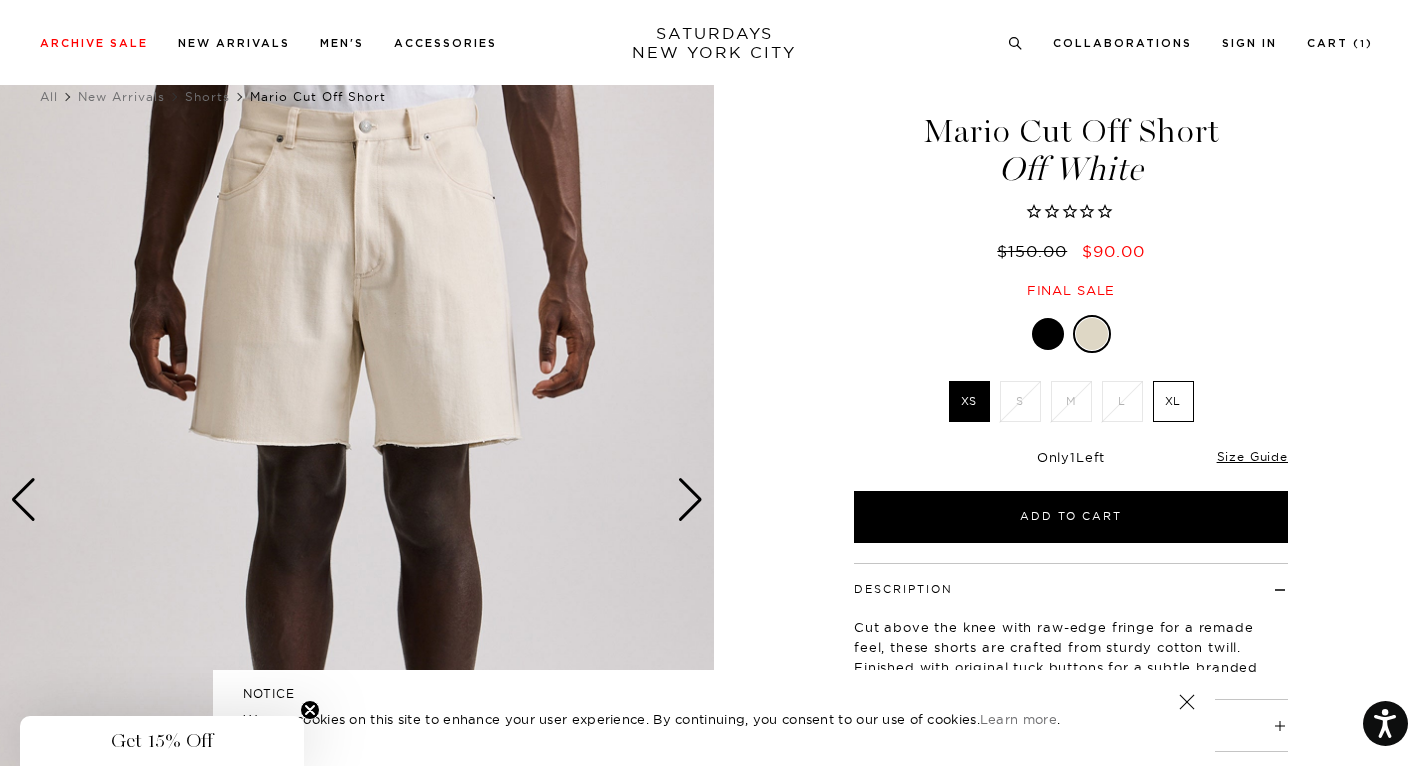 scroll, scrollTop: 56, scrollLeft: 0, axis: vertical 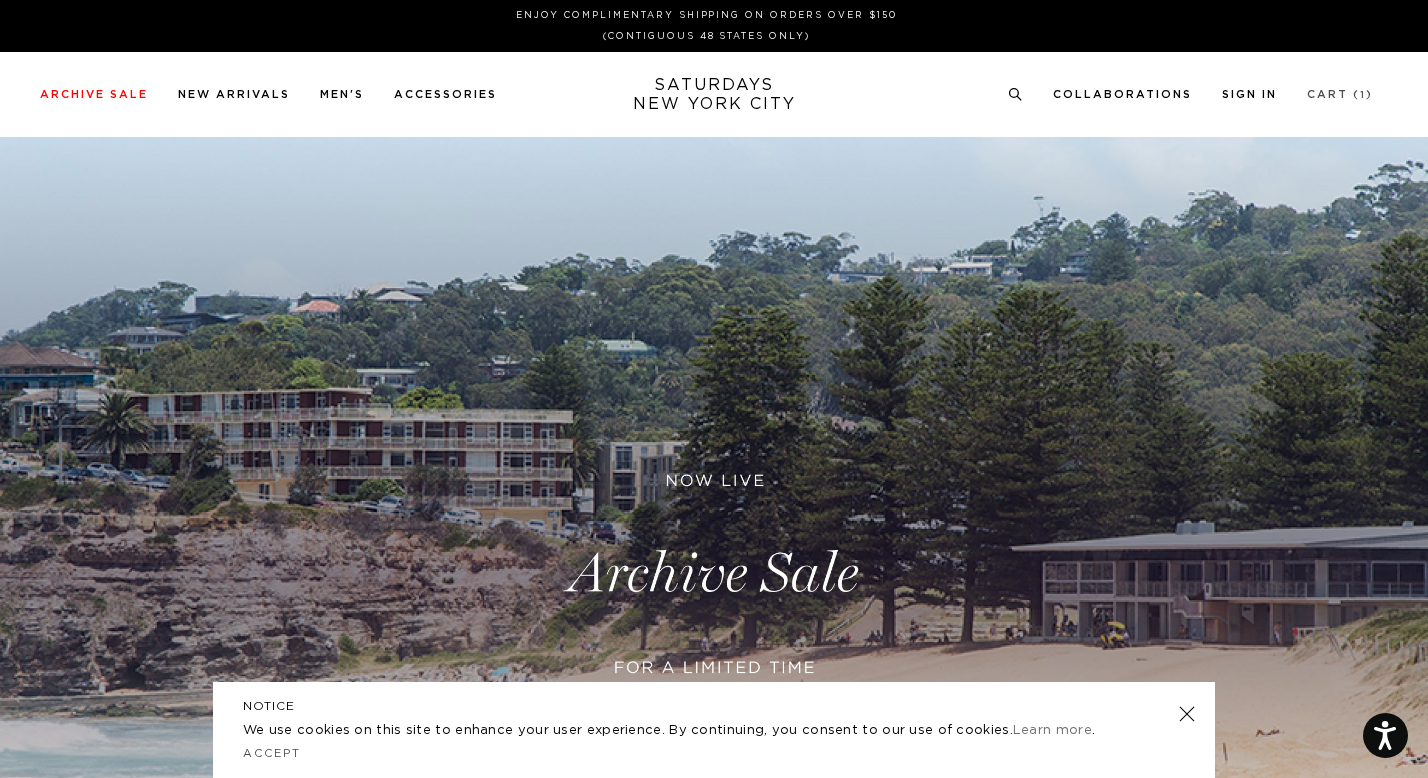 click on "Cart ( 1 )" at bounding box center (1340, 94) 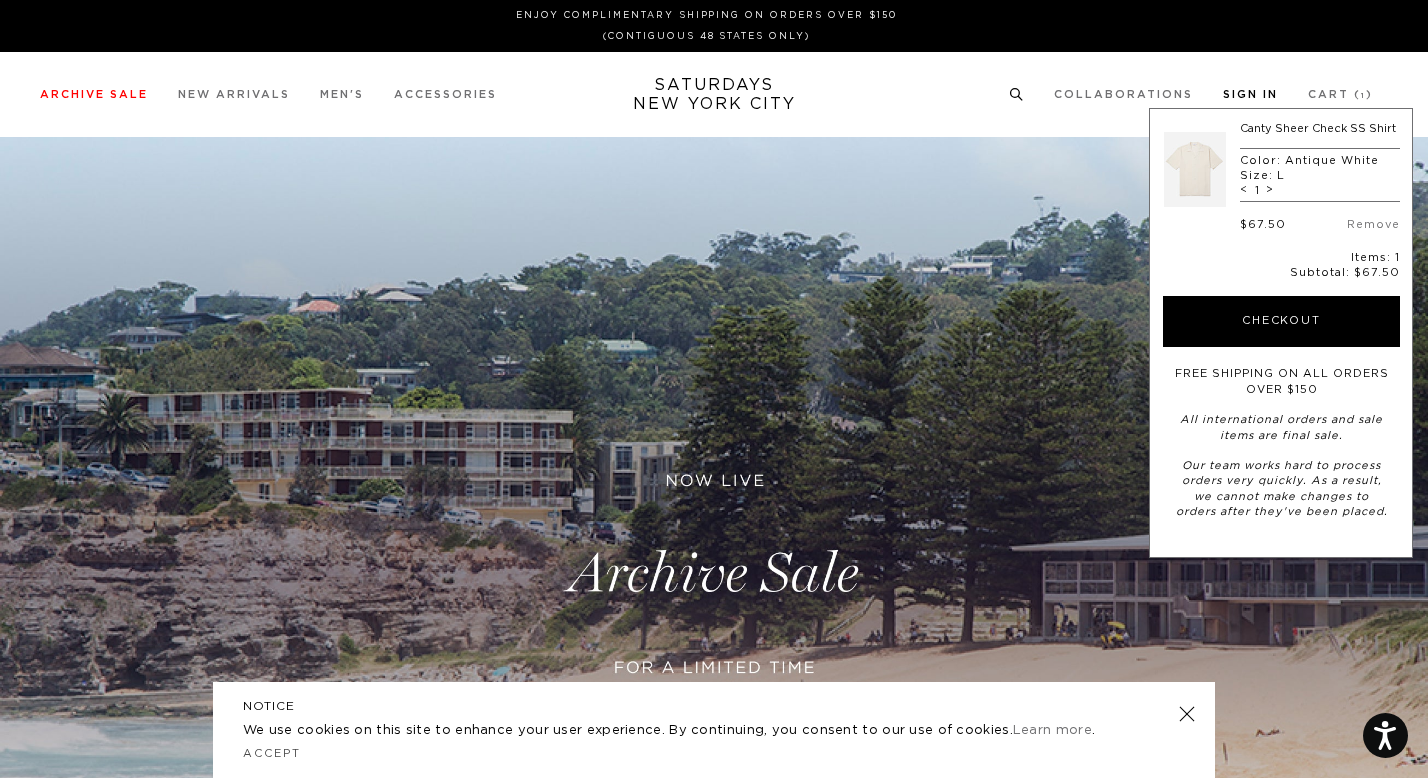 click on "Sign In" at bounding box center [1250, 94] 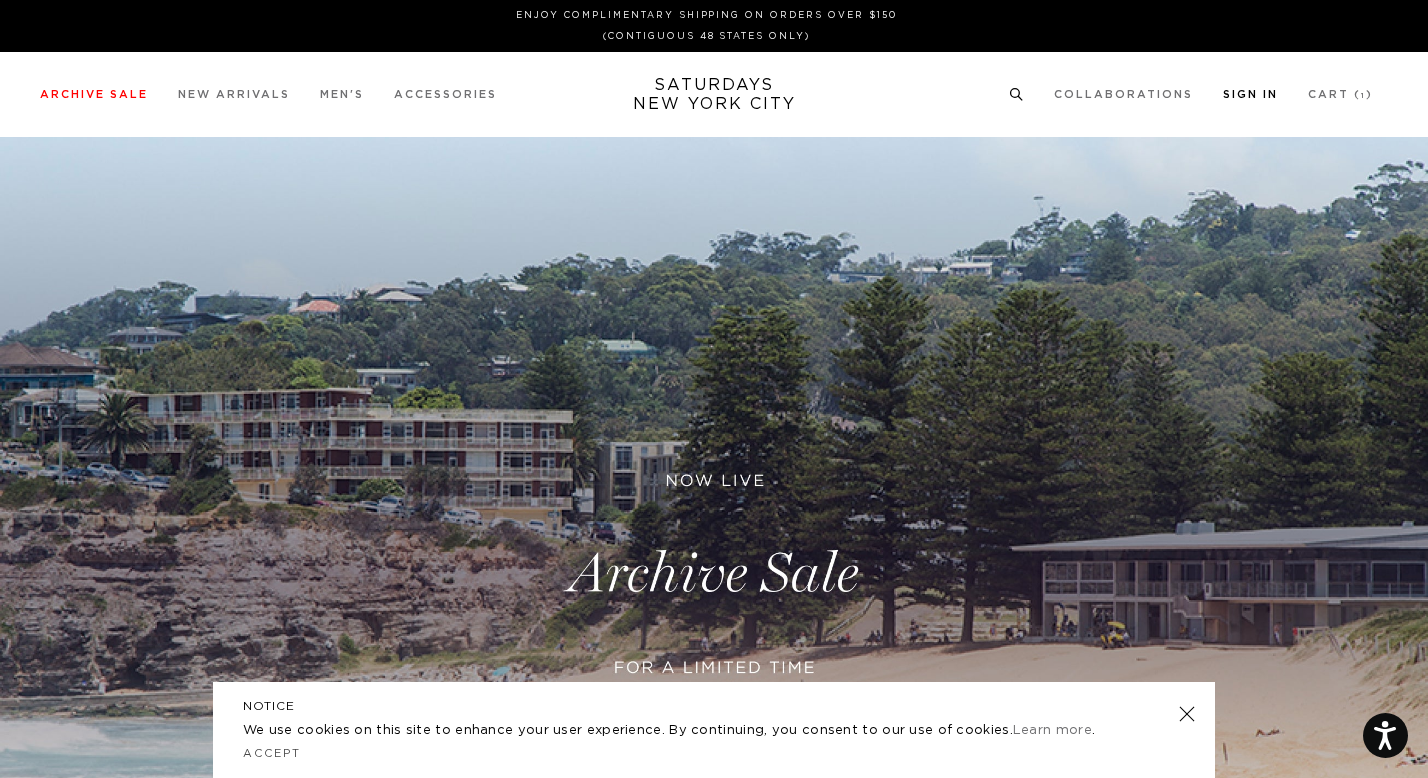 click on "Sign In" at bounding box center (1250, 94) 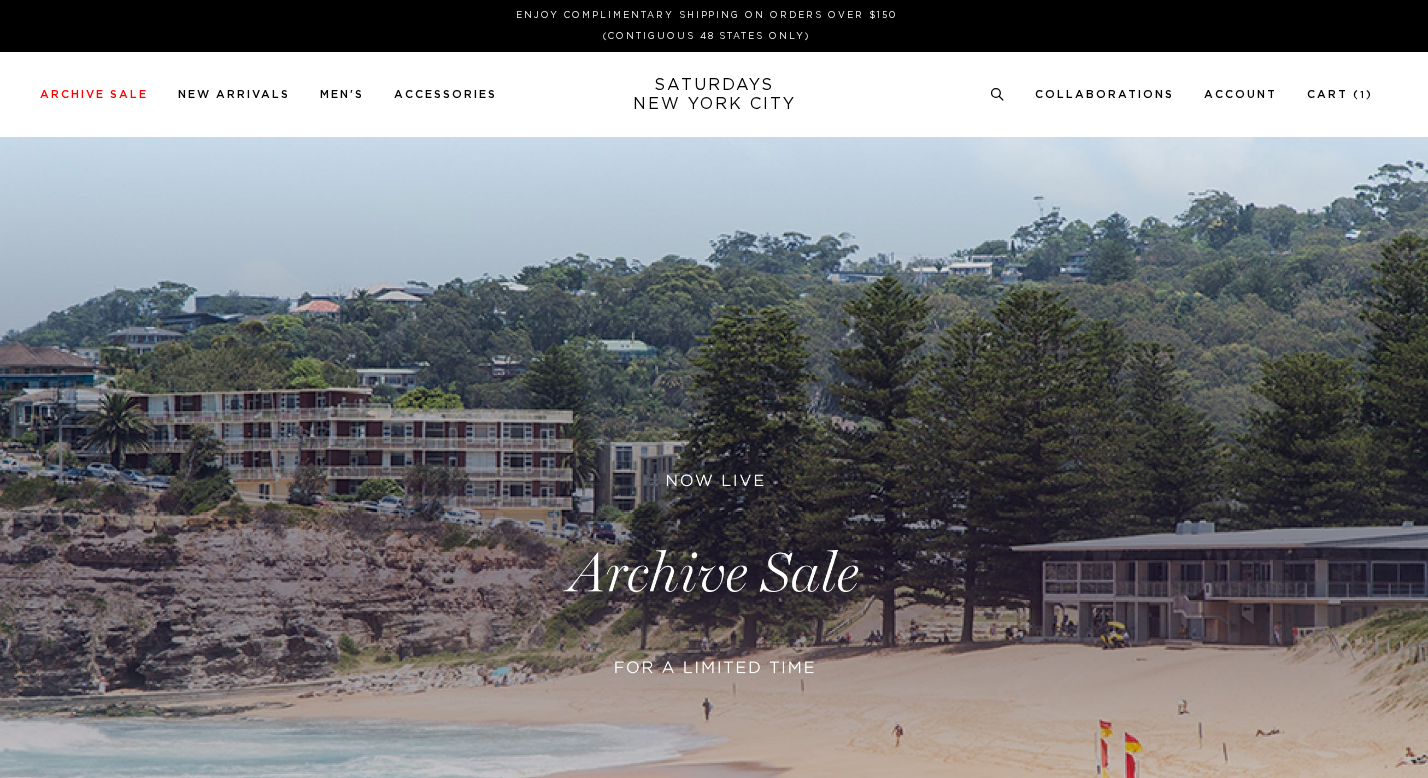 scroll, scrollTop: 0, scrollLeft: 0, axis: both 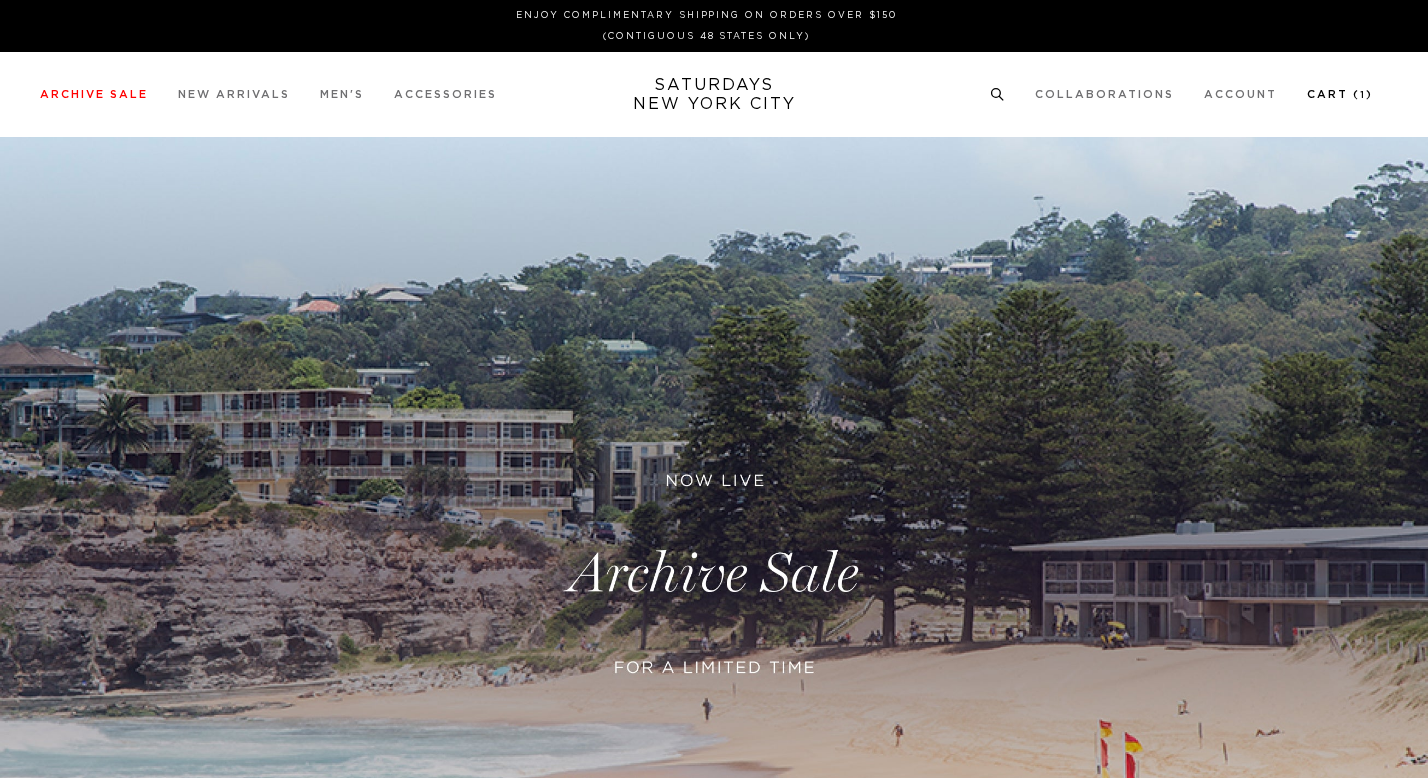 click on "Cart ( 1 )" at bounding box center (1340, 94) 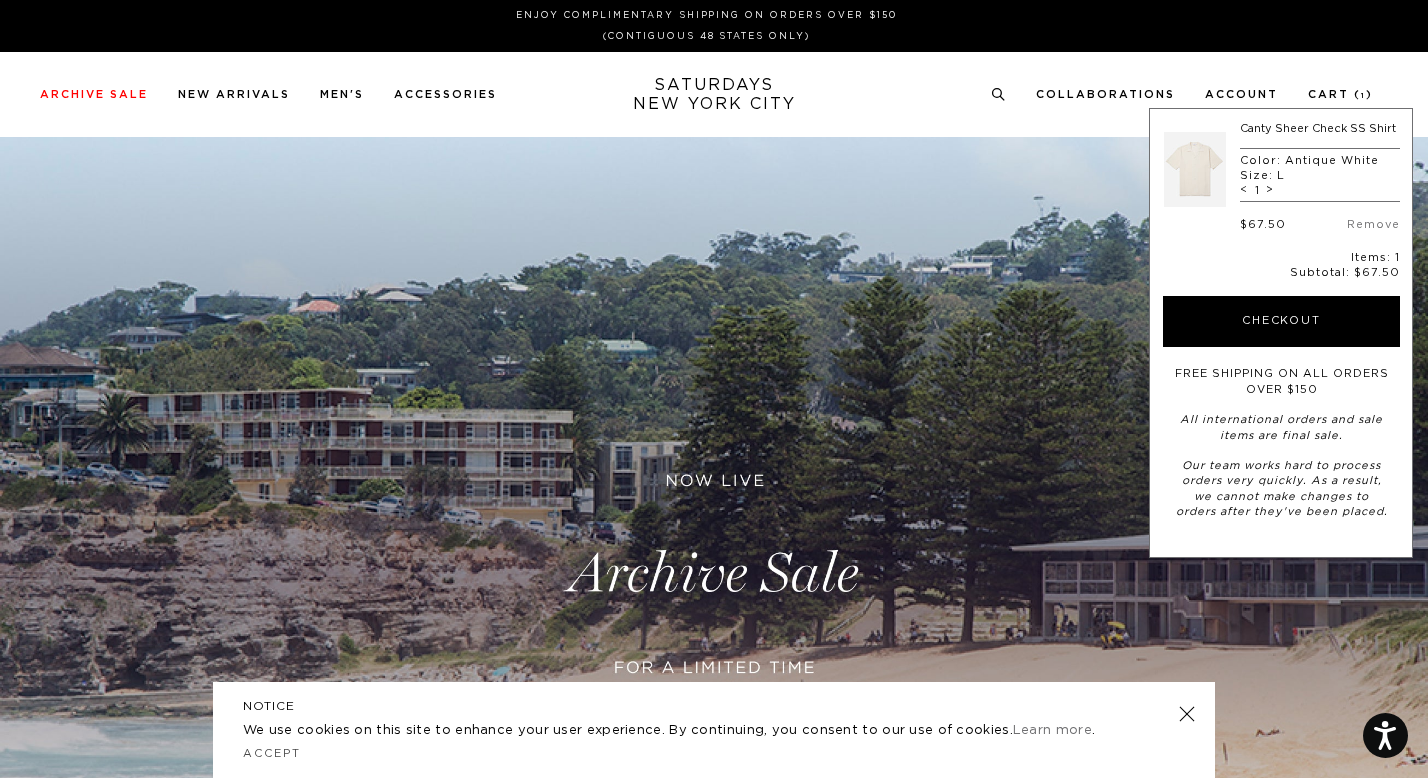 click at bounding box center [1195, 169] 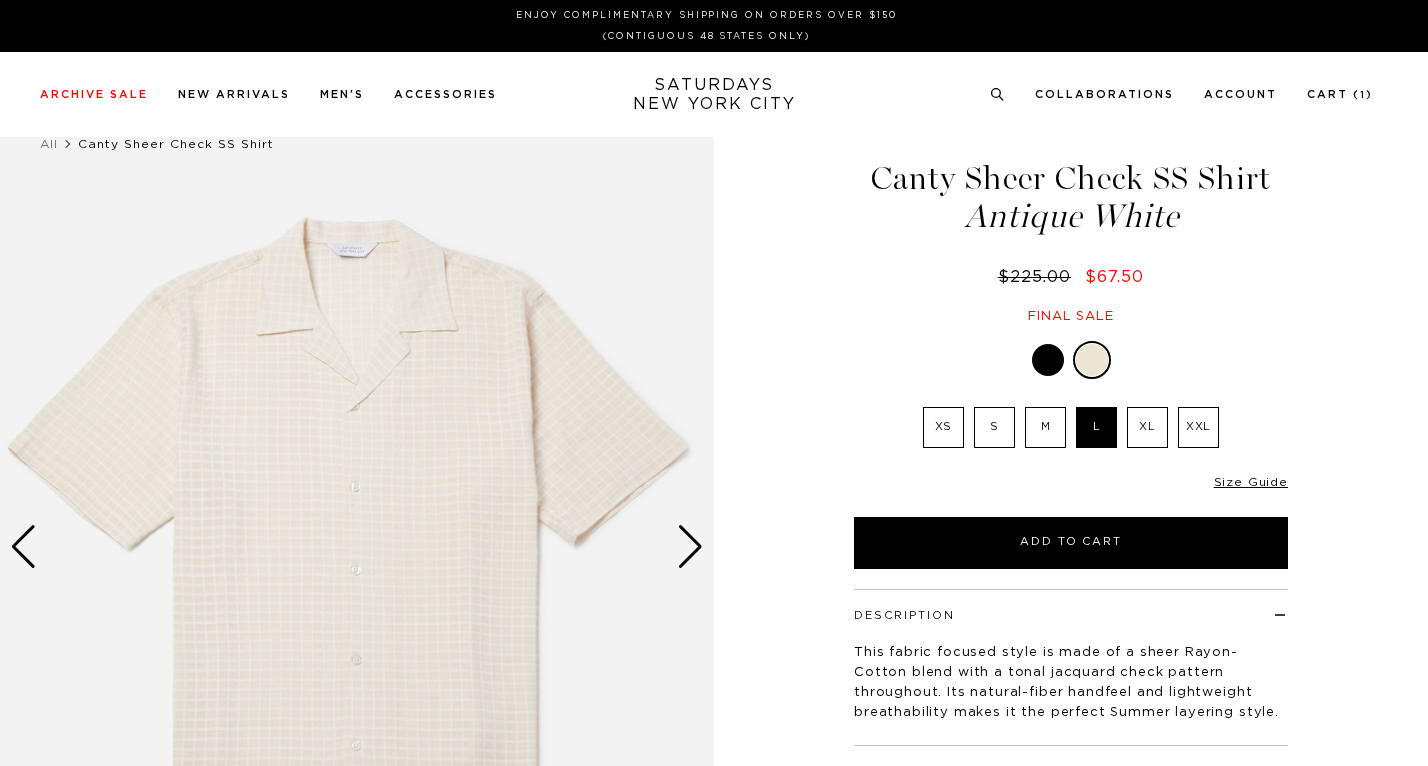 scroll, scrollTop: 0, scrollLeft: 0, axis: both 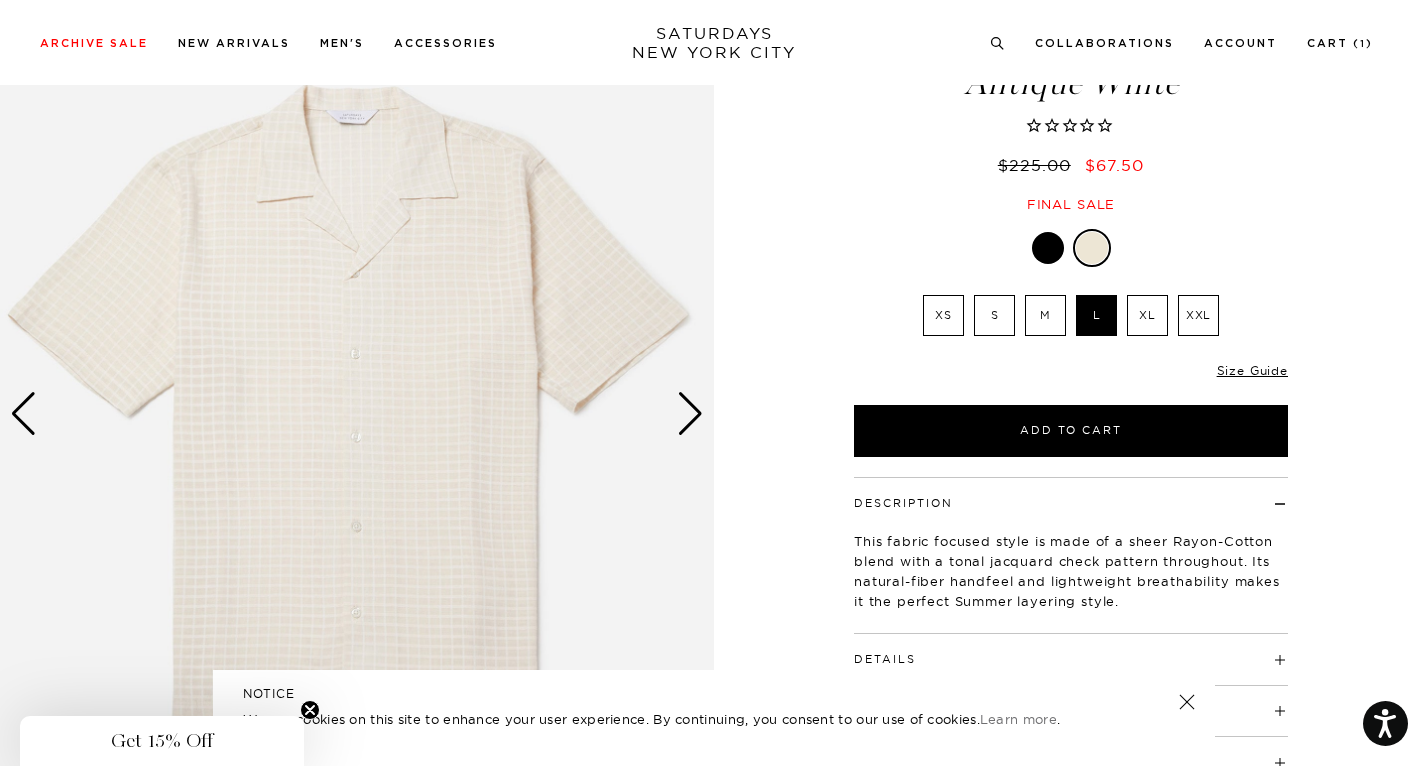 click at bounding box center [690, 414] 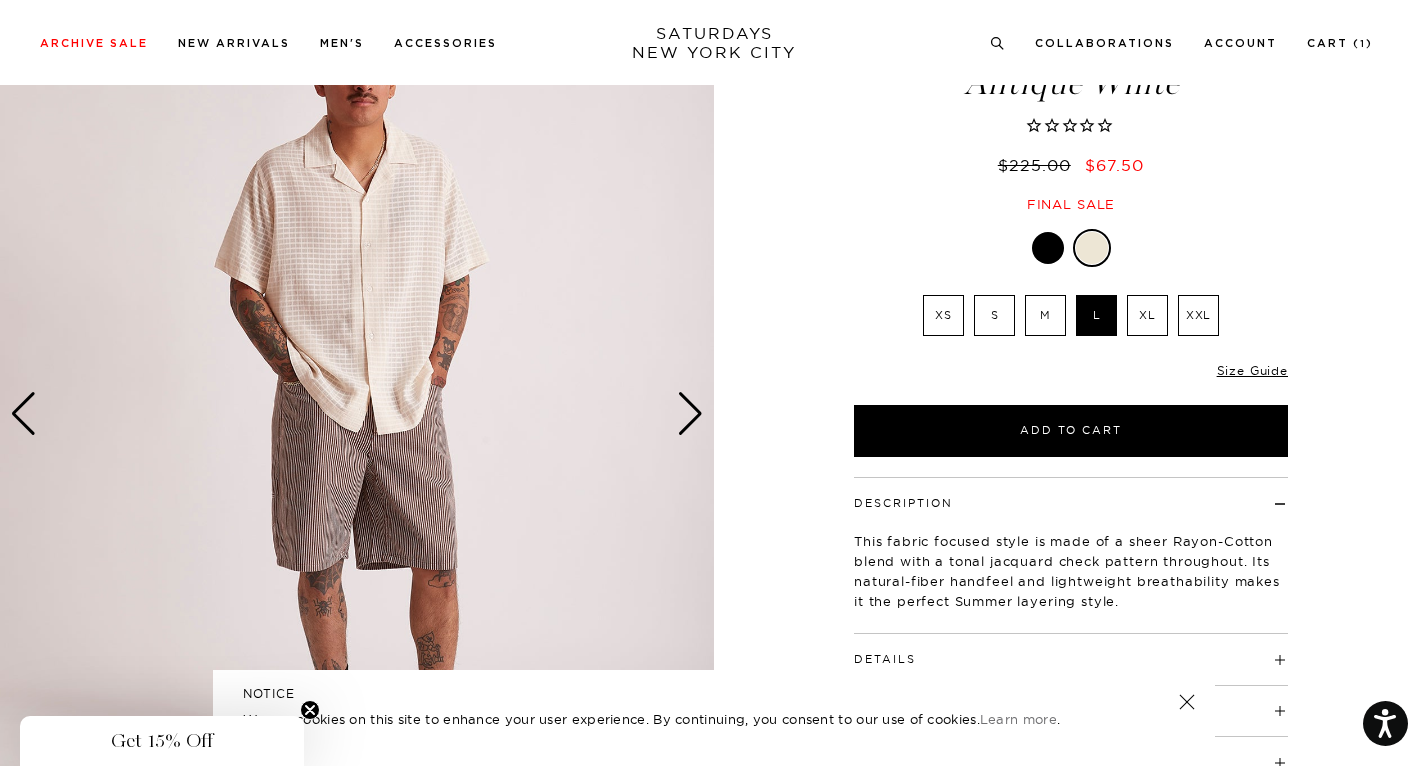 click on "M" at bounding box center (1045, 315) 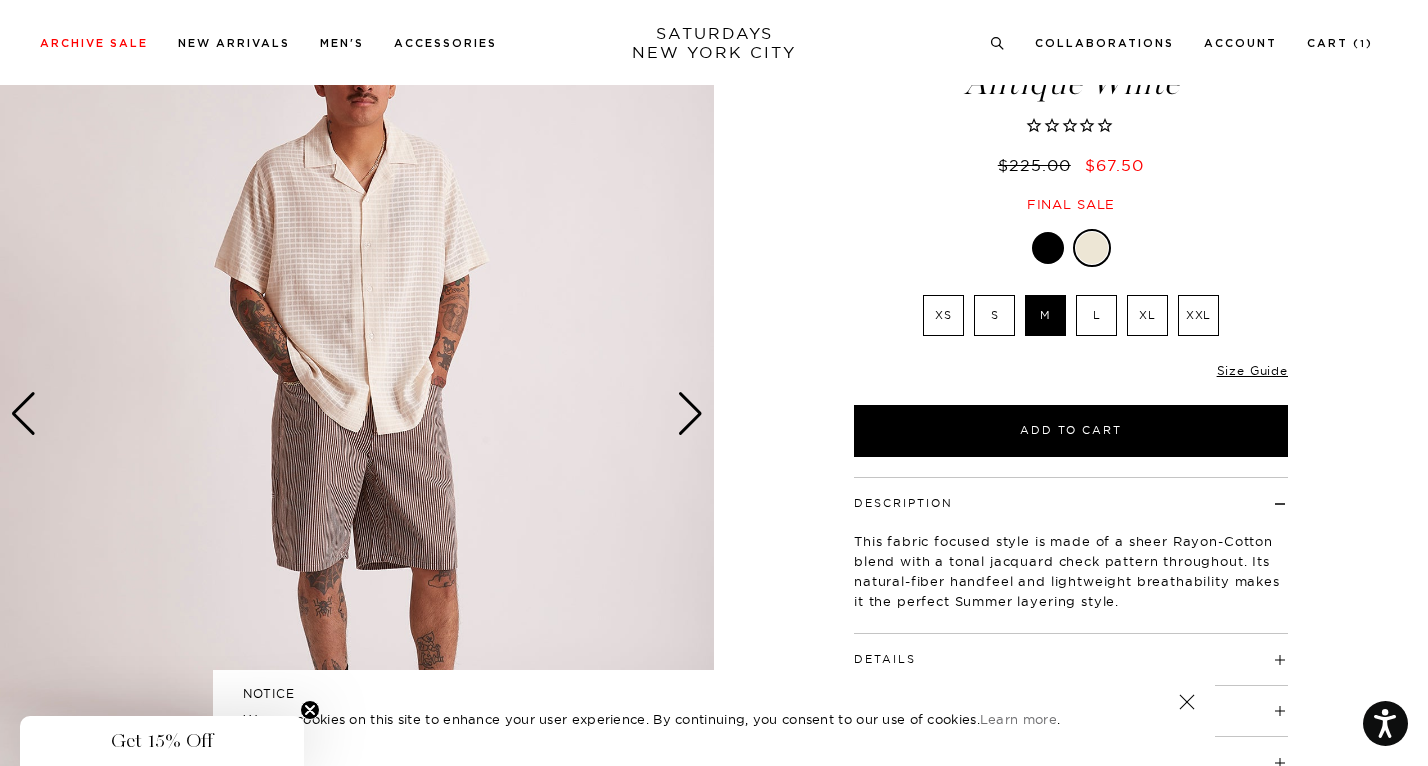 scroll, scrollTop: 0, scrollLeft: 0, axis: both 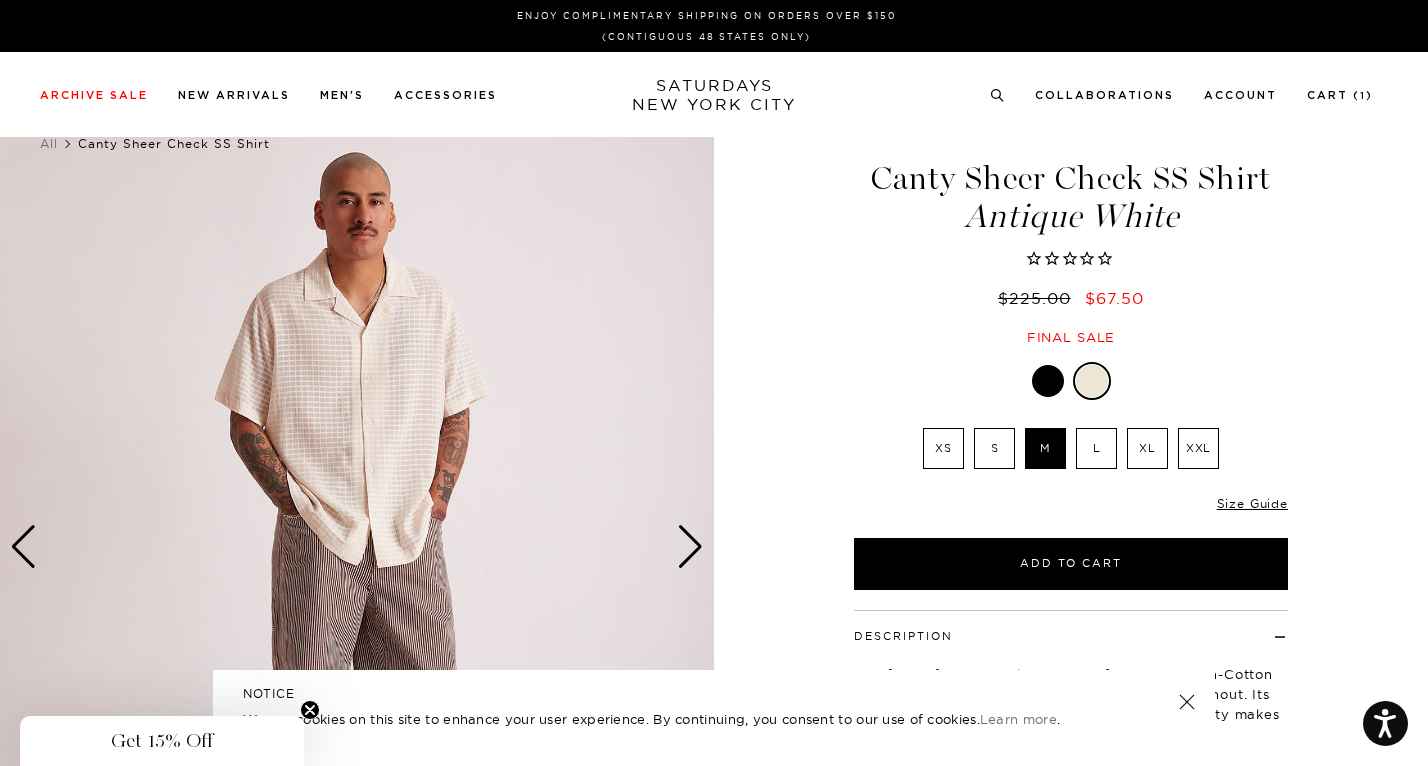 click on "Only  0  Left
Size Guide" at bounding box center (1071, 511) 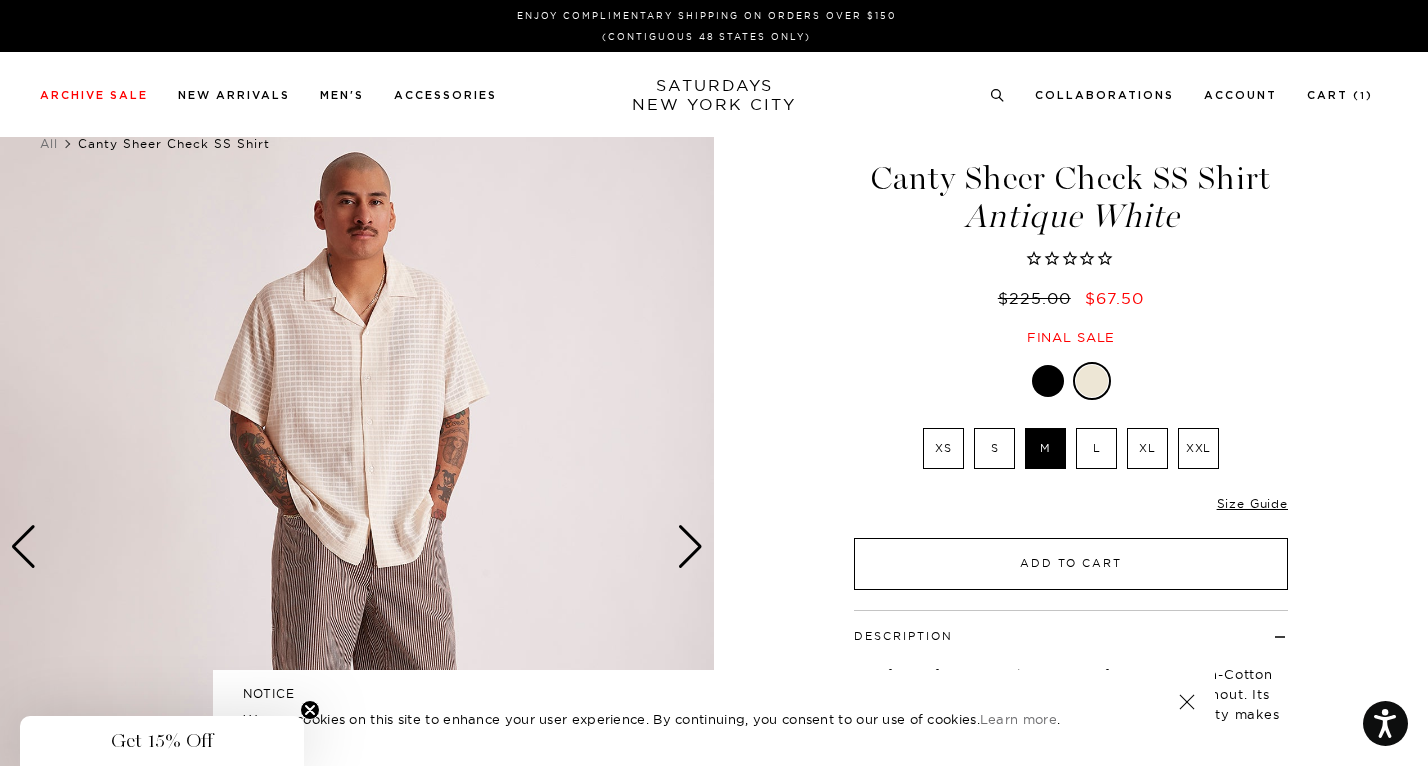 click on "Add to Cart" at bounding box center (1071, 564) 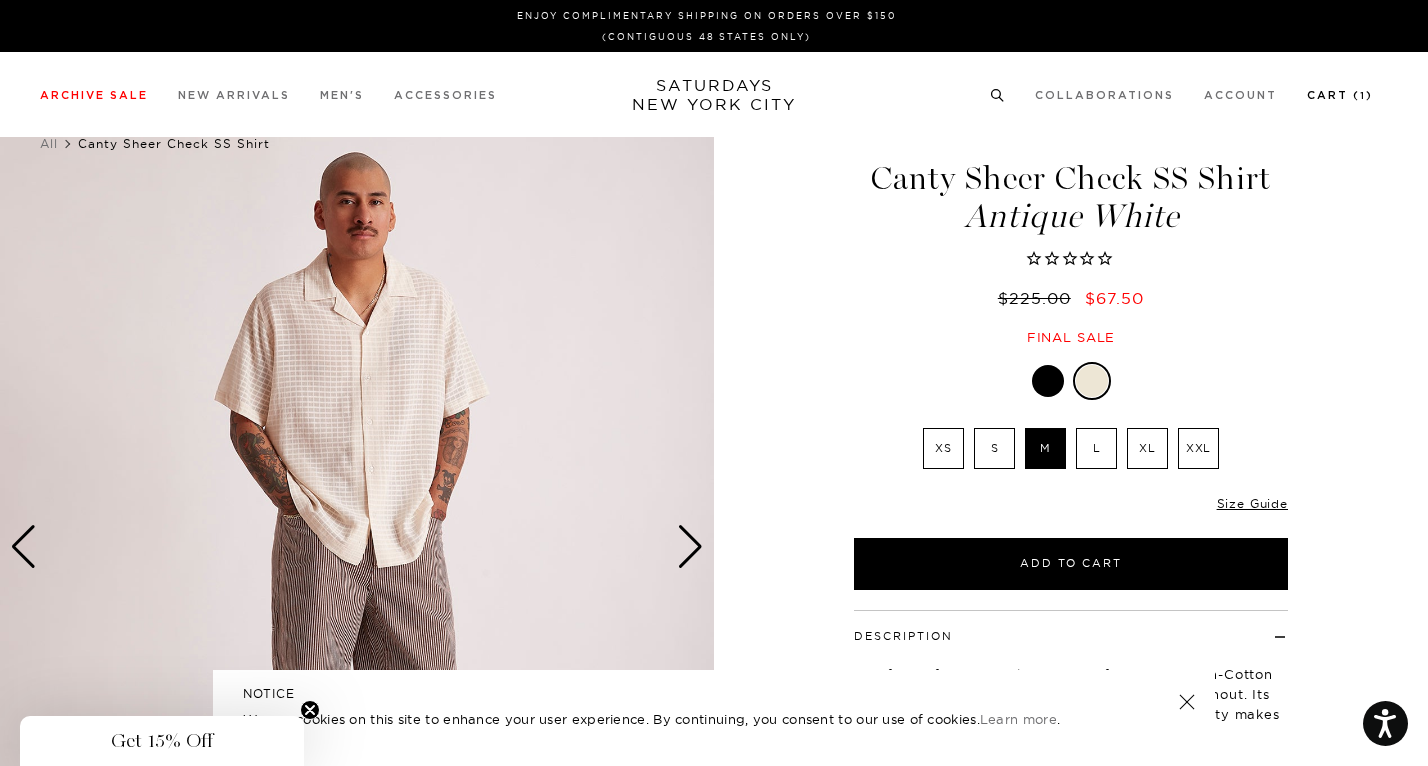 click on "Cart ( 1 )" at bounding box center [1340, 95] 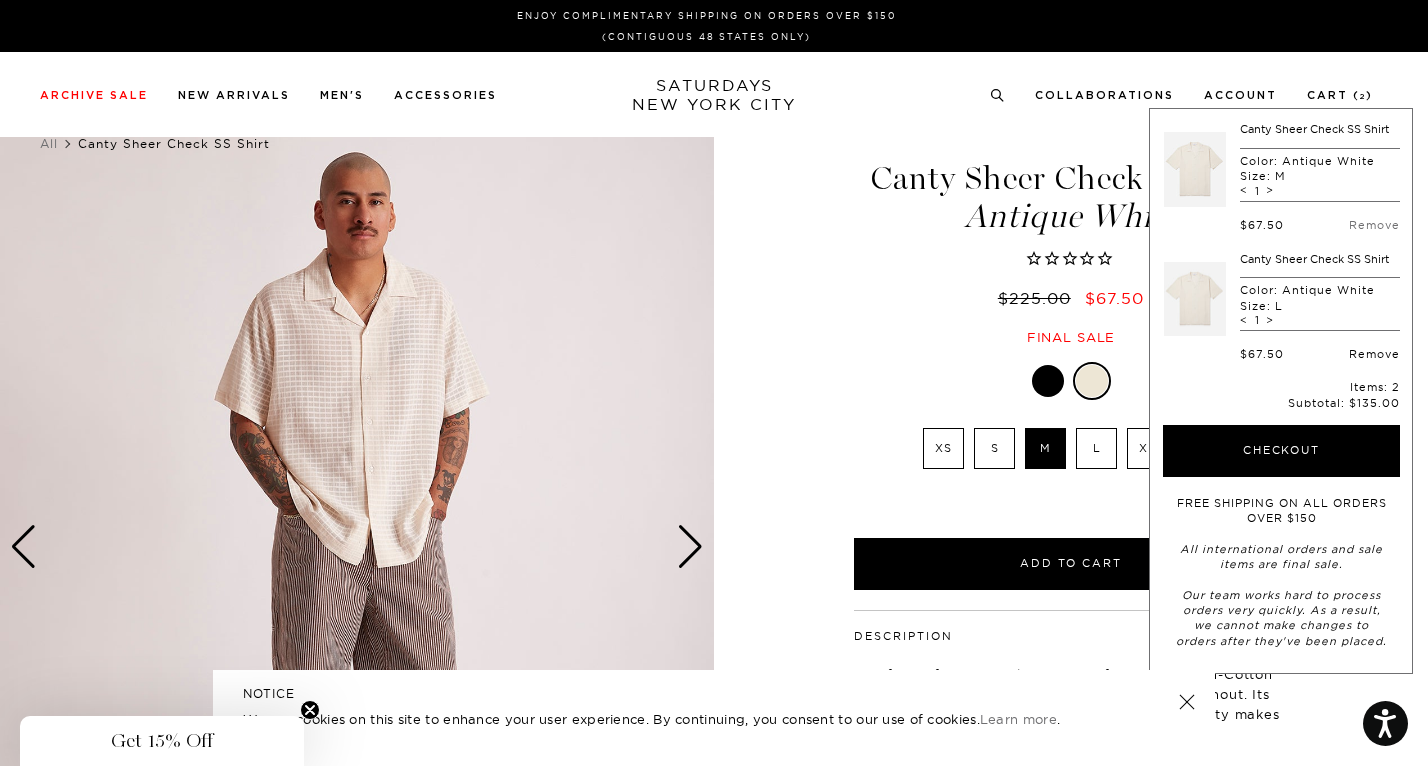 click on "Remove" at bounding box center (1374, 354) 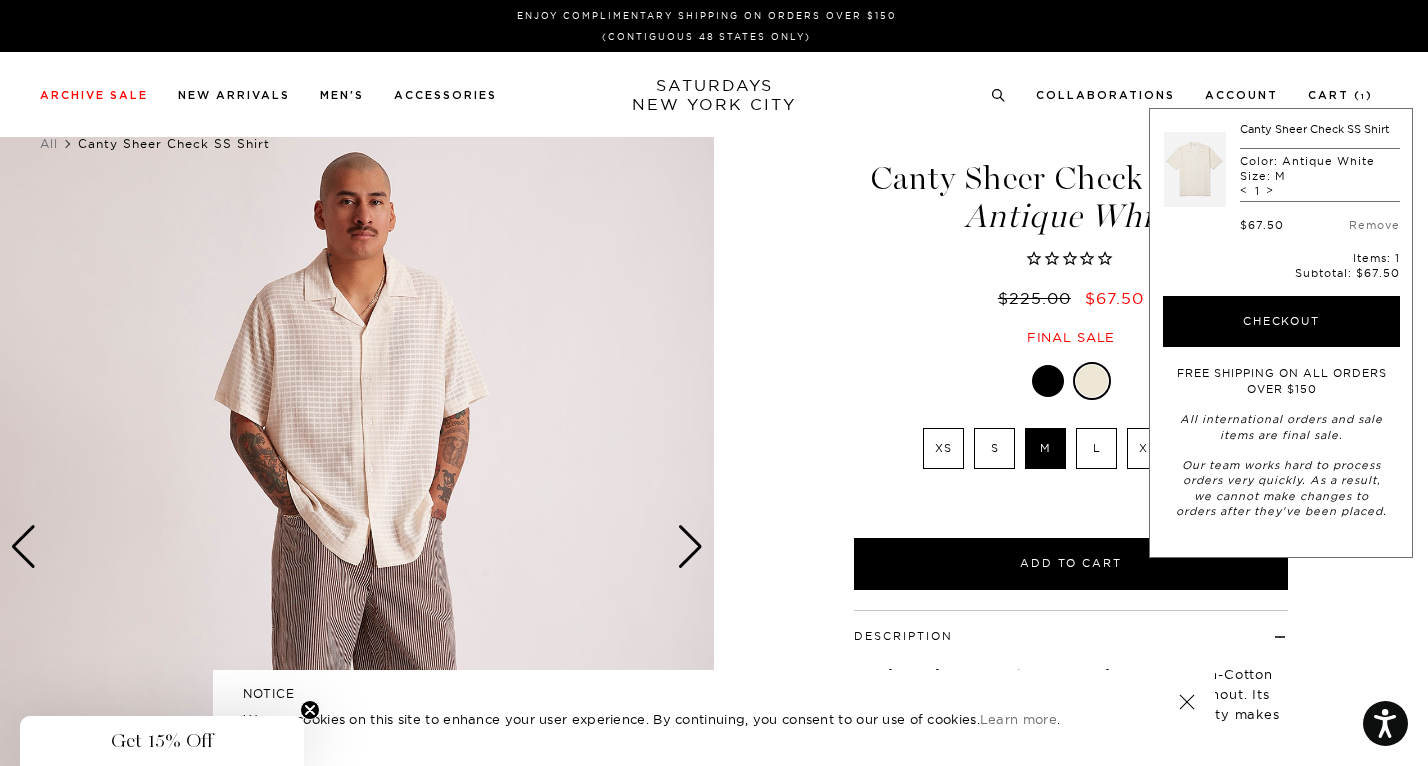 click at bounding box center [1071, 381] 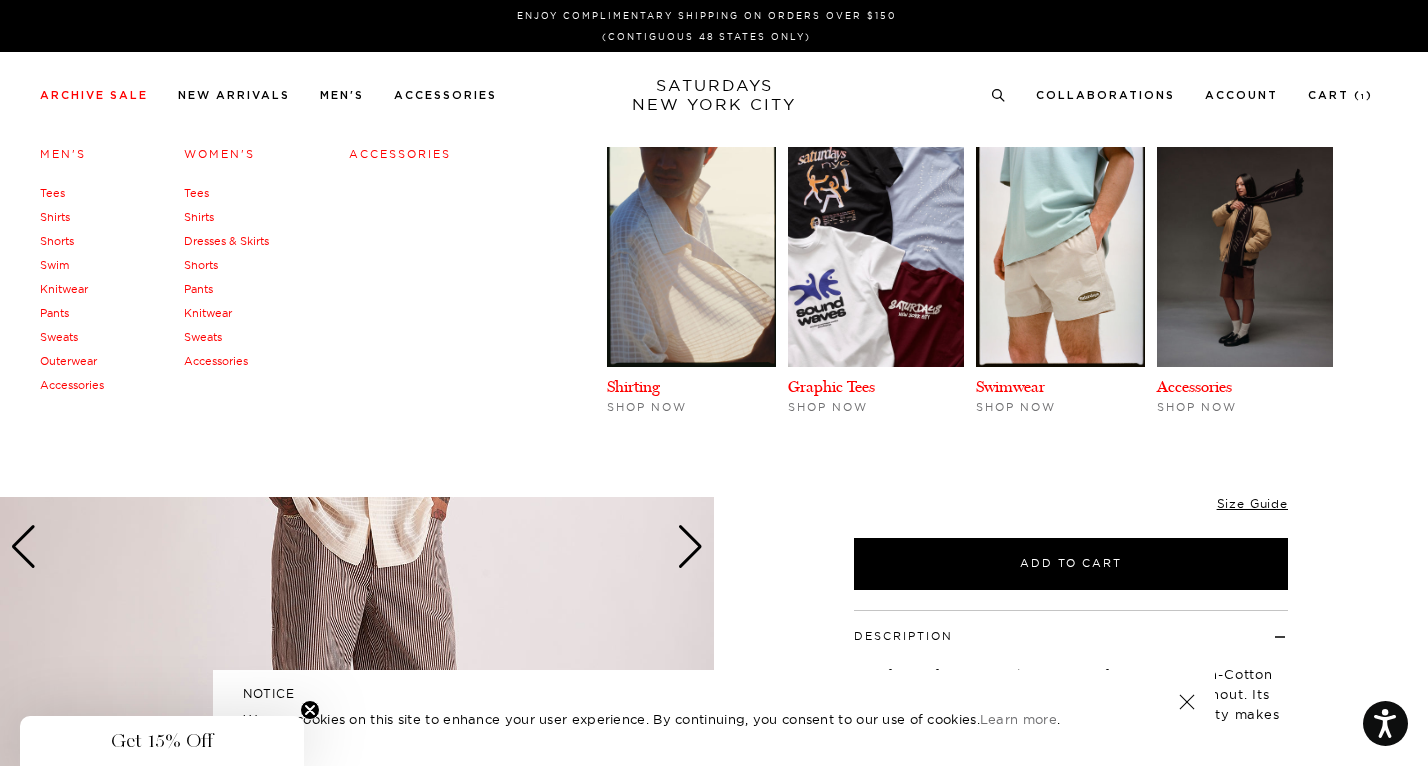 click on "Accessories" at bounding box center [72, 385] 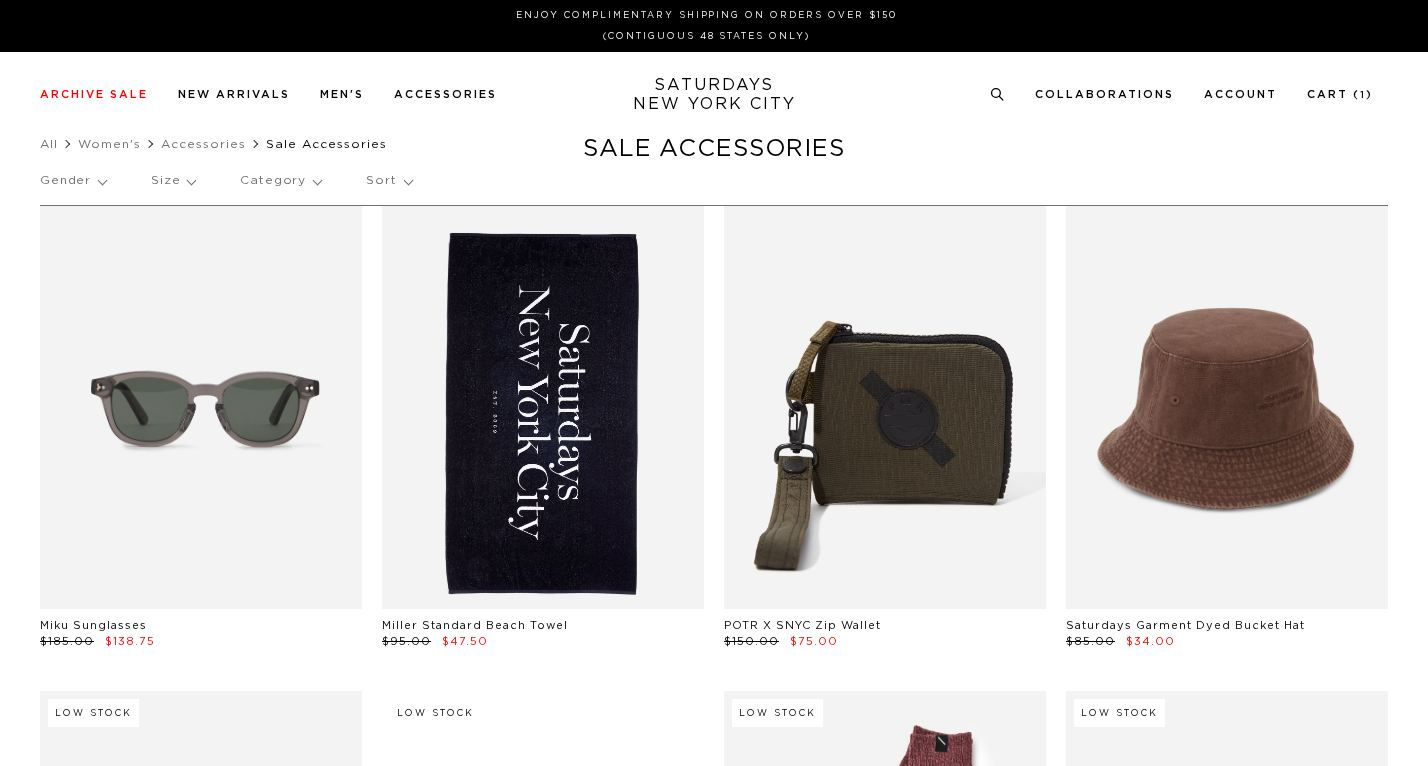 scroll, scrollTop: 0, scrollLeft: 0, axis: both 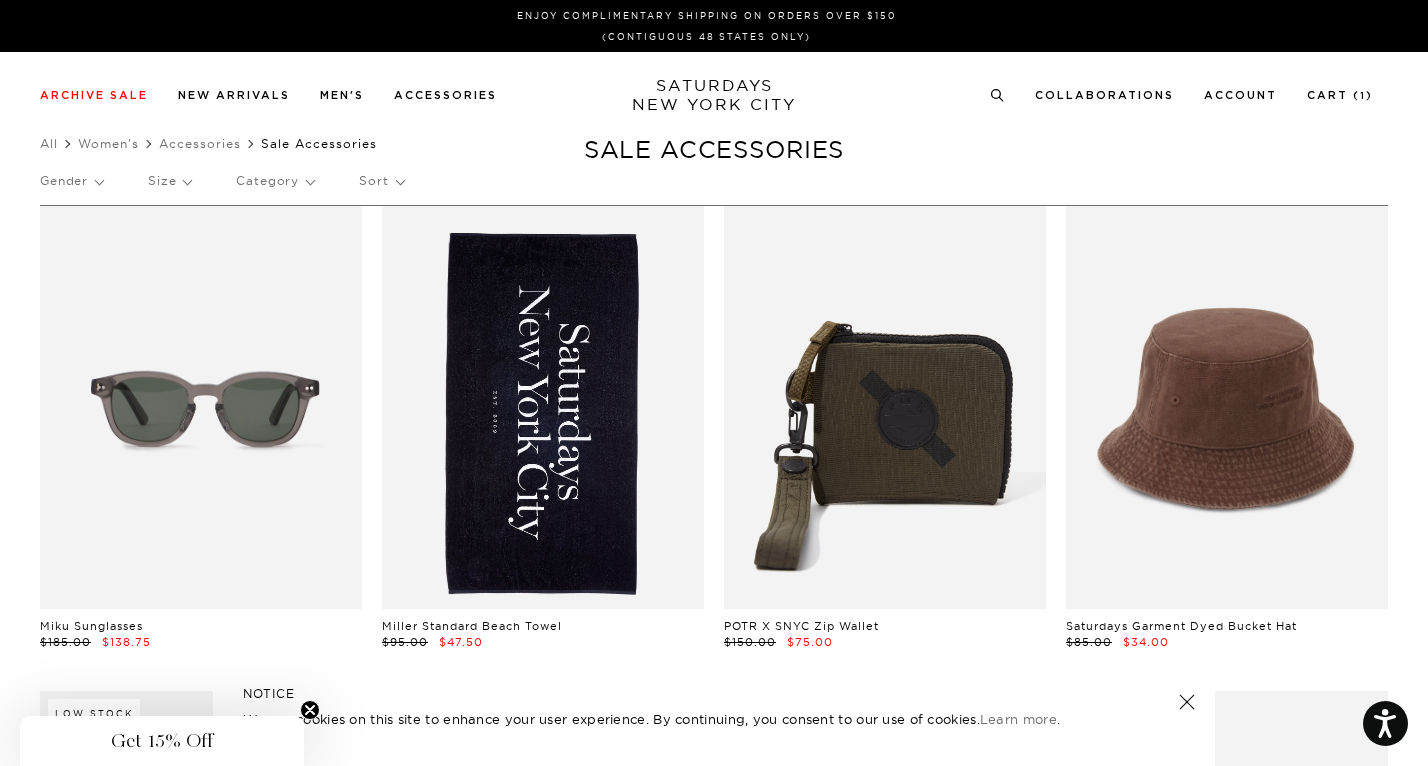 click on "Gender" at bounding box center (71, 181) 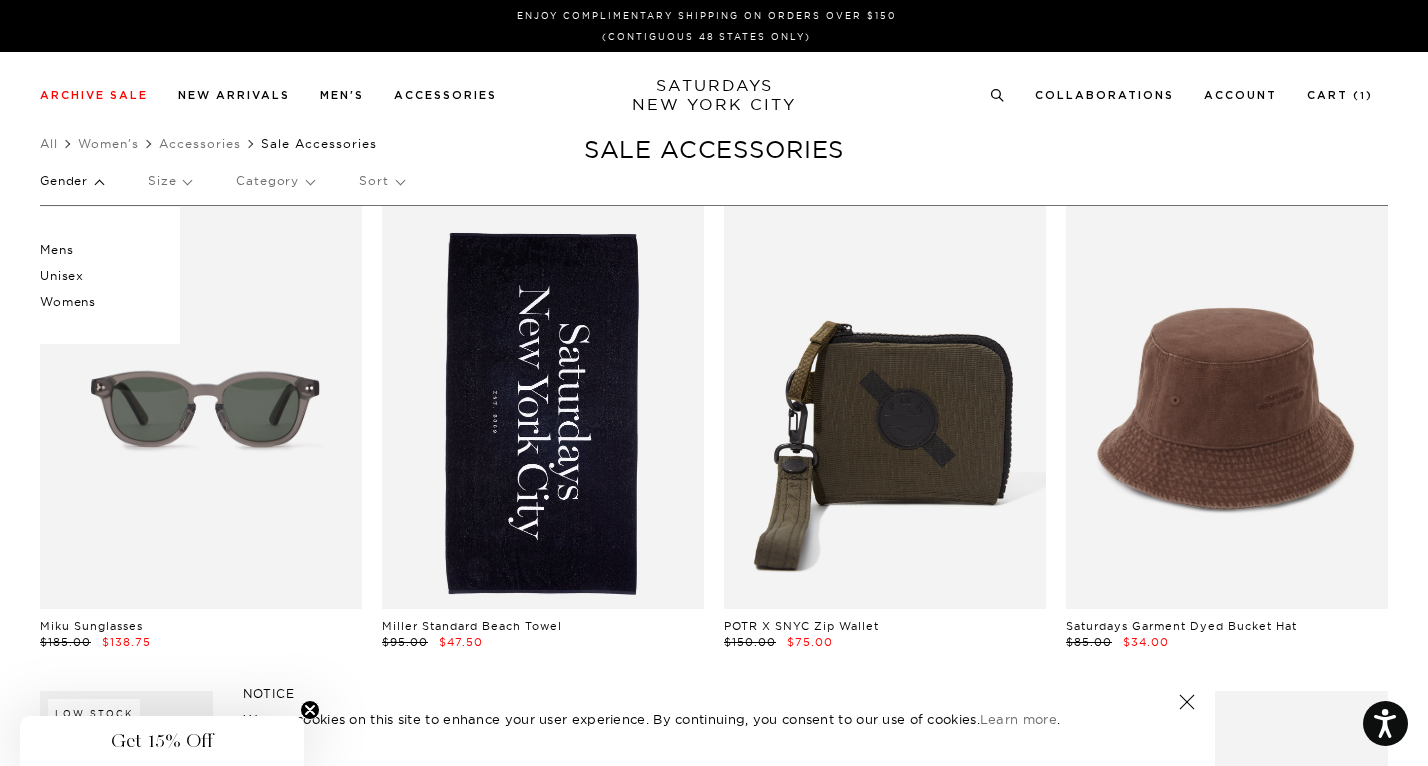 click on "Mens" at bounding box center (100, 250) 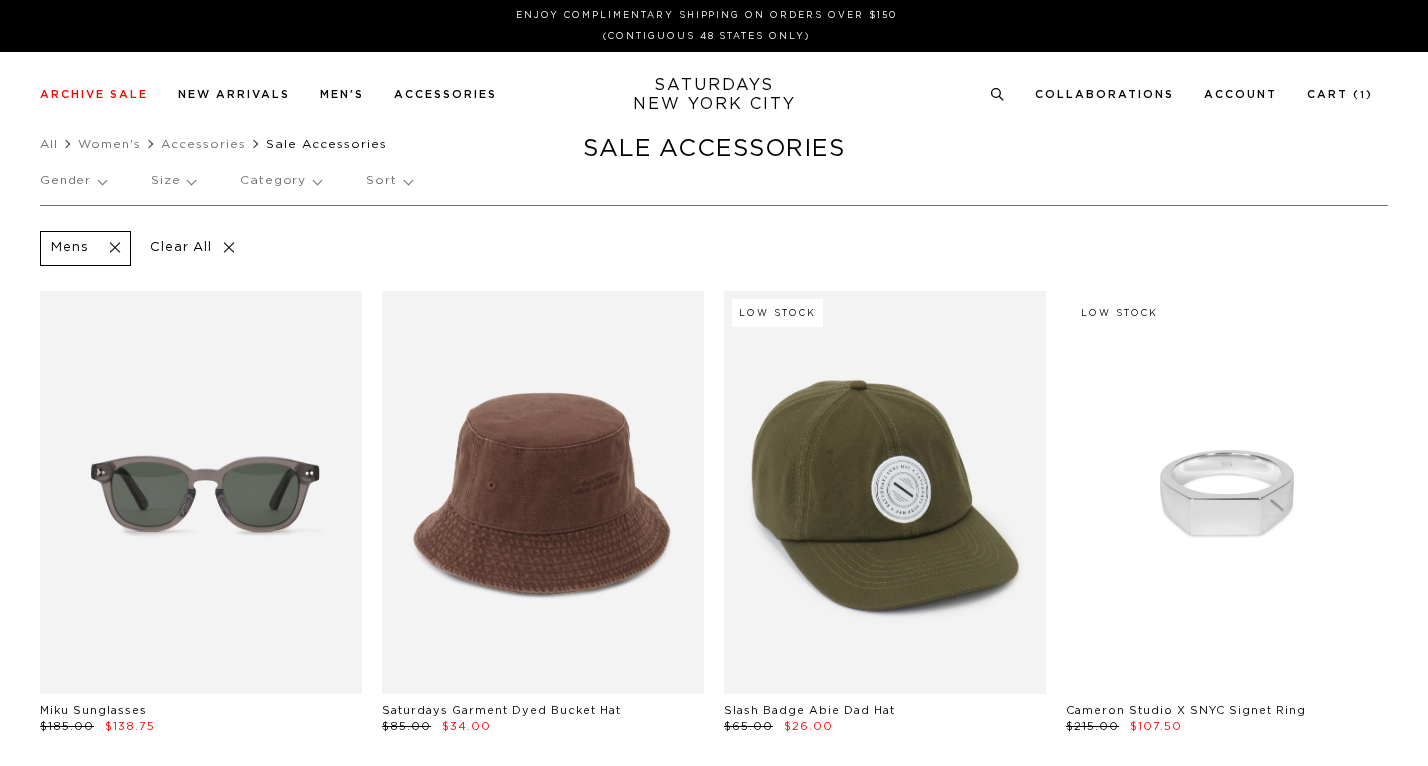 scroll, scrollTop: 0, scrollLeft: 0, axis: both 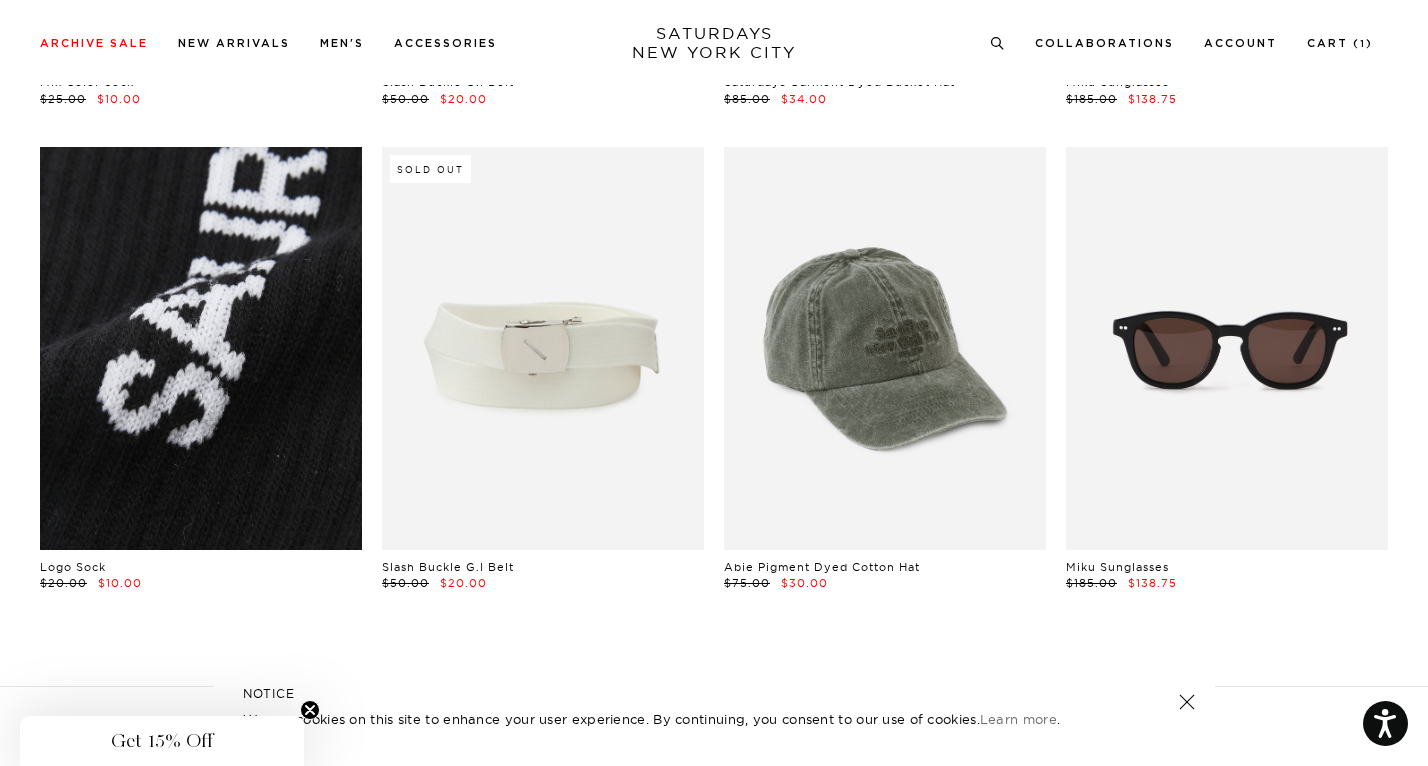 click at bounding box center [201, 348] 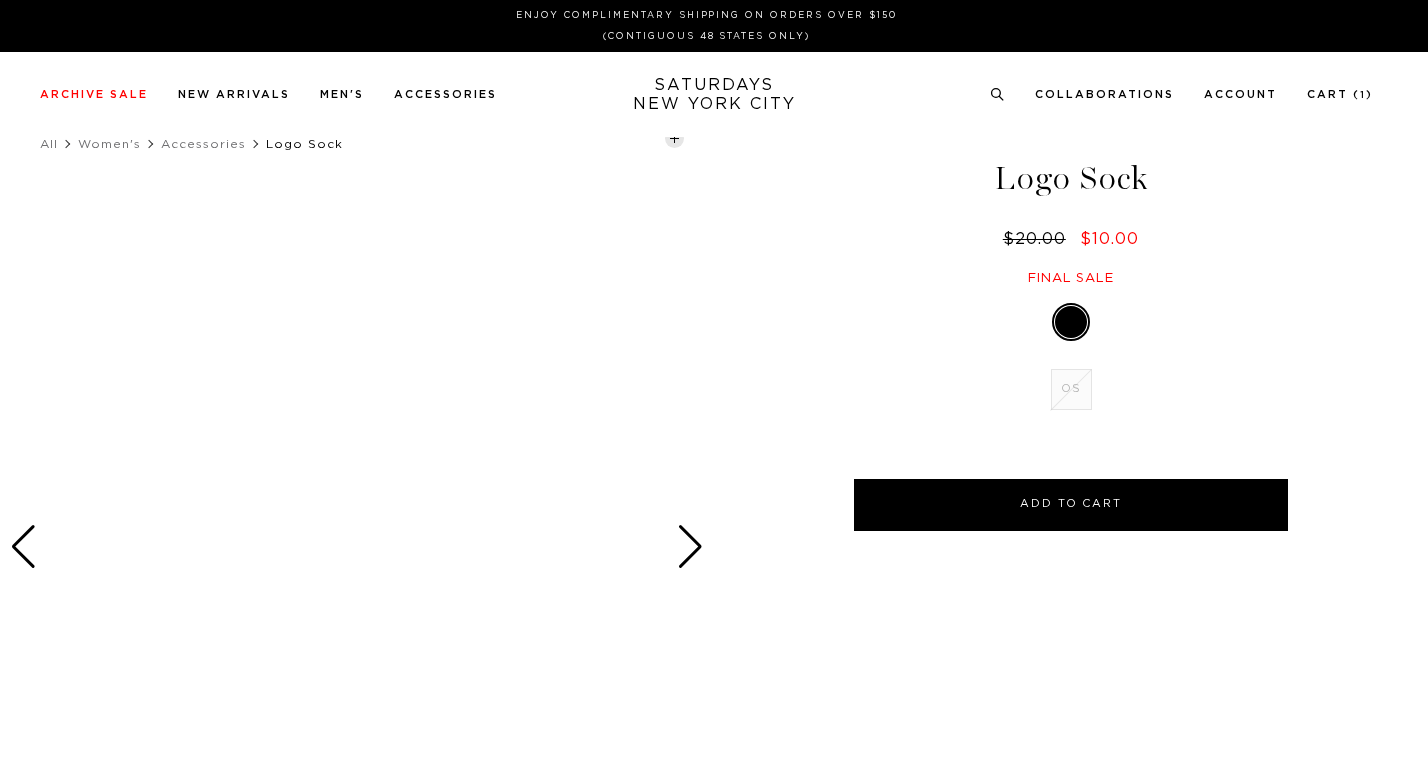 scroll, scrollTop: 0, scrollLeft: 0, axis: both 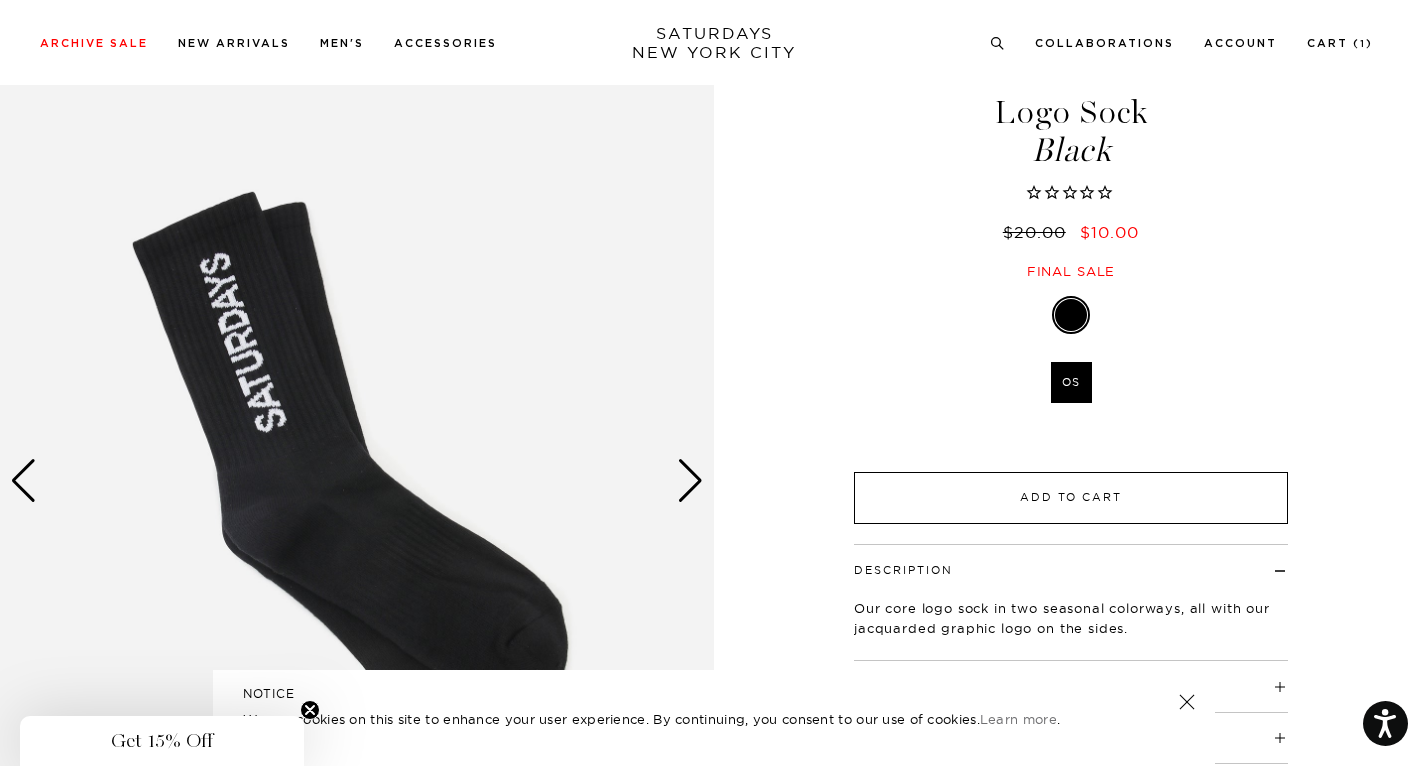 click on "Add to Cart" at bounding box center [1071, 498] 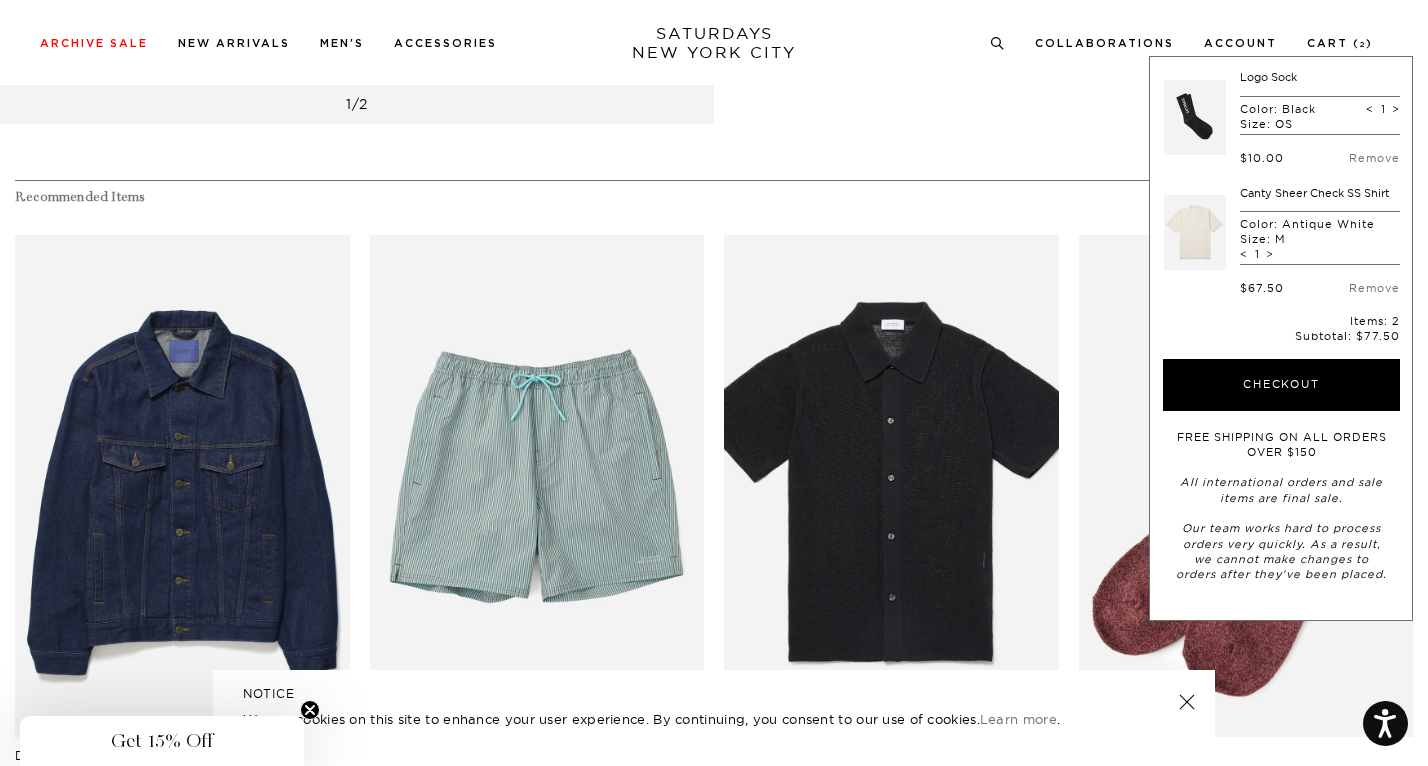 scroll, scrollTop: 0, scrollLeft: 0, axis: both 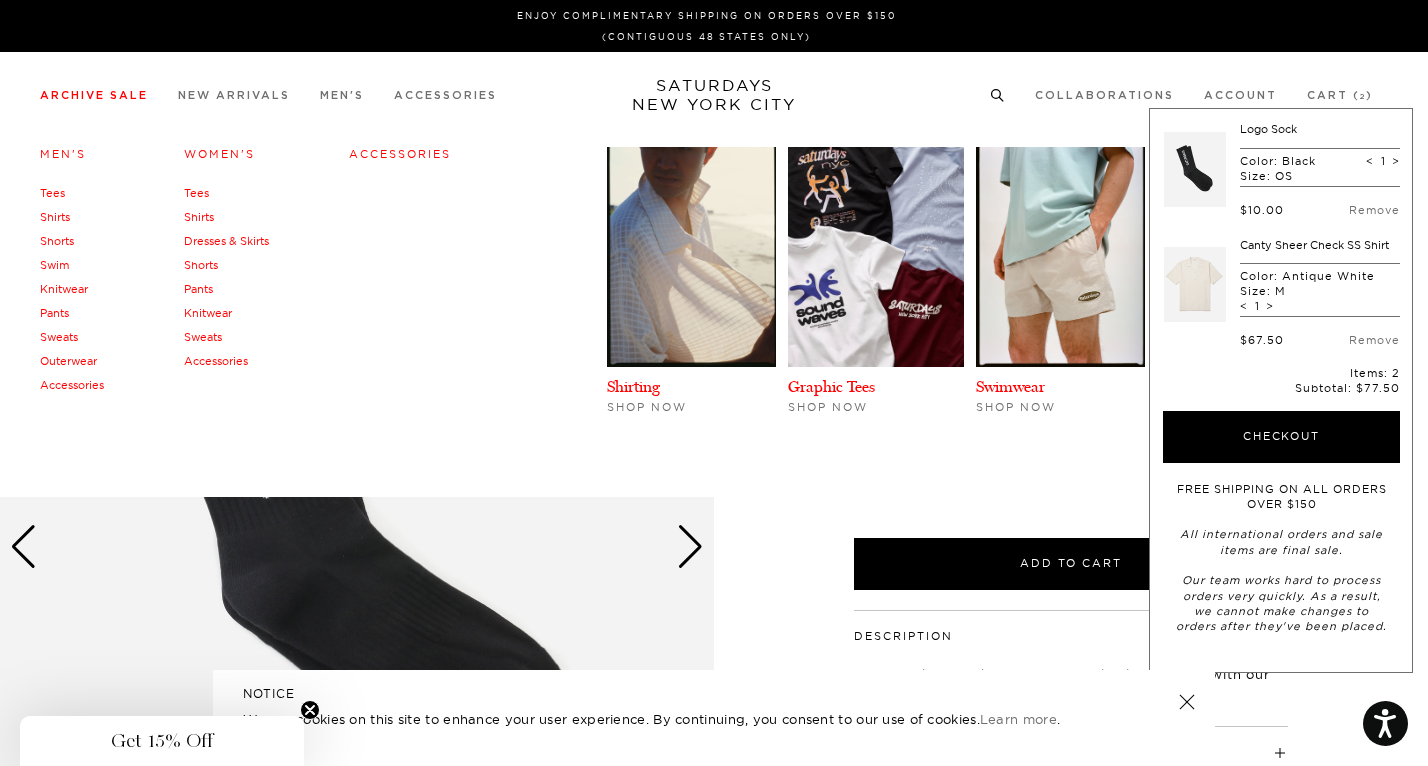 click on "Shorts" at bounding box center [57, 241] 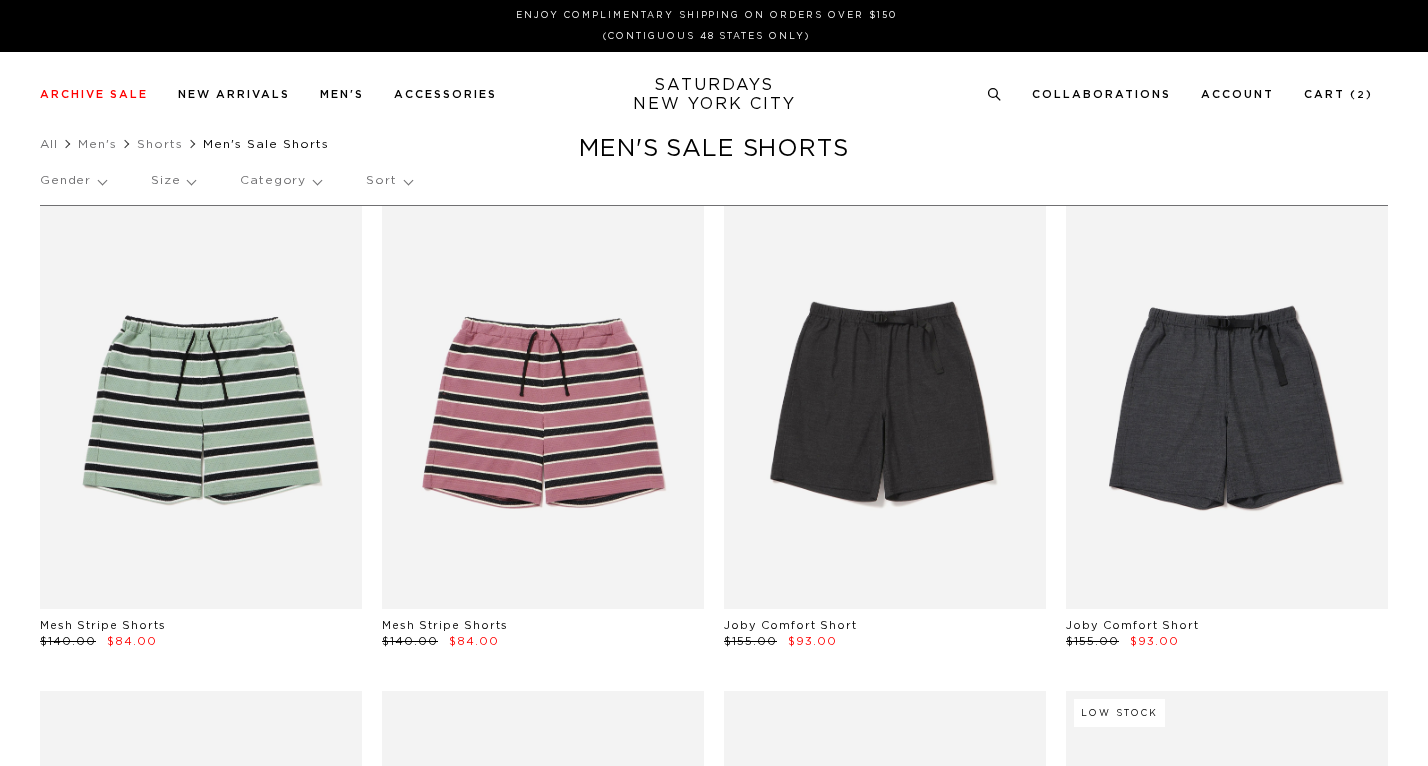scroll, scrollTop: 0, scrollLeft: 0, axis: both 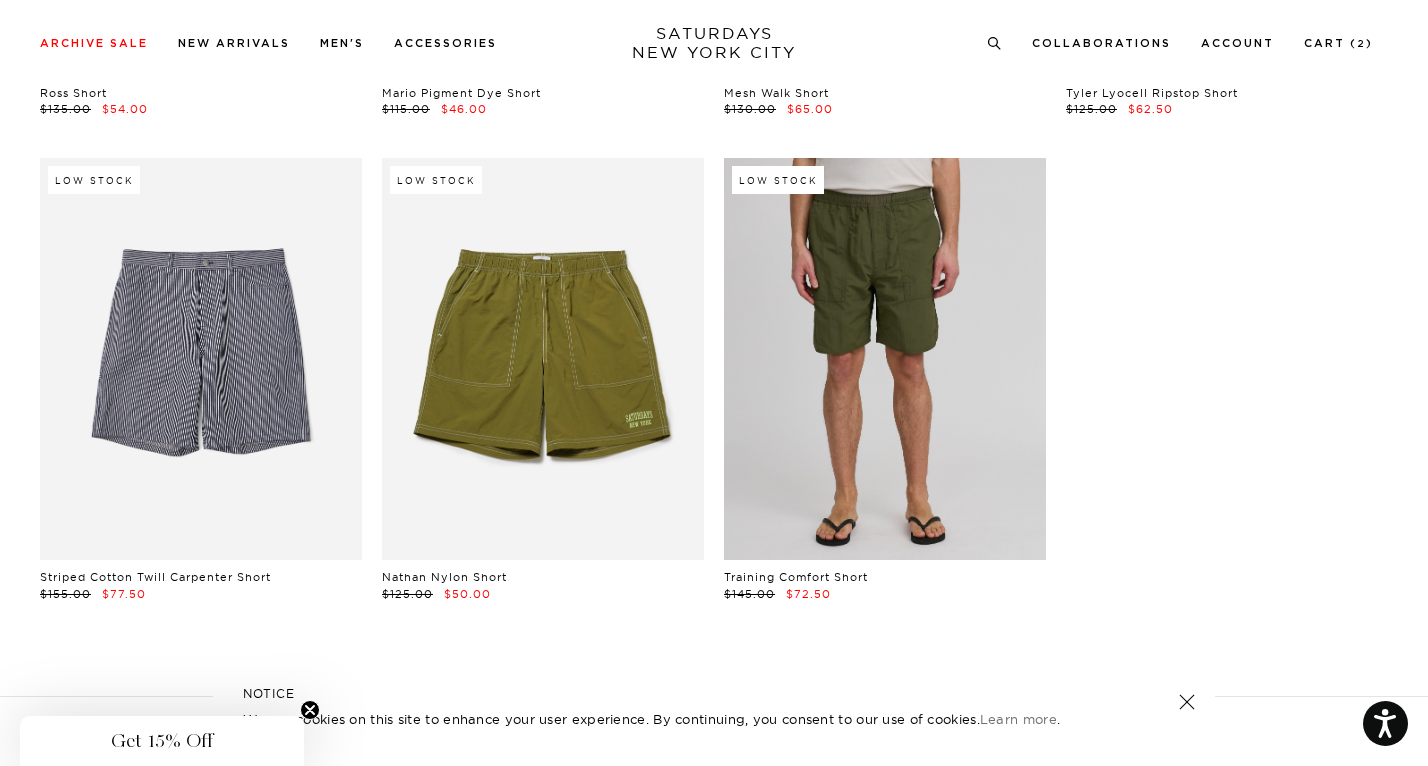 click at bounding box center (885, 359) 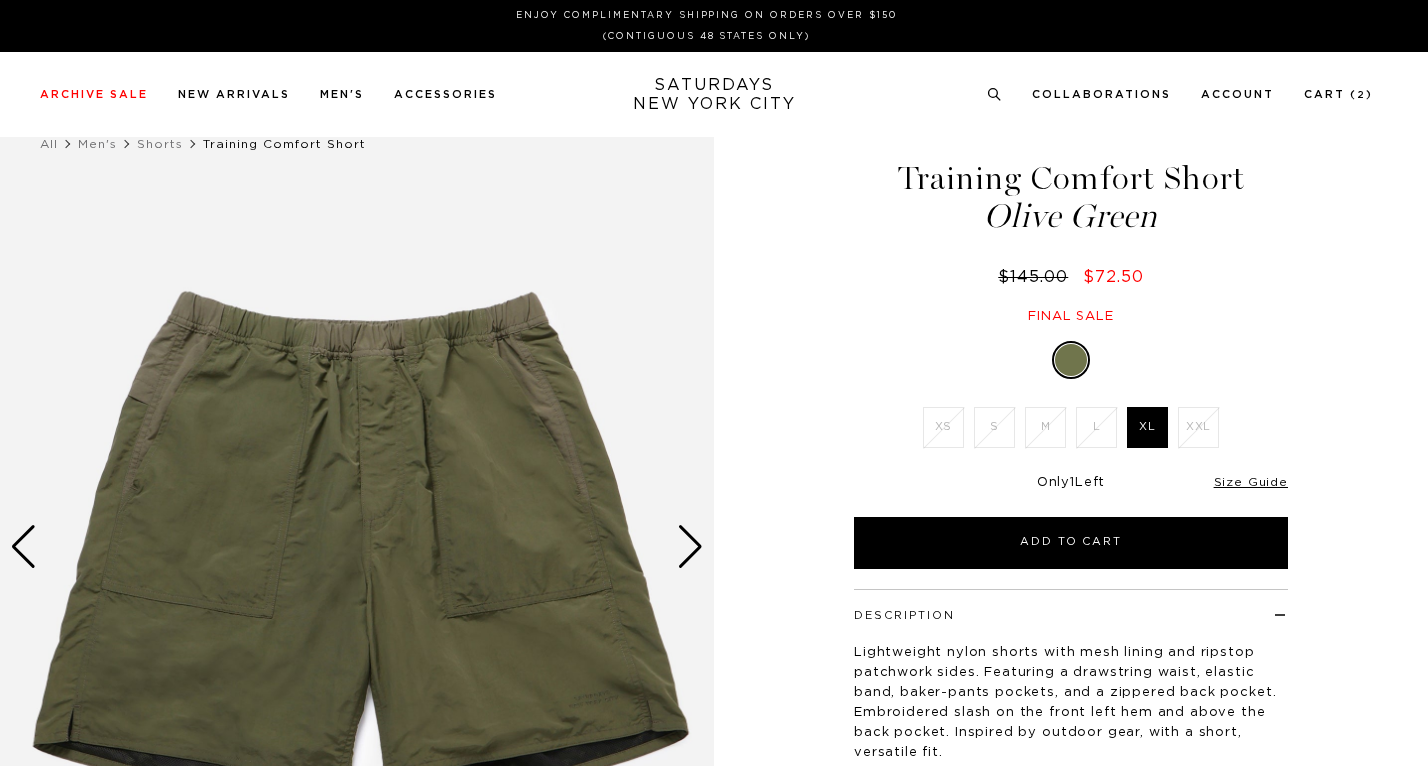 scroll, scrollTop: 0, scrollLeft: 0, axis: both 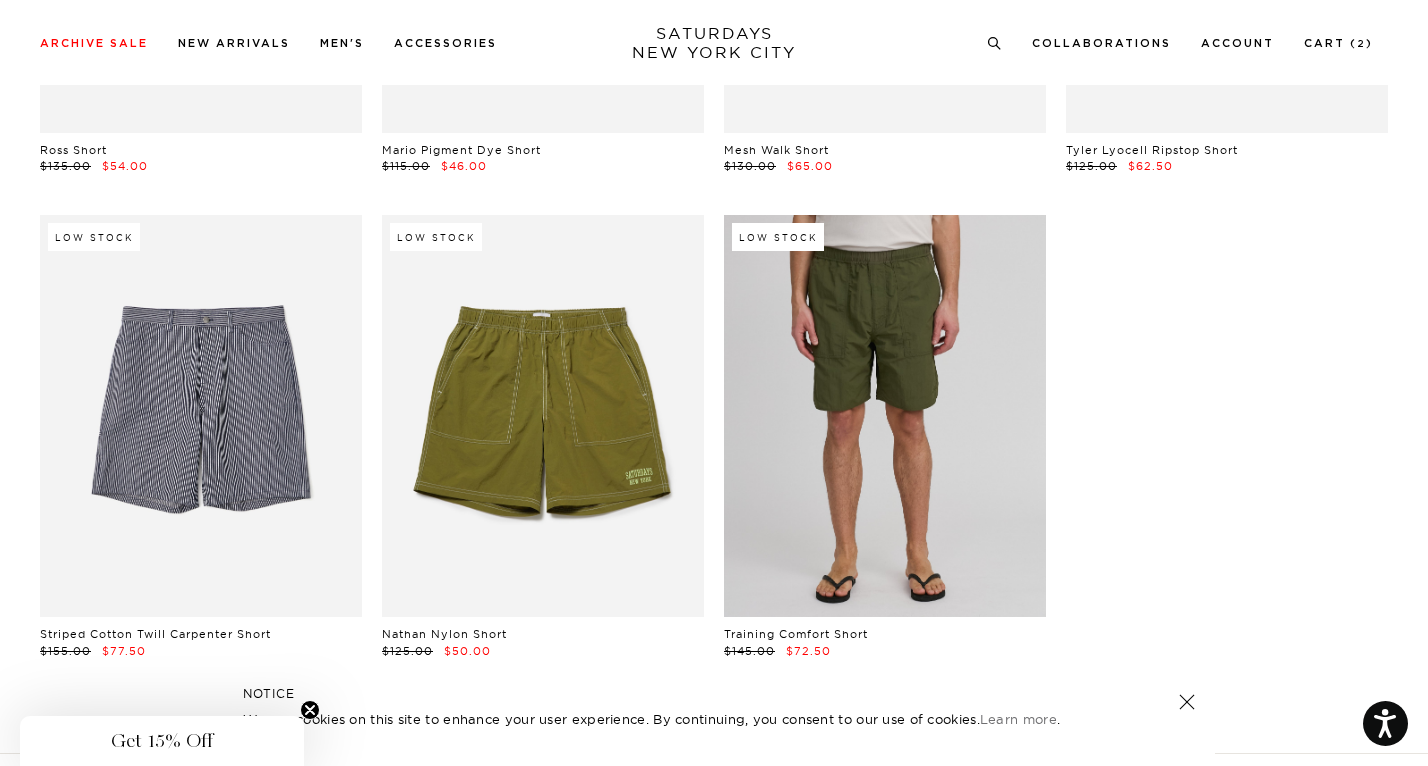 click at bounding box center (885, 416) 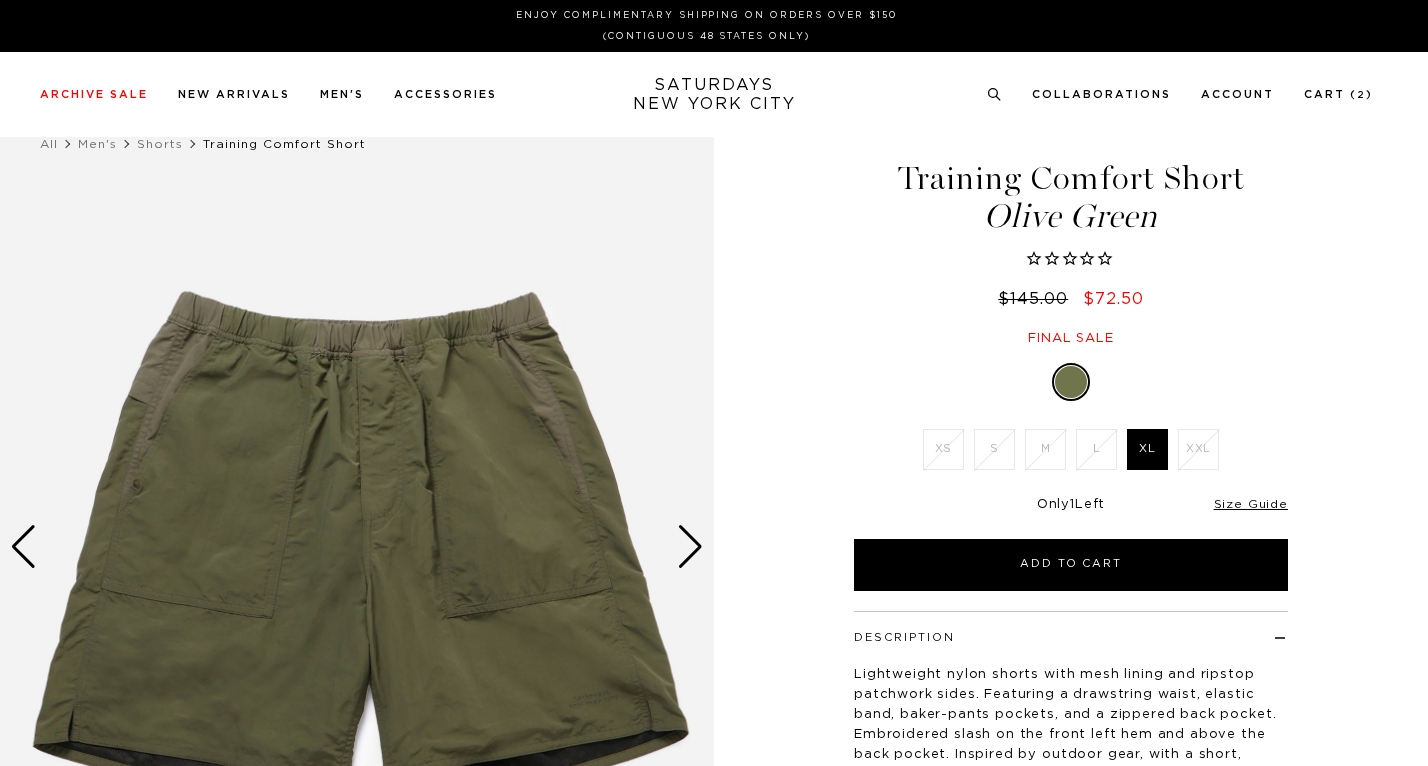 scroll, scrollTop: 0, scrollLeft: 0, axis: both 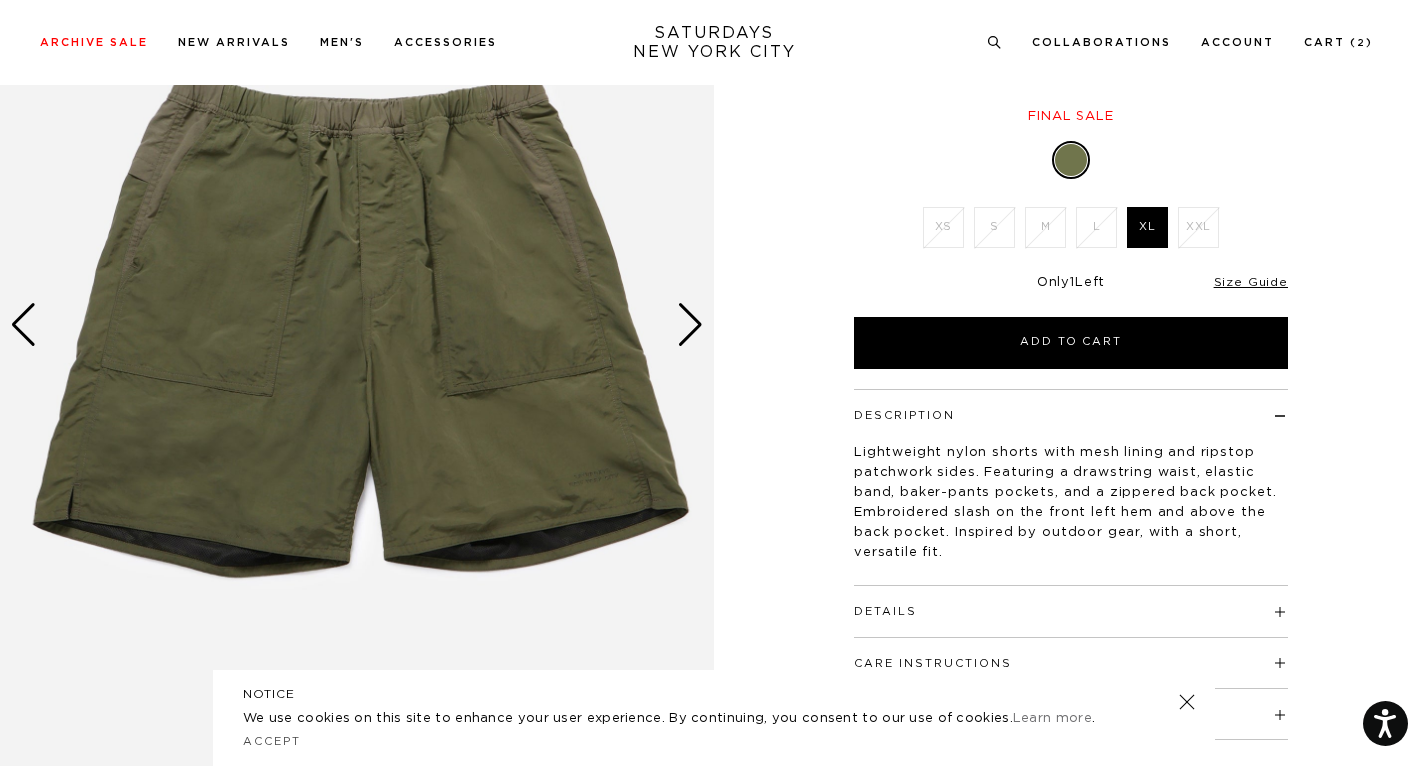 click at bounding box center (690, 325) 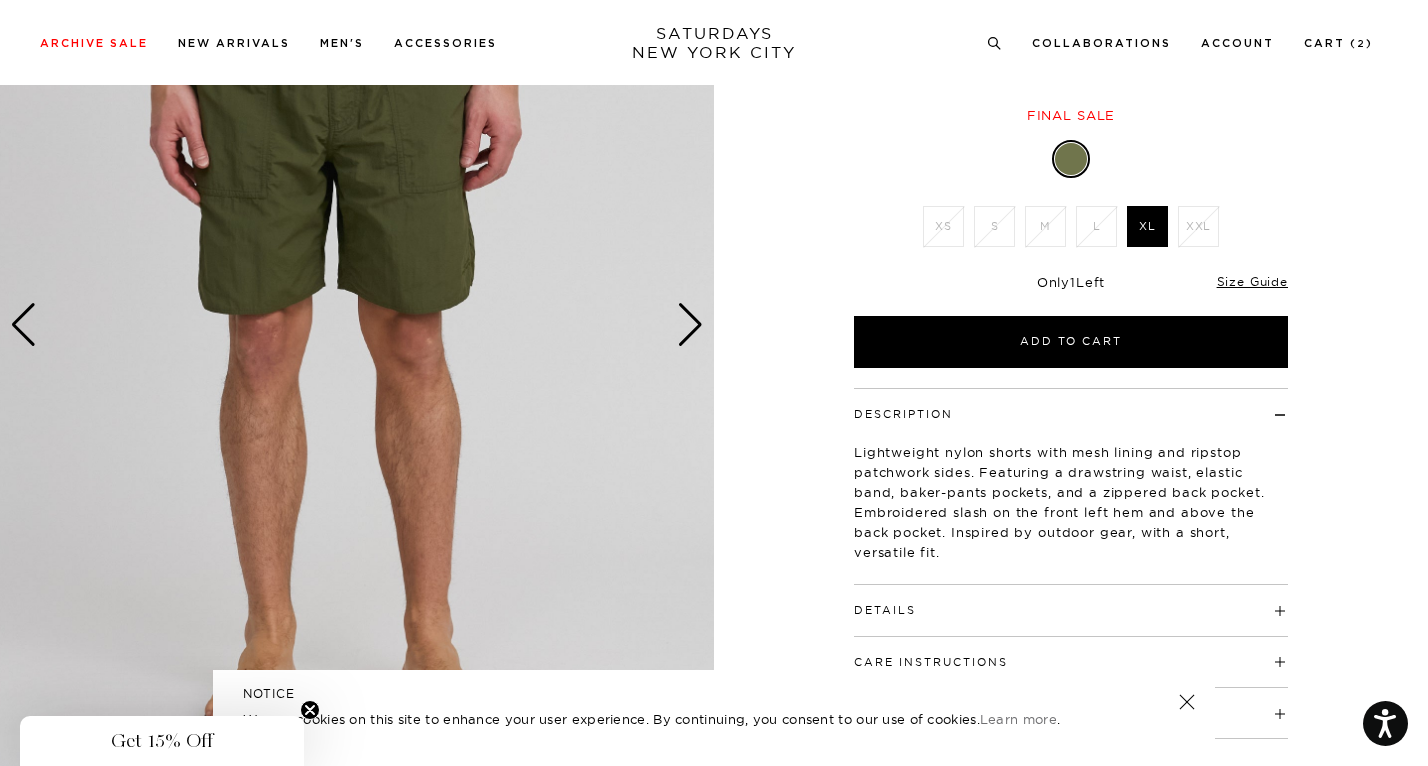 click at bounding box center [690, 325] 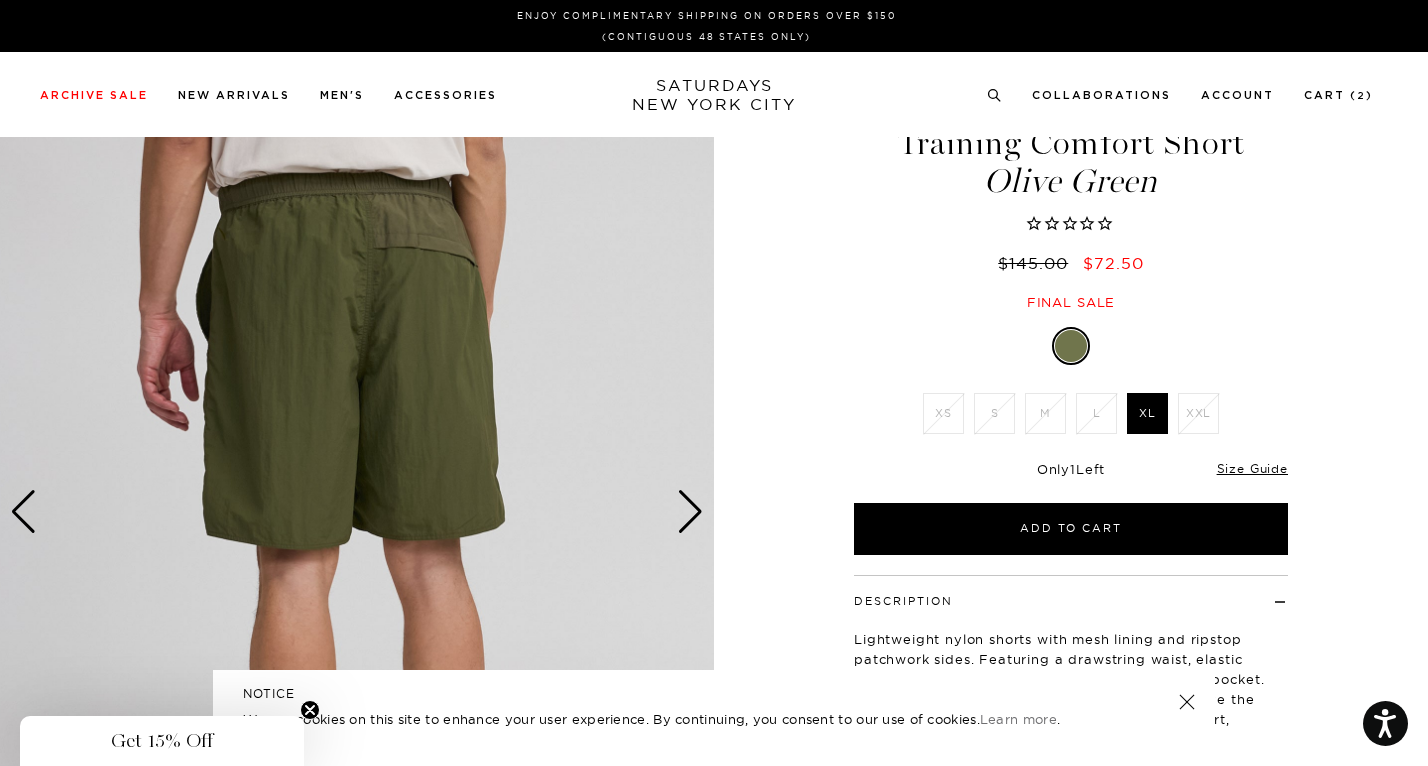 scroll, scrollTop: 0, scrollLeft: 0, axis: both 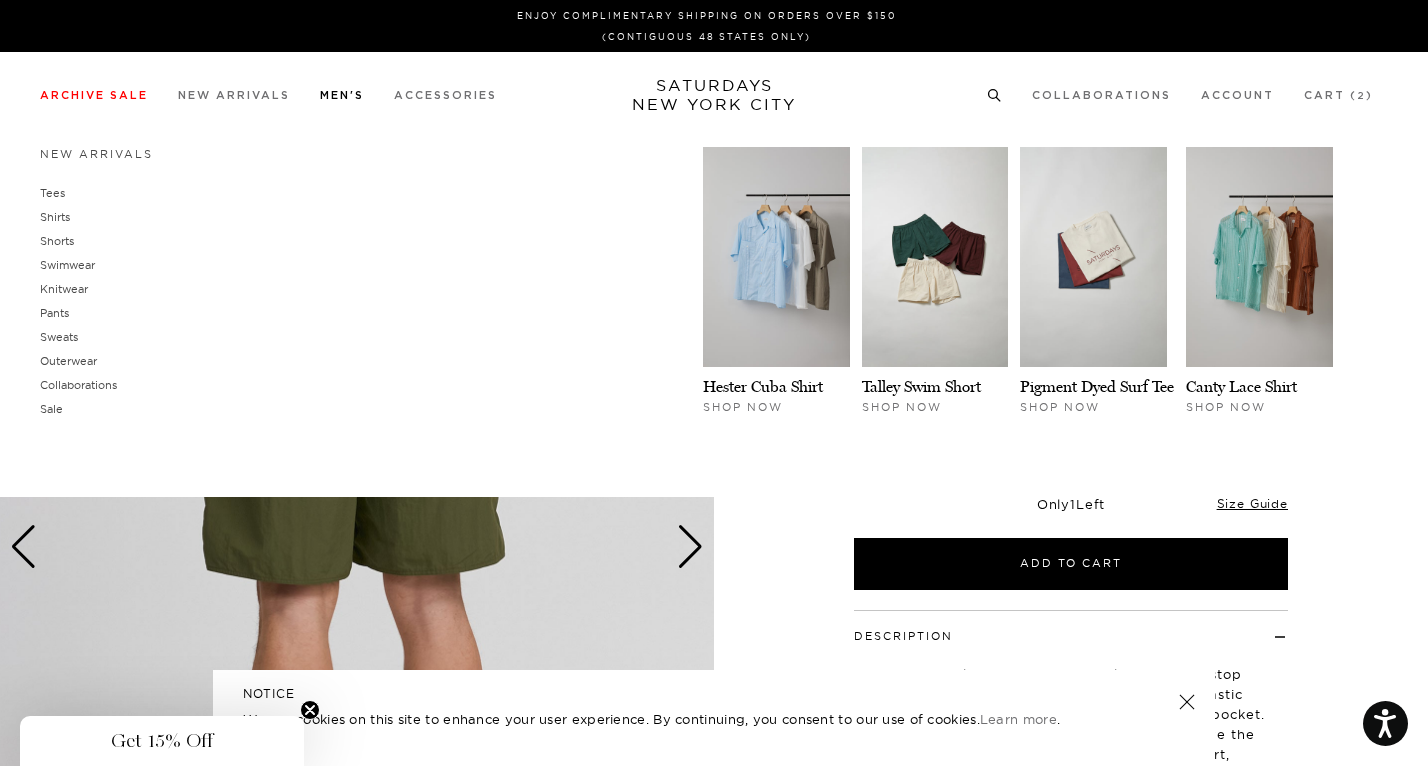 click on "Men's" at bounding box center [342, 95] 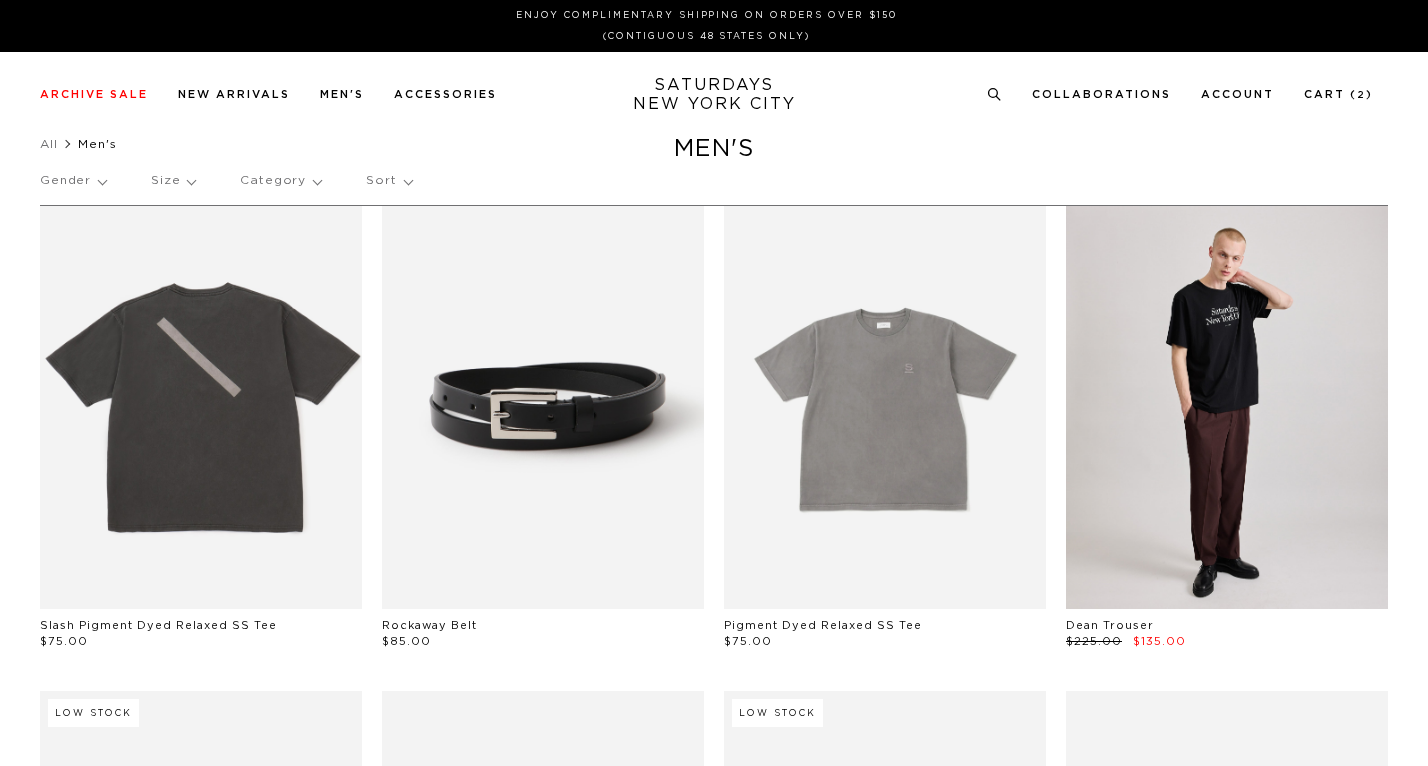 scroll, scrollTop: 0, scrollLeft: 0, axis: both 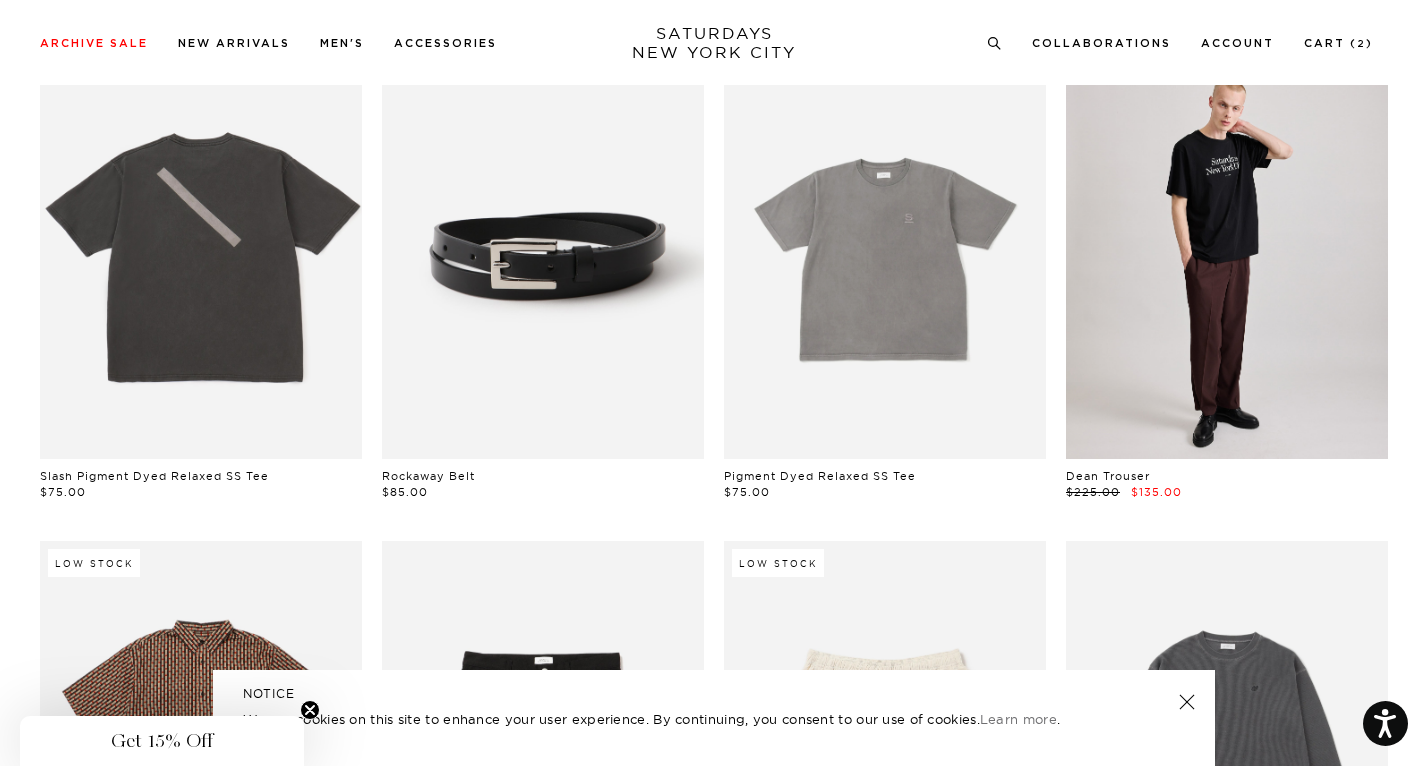 click on "Slash Pigment Dyed Relaxed SS Tee   $75.00                   Rockaway Belt   $85.00                   Pigment Dyed Relaxed SS Tee   $75.00                   Dean Trouser   $225.00   $135.00     Low Stock               Bruce Broken Stripe SS Shirt   $165.00   $99.00                   Mario Cut Off Short   $150.00   $90.00     Low Stock               Talley Swim Short   $135.00                   SNYC Pigment Dyed Waffle Top   $95.00     Low Stock               Timothy Seersucker Stripe Swim Short   $135.00                   Canty Paisley SS Shirt   $165.00   $99.00                   Tony Paisley Pant   $175.00   $105.00     Low Stock               Bowling SS Shirt   $165.00   $99.00                   Miku Sunglasses   $185.00   $138.75                   Mesh Stripe Relaxed SS Tee   $115.00   $69.00                   Mesh Stripe Shorts   $140.00   $84.00                   Miller Standard Key Ring   $27.00                   Mesh Stripe Relaxed SS Tee   $115.00   $69.00                     $140.00" at bounding box center (714, 9746) 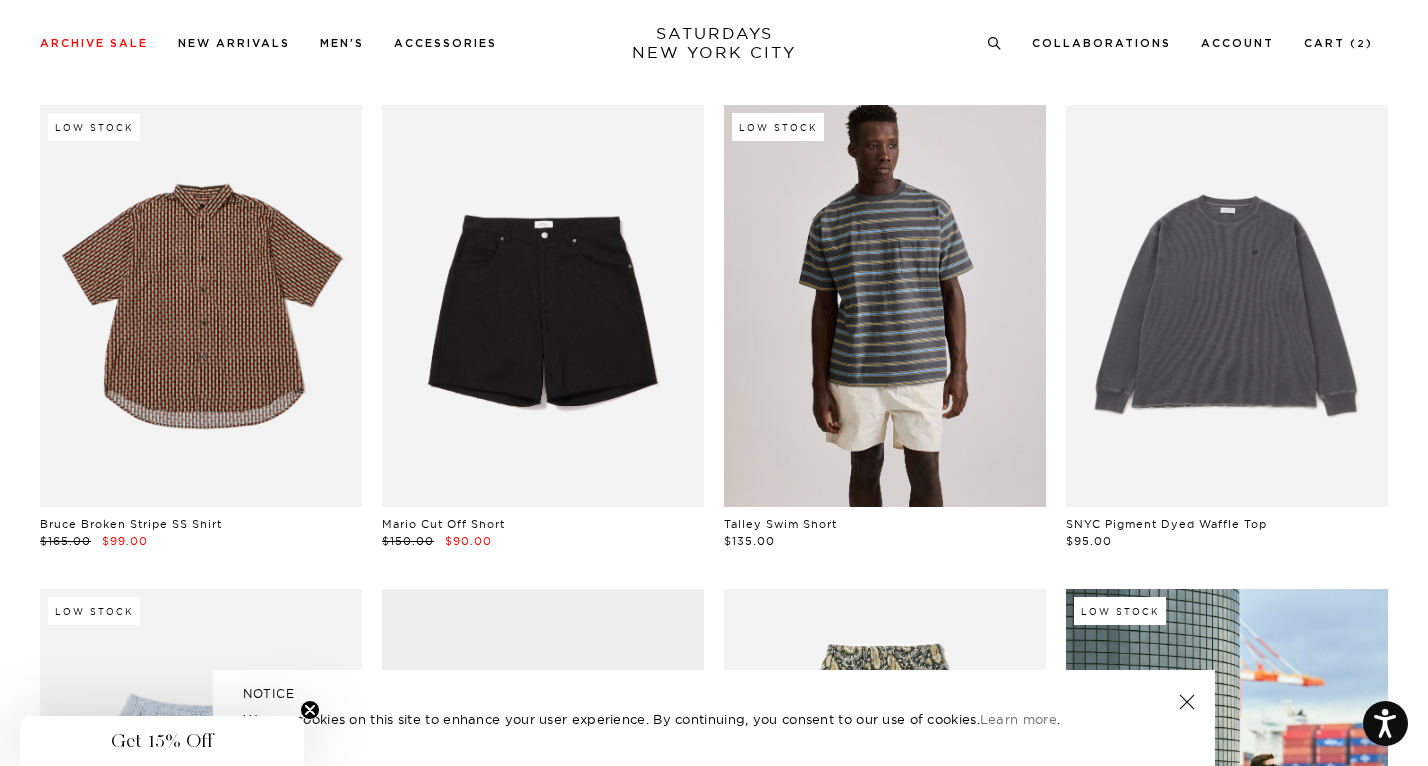 scroll, scrollTop: 0, scrollLeft: 0, axis: both 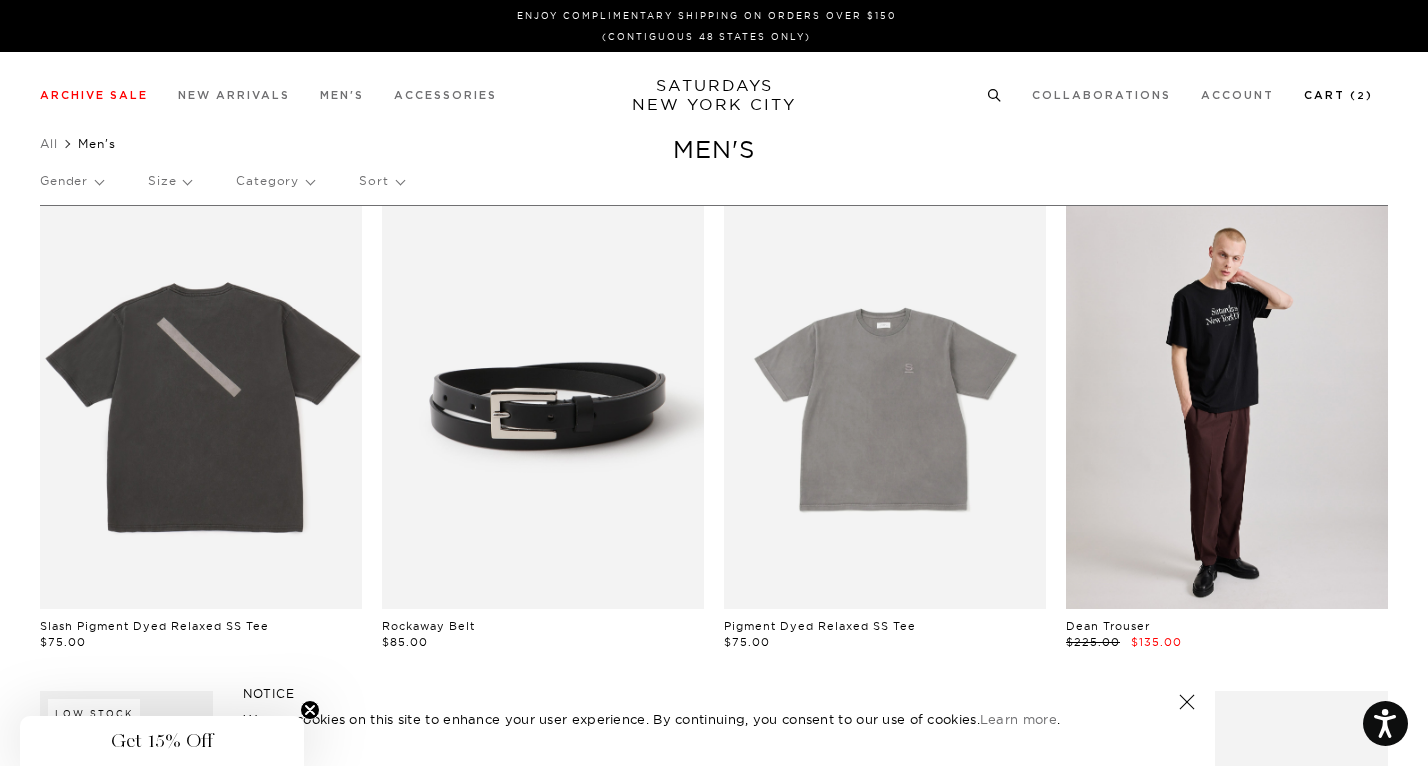 click on "Cart ( 2 )" at bounding box center (1338, 95) 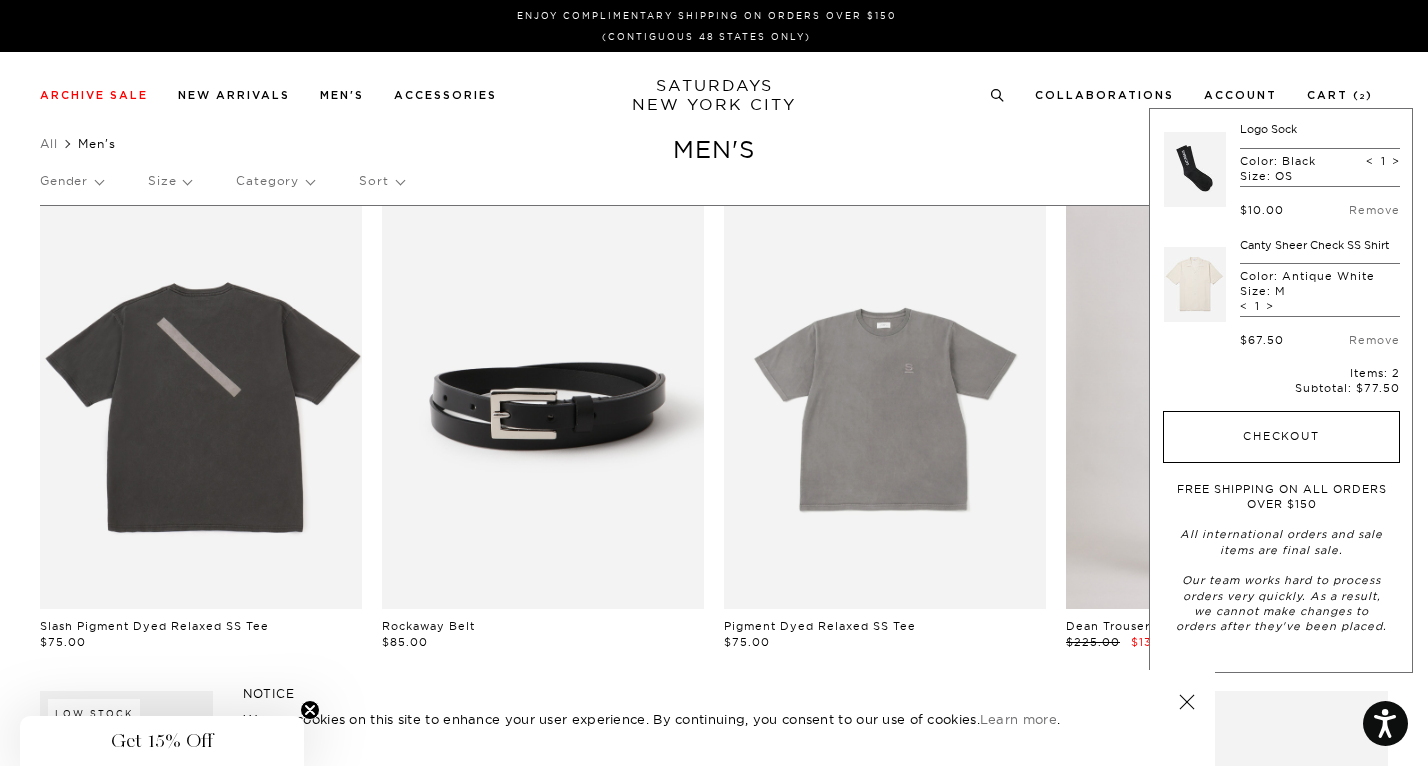 click on "Checkout" at bounding box center (1281, 437) 